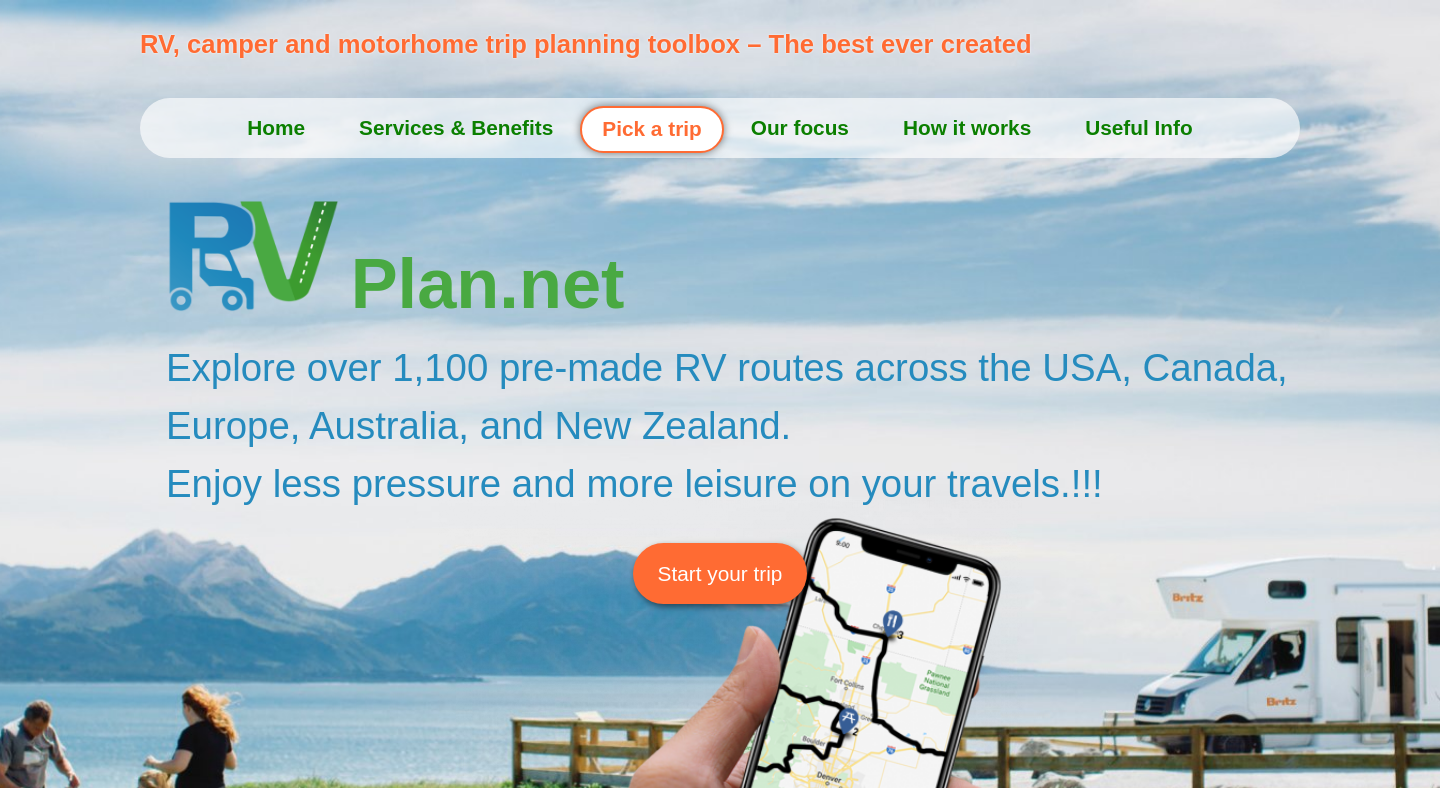 scroll, scrollTop: 0, scrollLeft: 0, axis: both 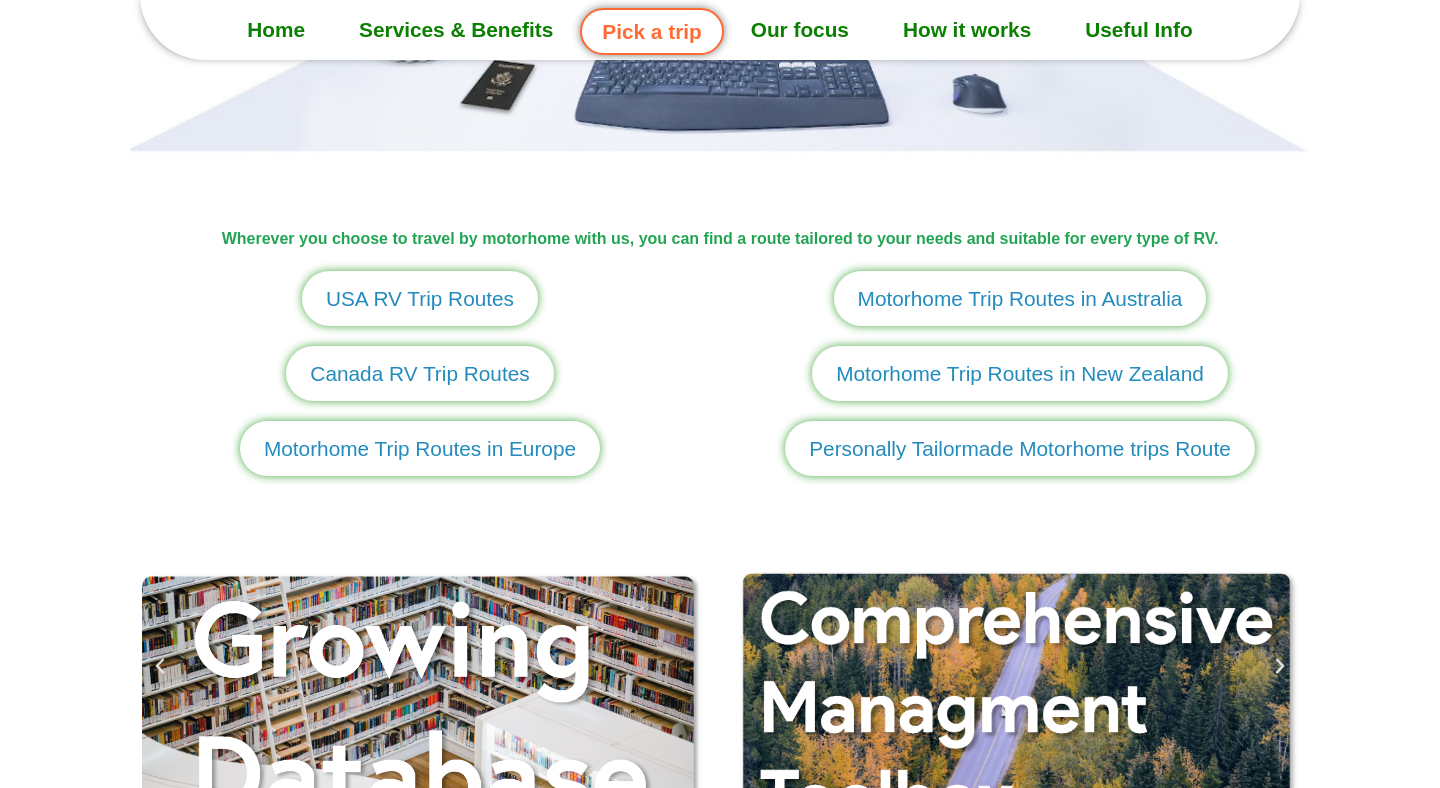 click on "Motorhome Trip Routes in Australia" at bounding box center [1020, 298] 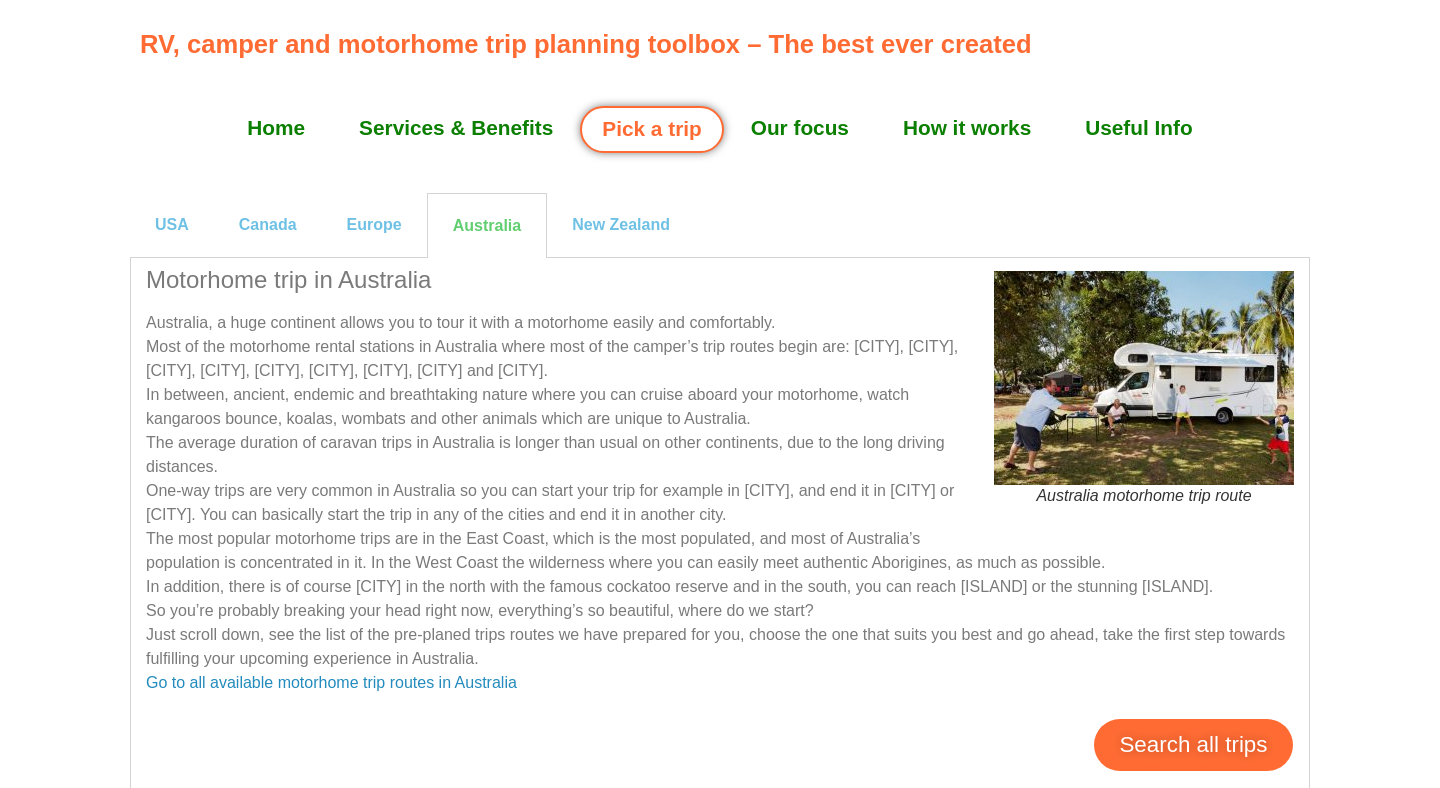 scroll, scrollTop: 0, scrollLeft: 0, axis: both 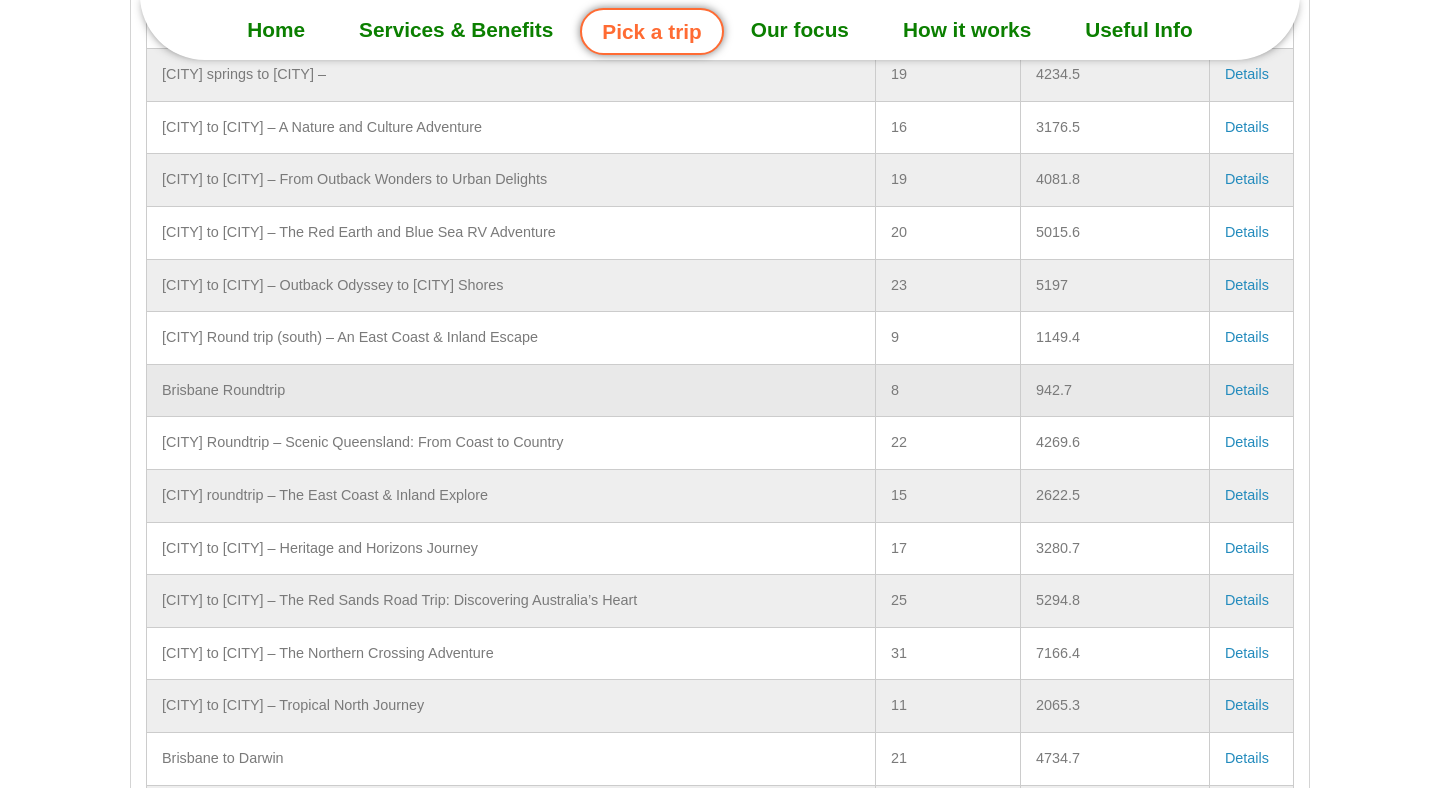click on "Brisbane Roundtrip" at bounding box center (511, 390) 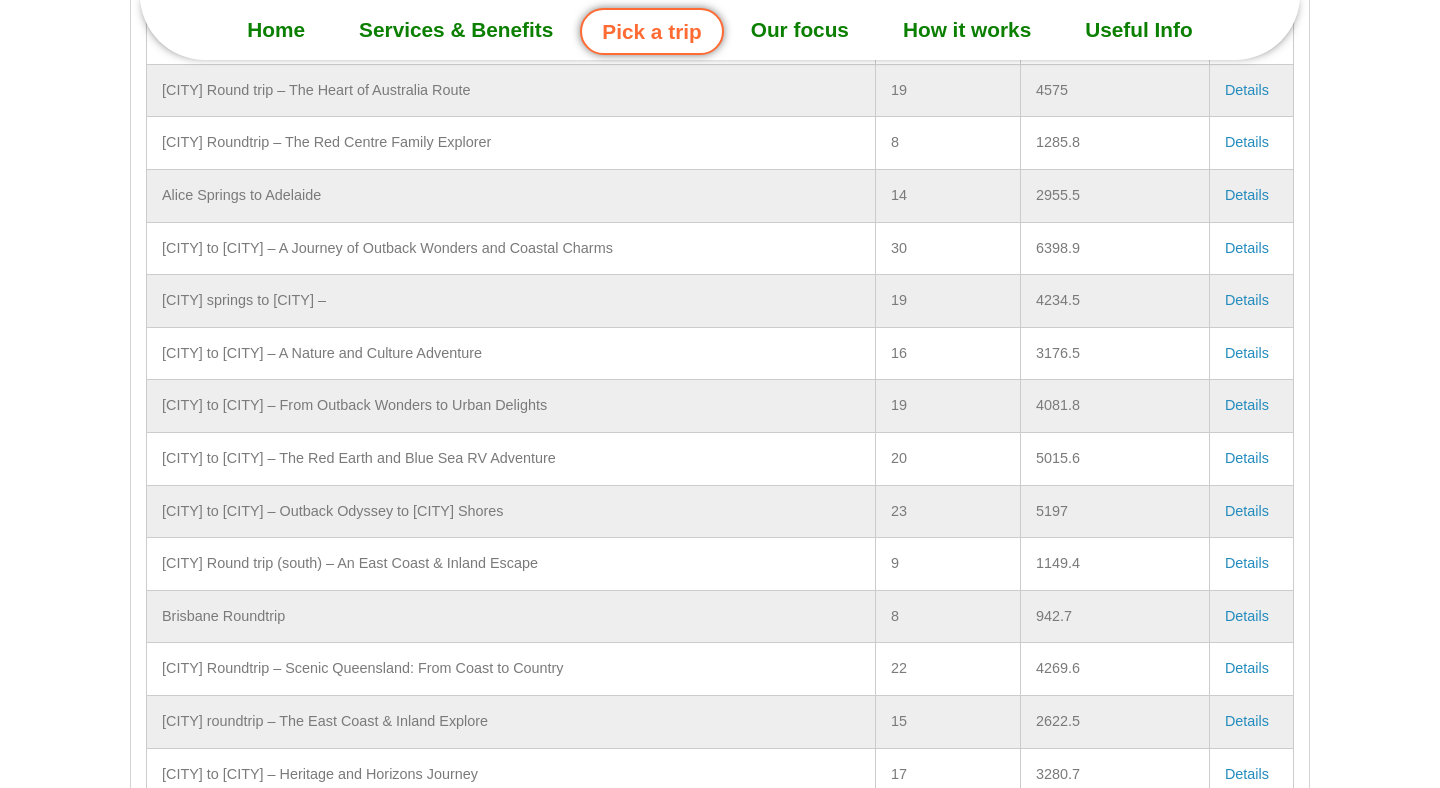 scroll, scrollTop: 1390, scrollLeft: 0, axis: vertical 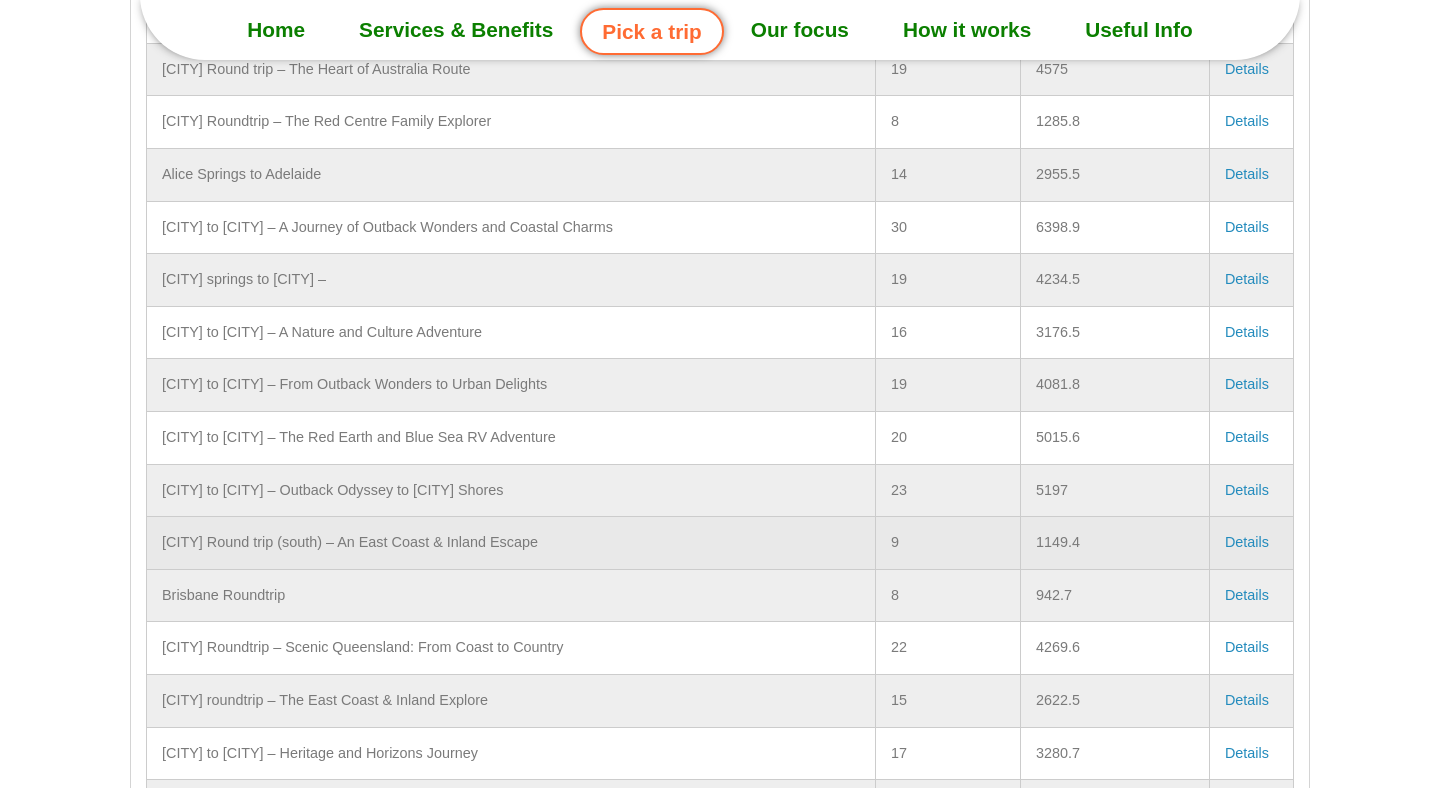 click on "Details" at bounding box center [1247, 542] 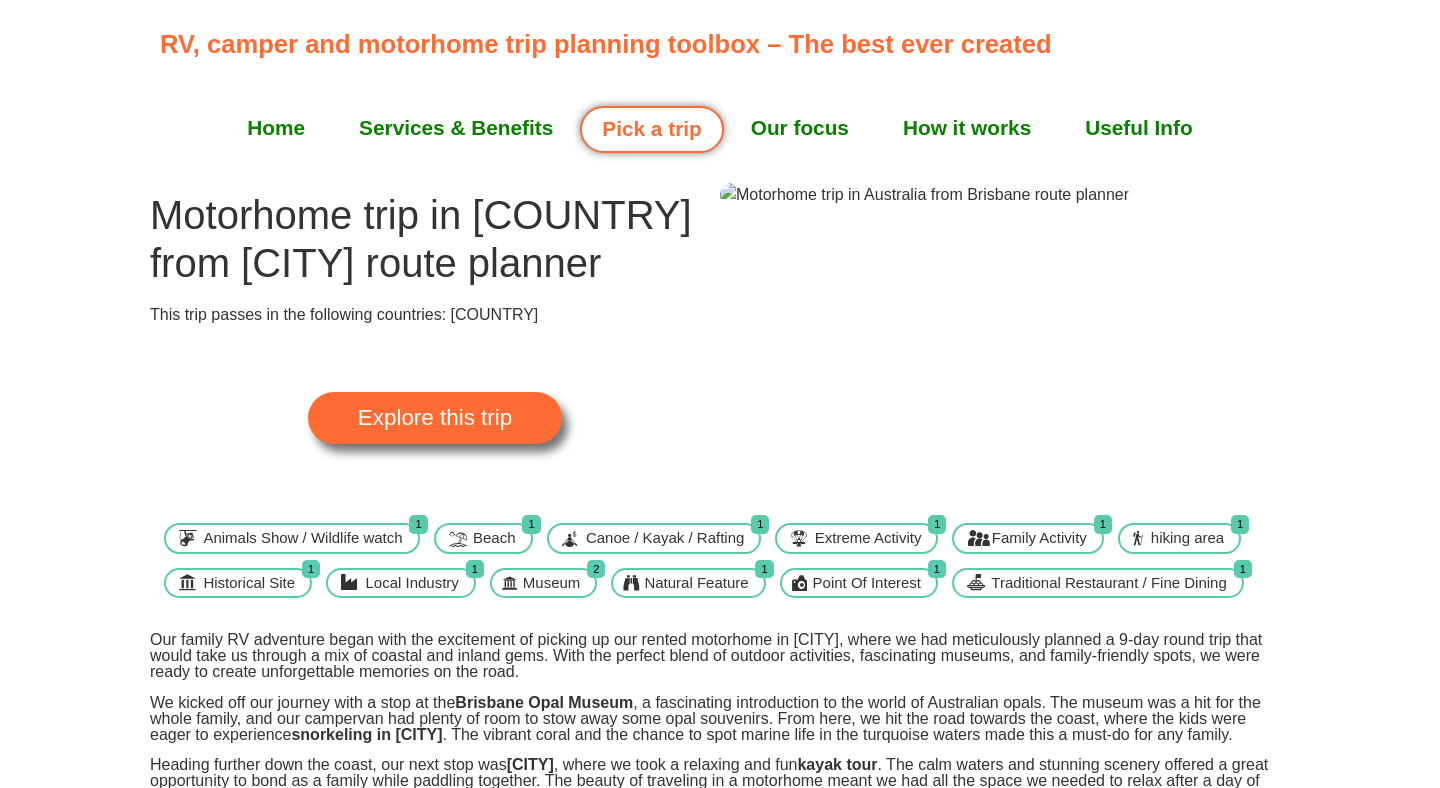 scroll, scrollTop: 0, scrollLeft: 0, axis: both 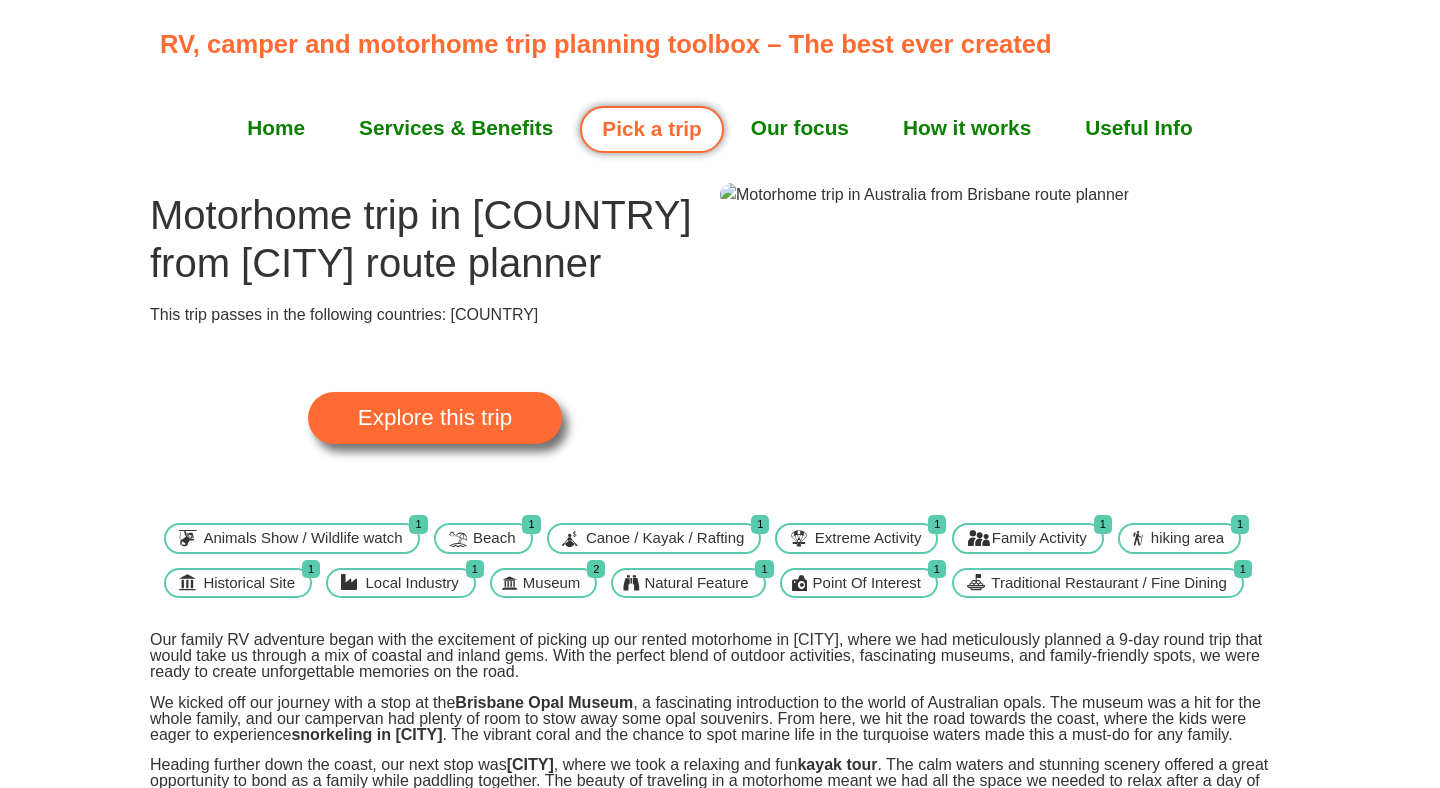 click on "Explore this trip" at bounding box center (435, 418) 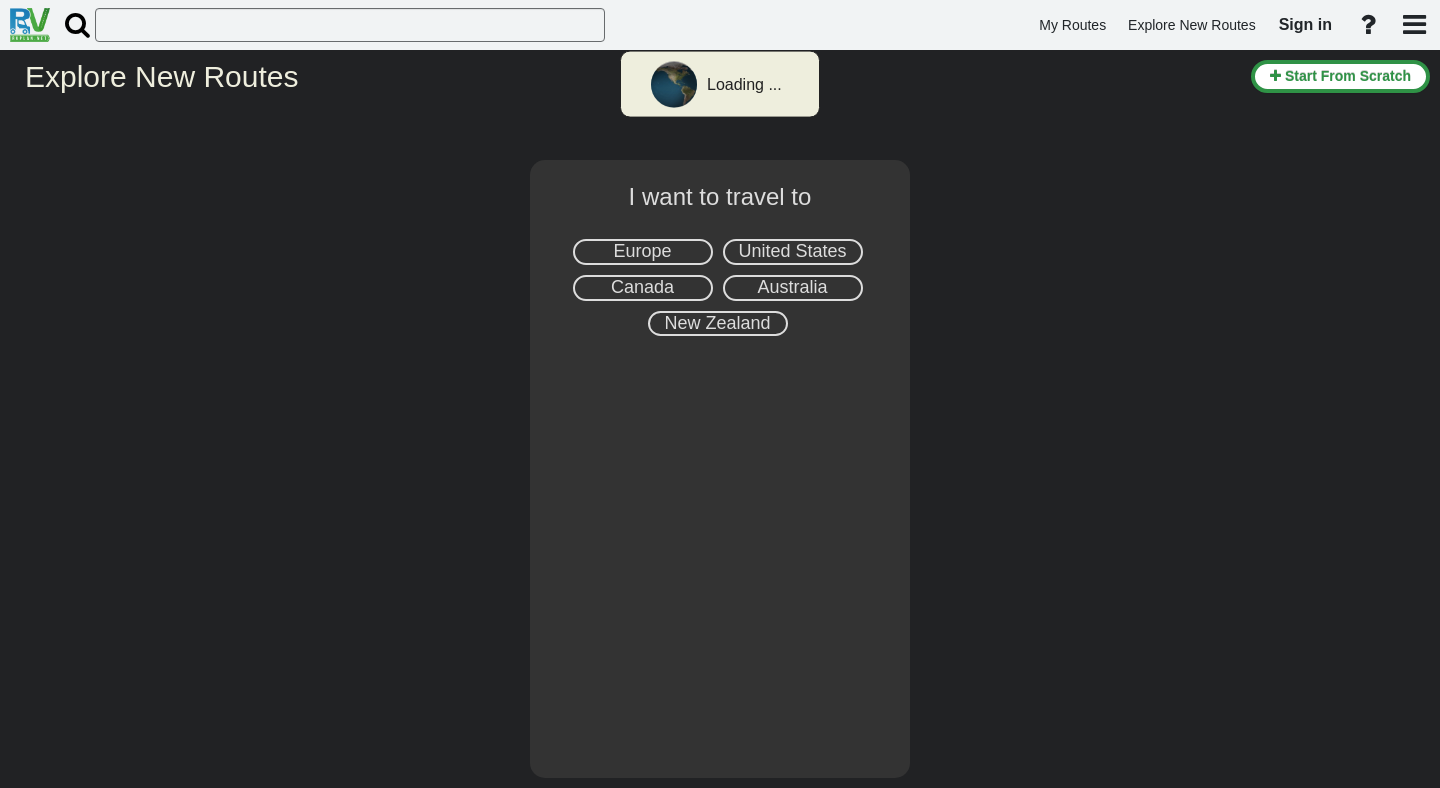 scroll, scrollTop: 0, scrollLeft: 0, axis: both 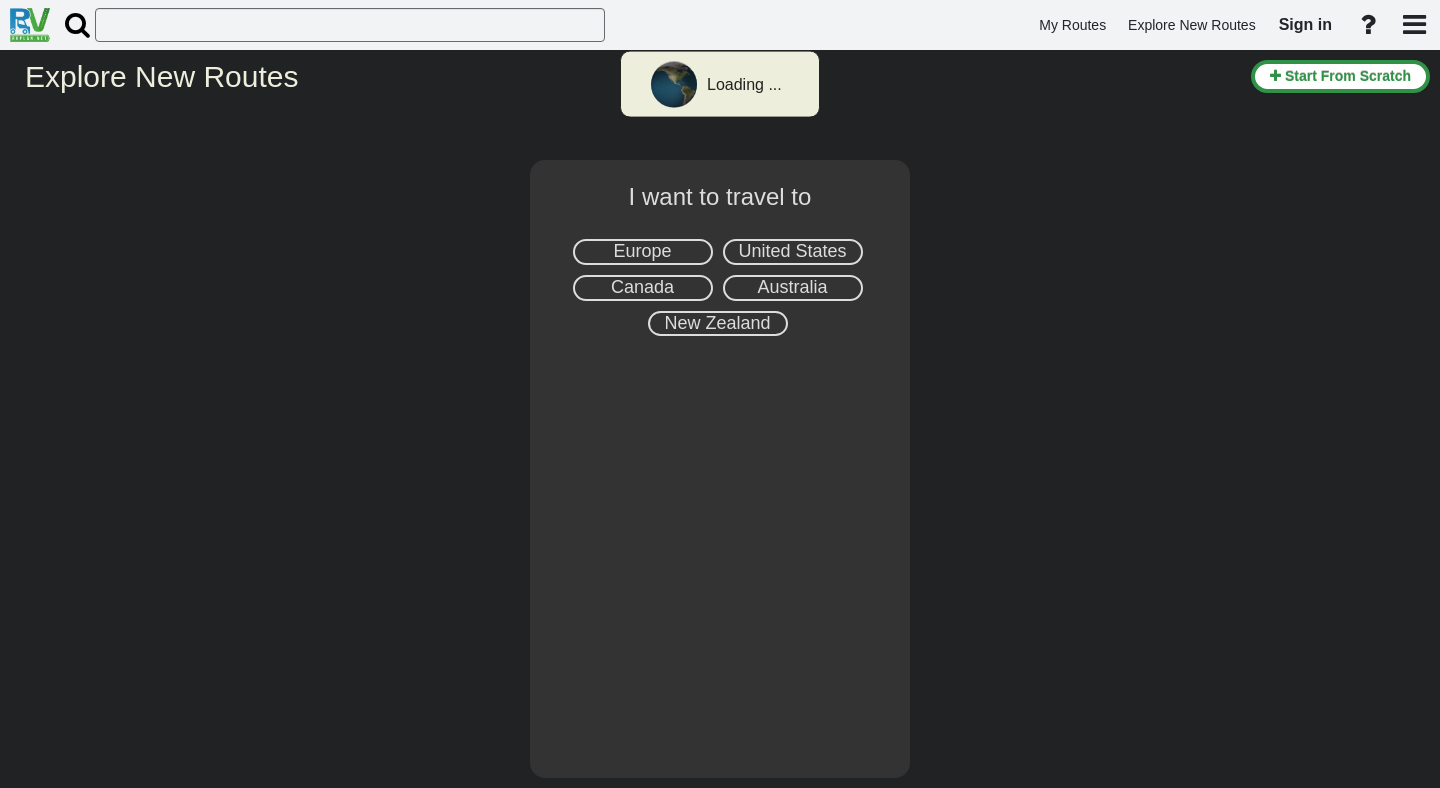 select on "number:3" 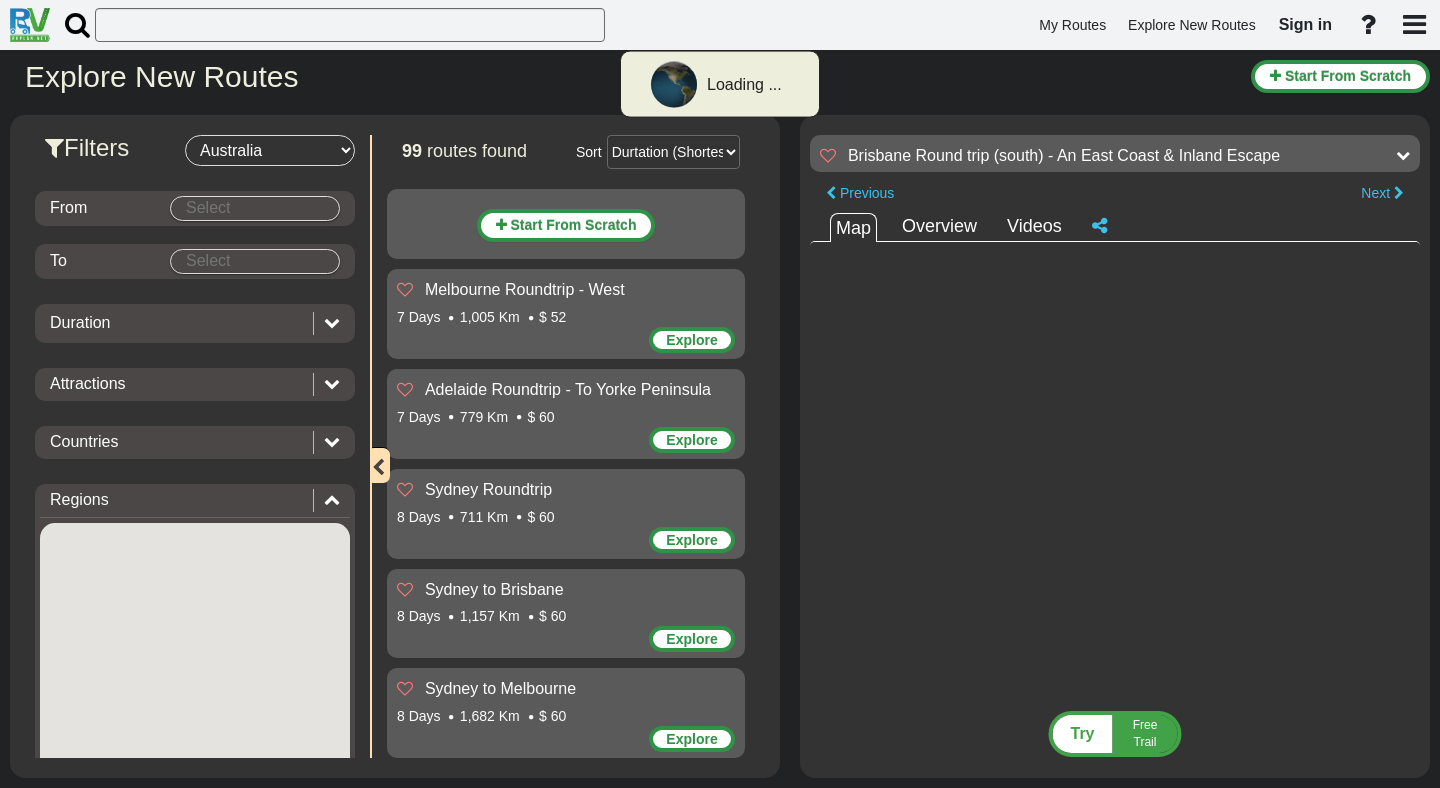 scroll, scrollTop: 0, scrollLeft: 0, axis: both 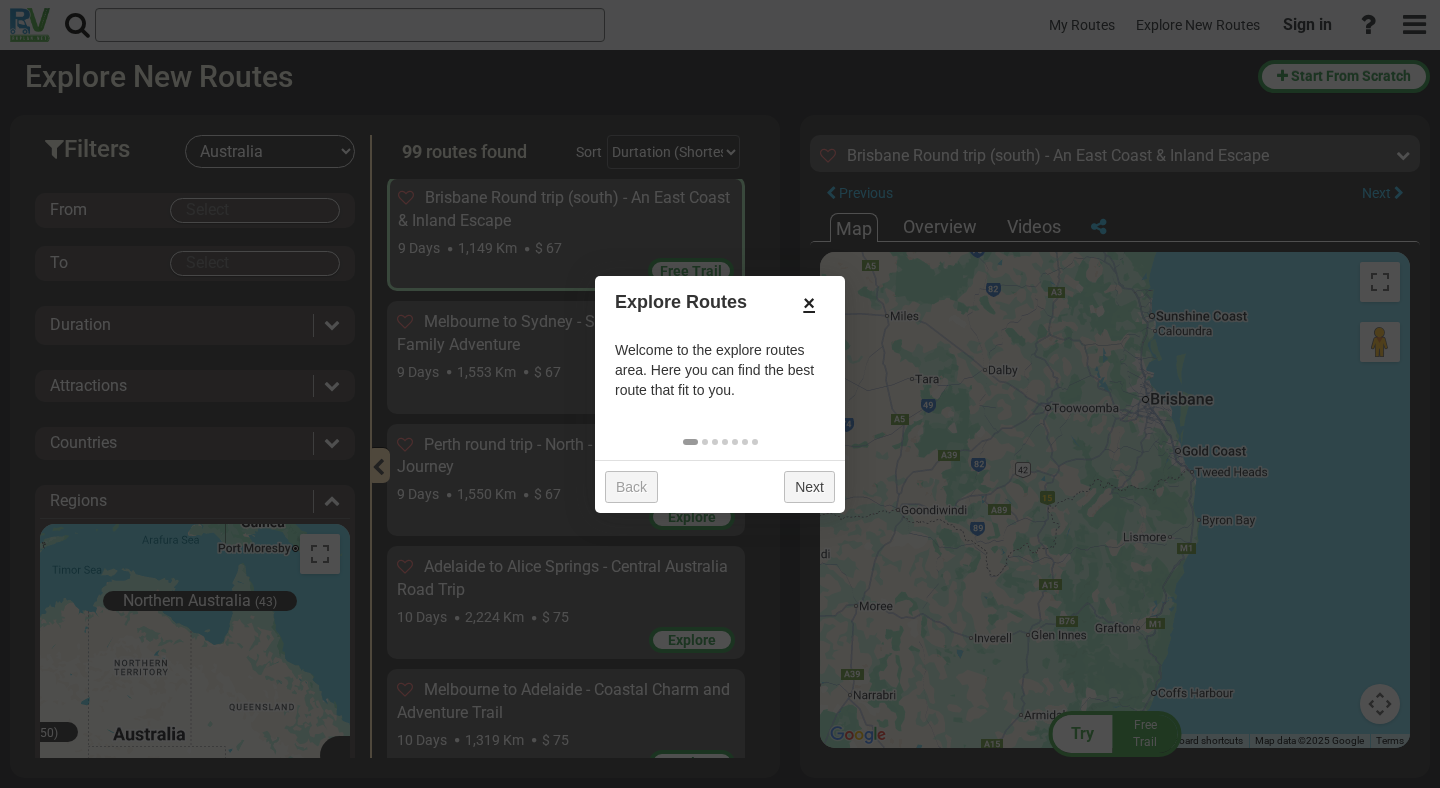 click on "×" at bounding box center (809, 303) 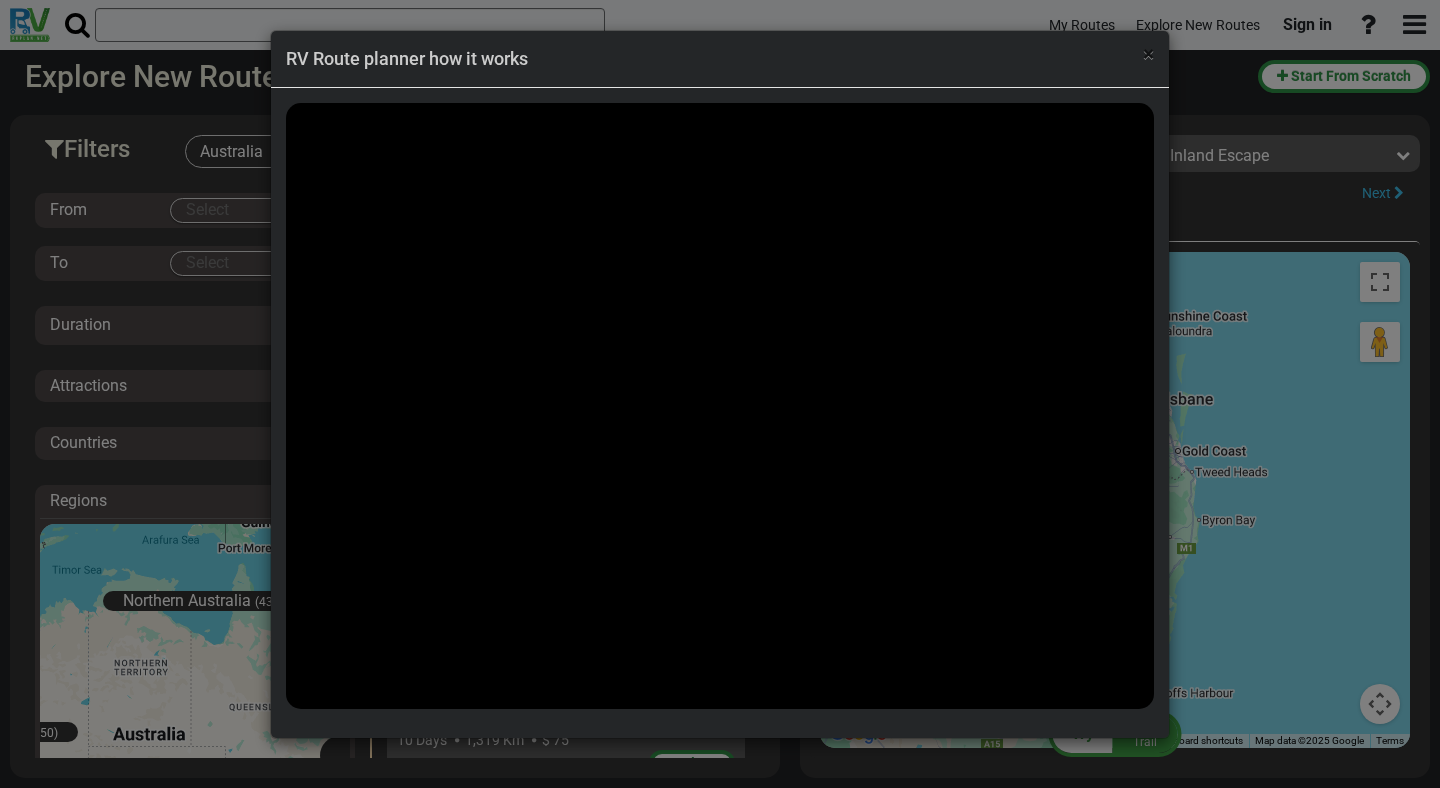 click on "×" at bounding box center [1148, 54] 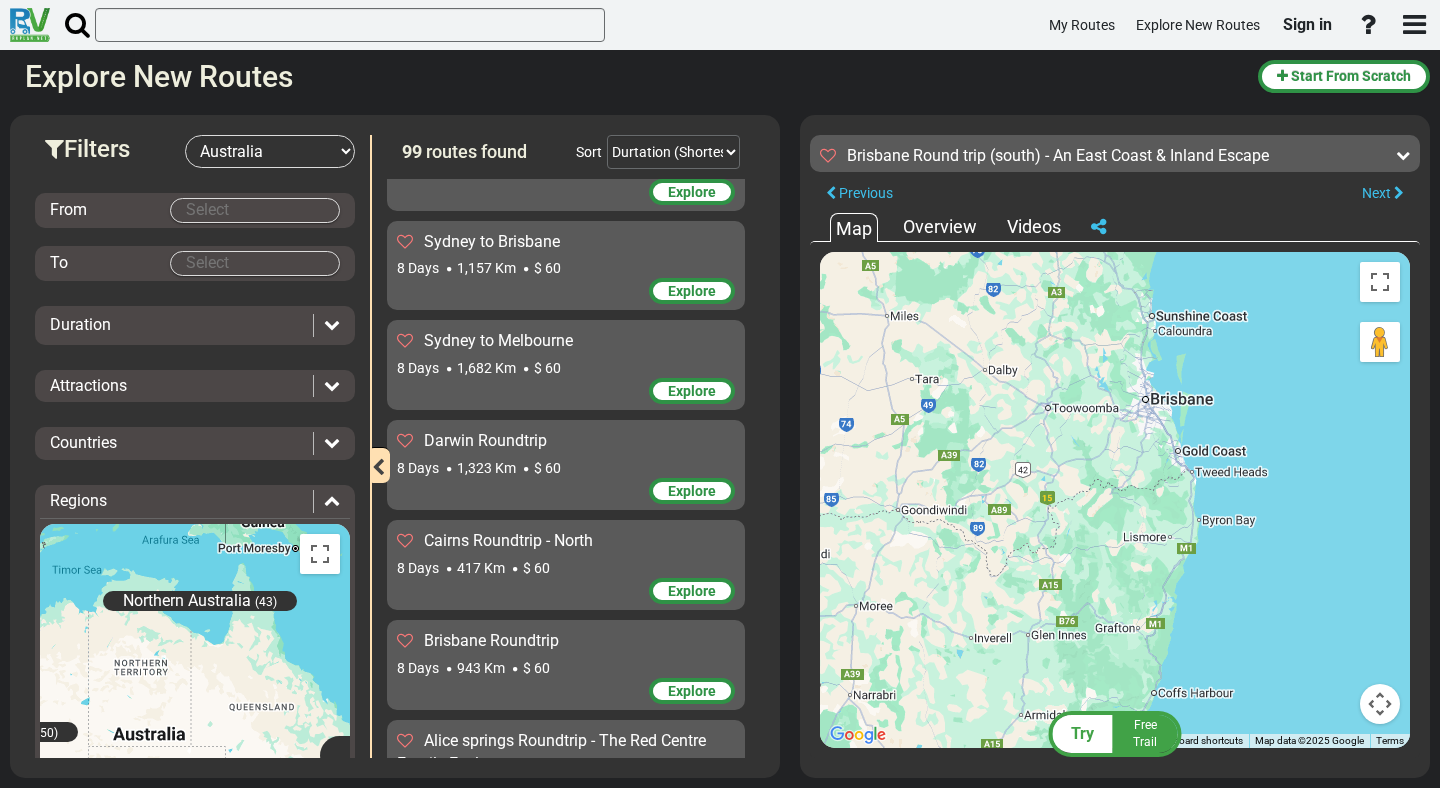 scroll, scrollTop: 302, scrollLeft: 0, axis: vertical 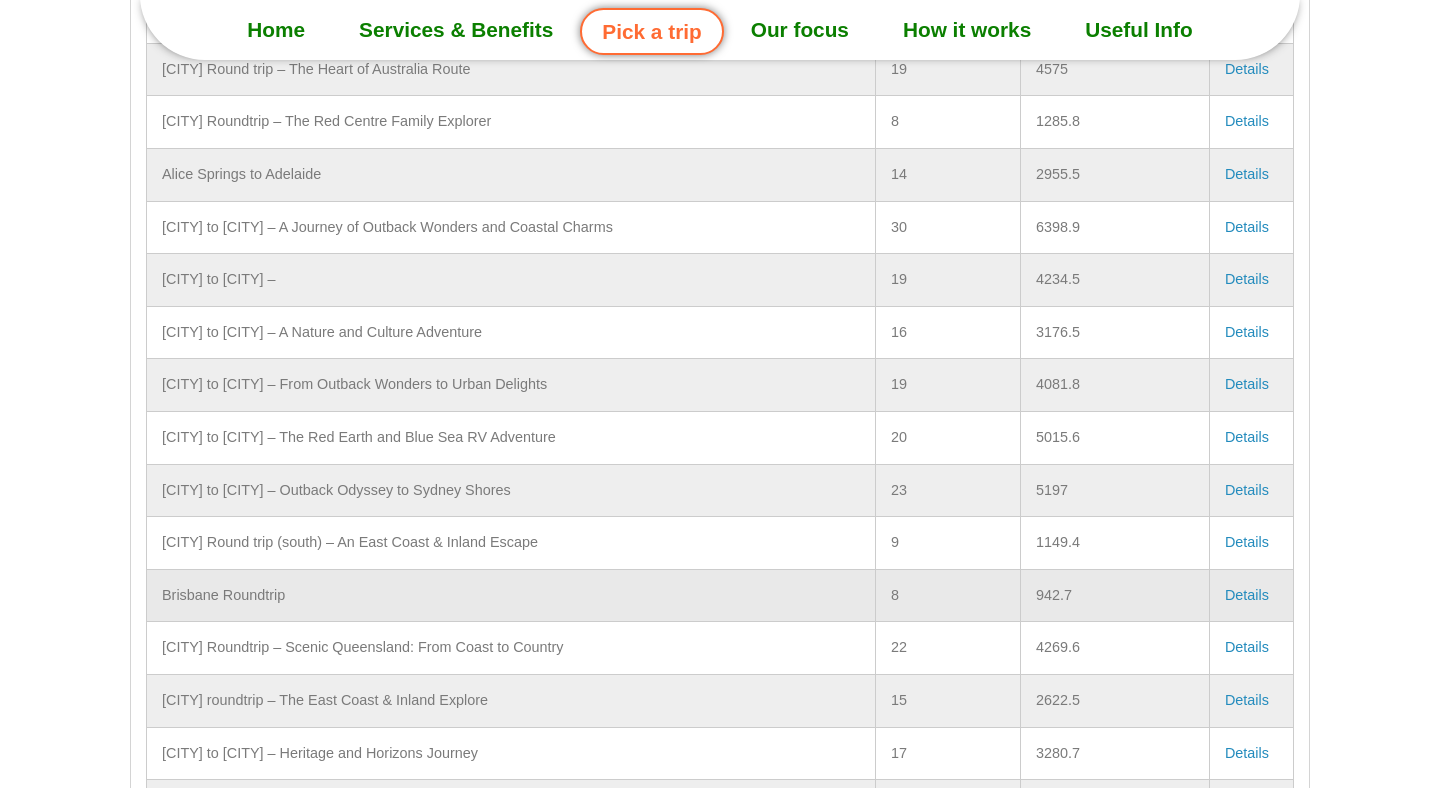 click on "Details" at bounding box center (1247, 595) 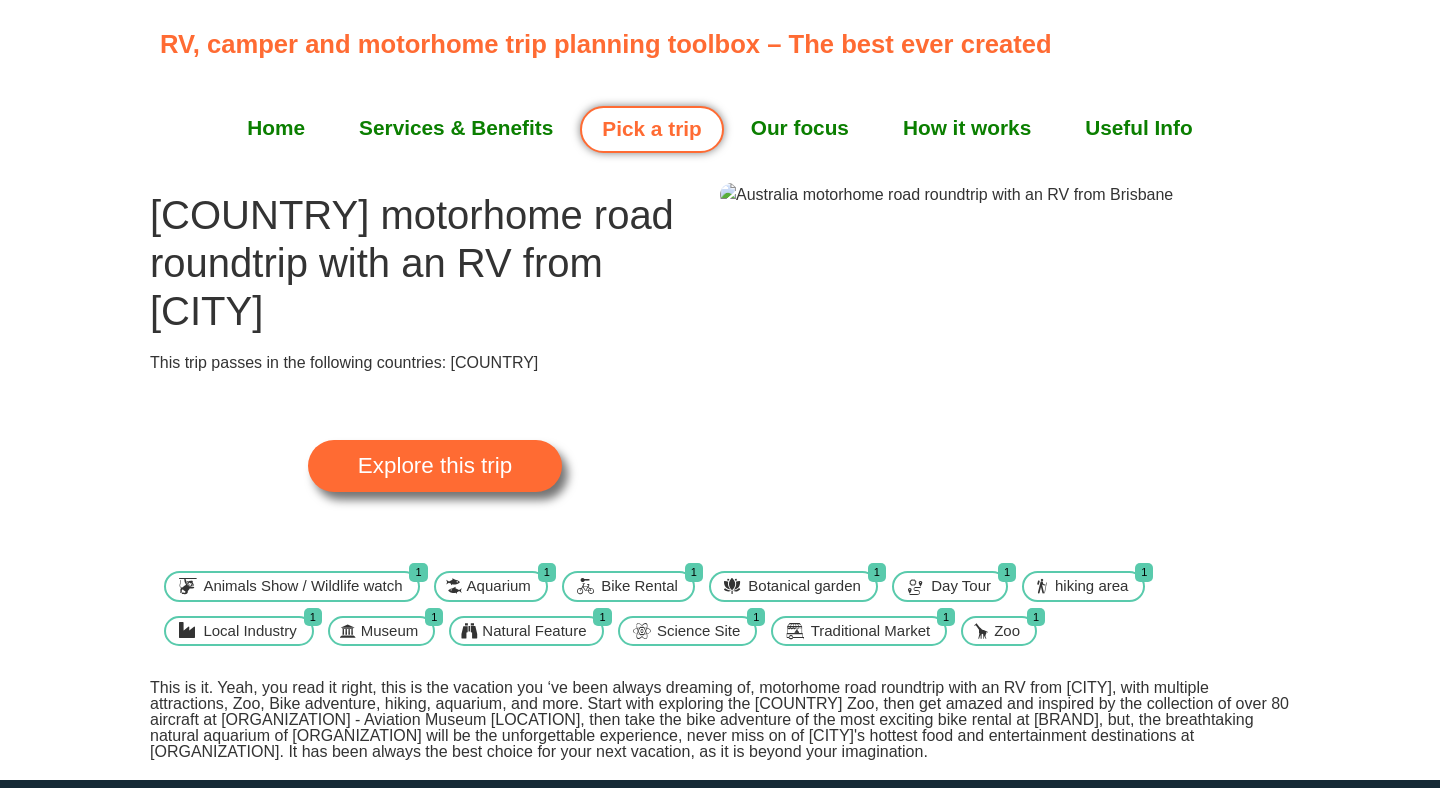 scroll, scrollTop: 0, scrollLeft: 0, axis: both 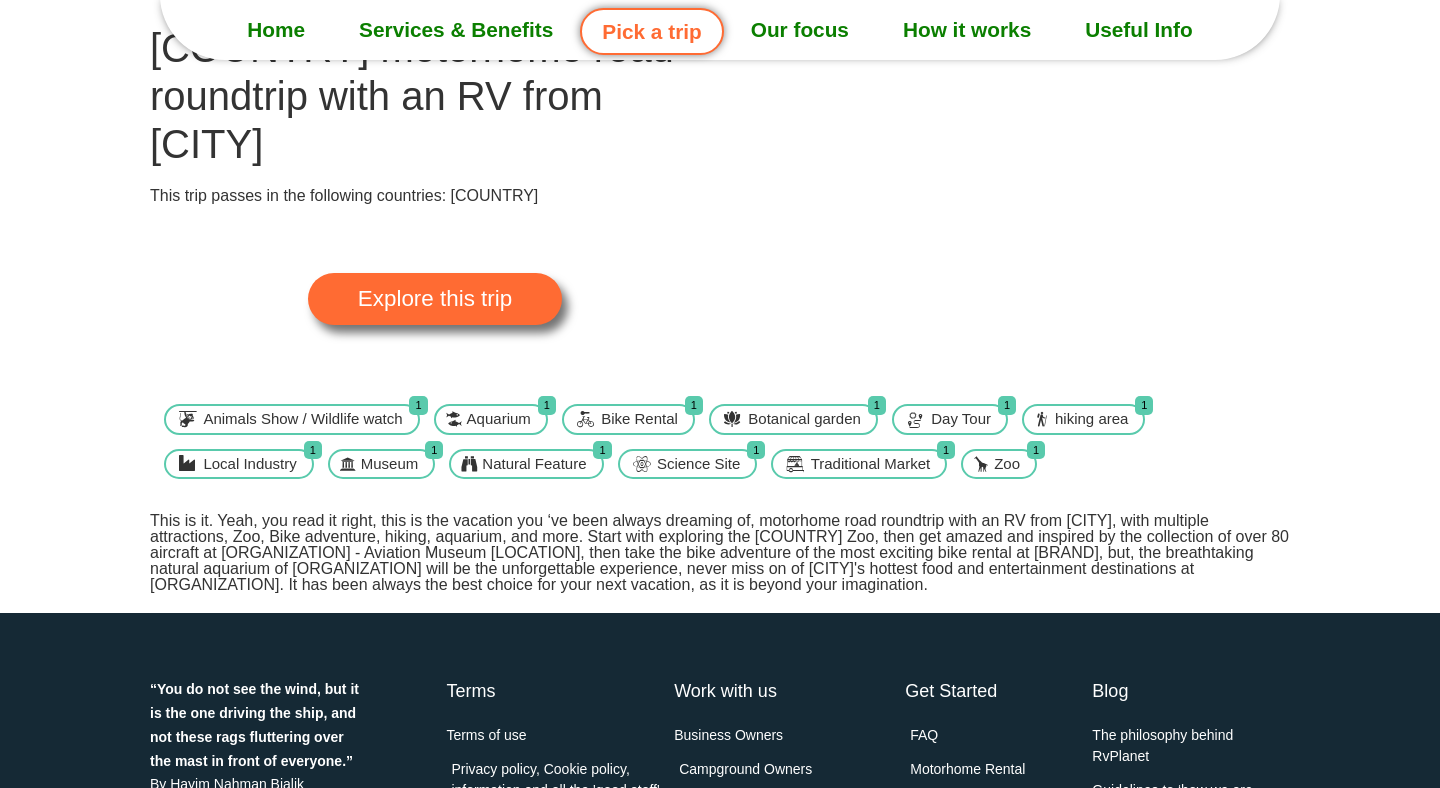 click on "Explore this trip" at bounding box center (435, 299) 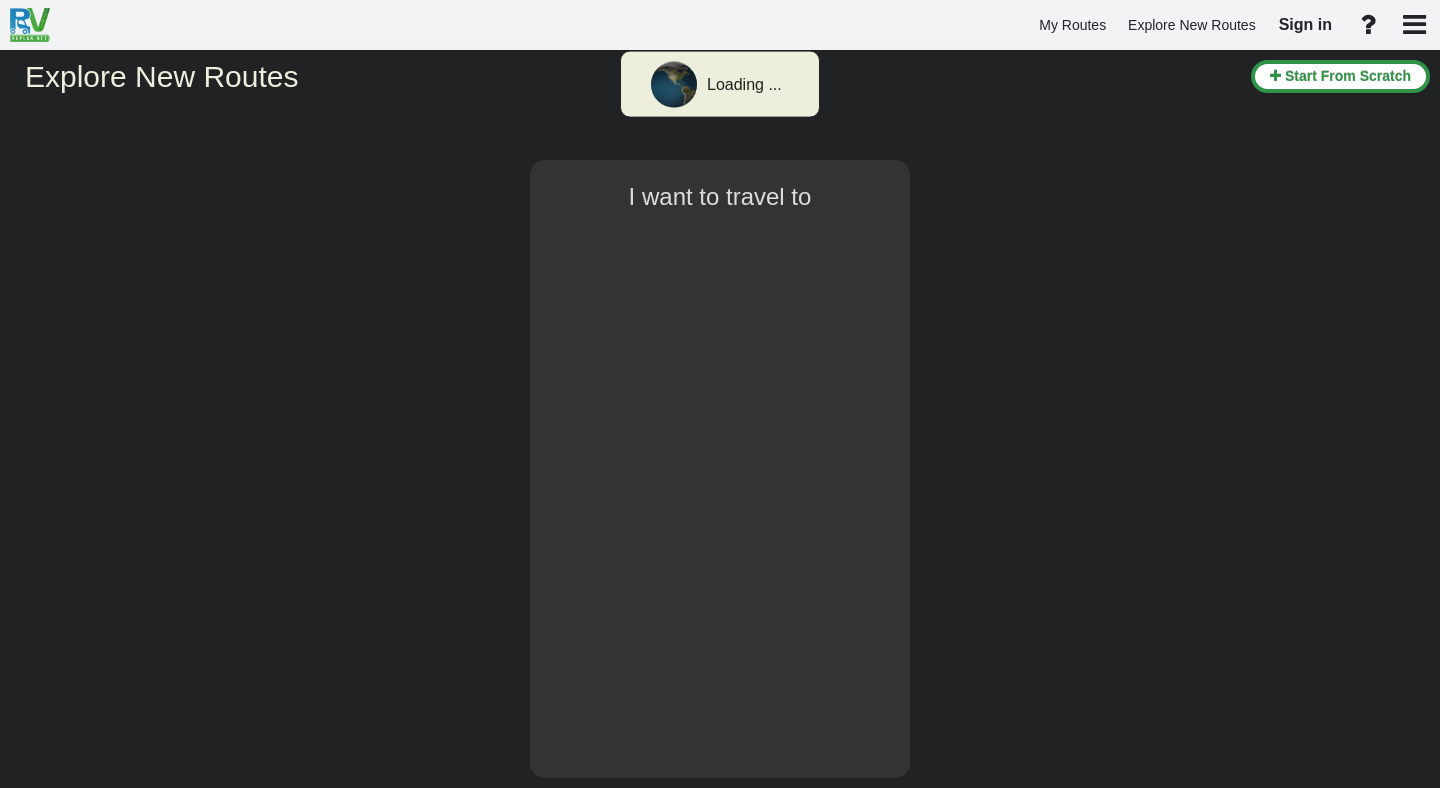 scroll, scrollTop: 0, scrollLeft: 0, axis: both 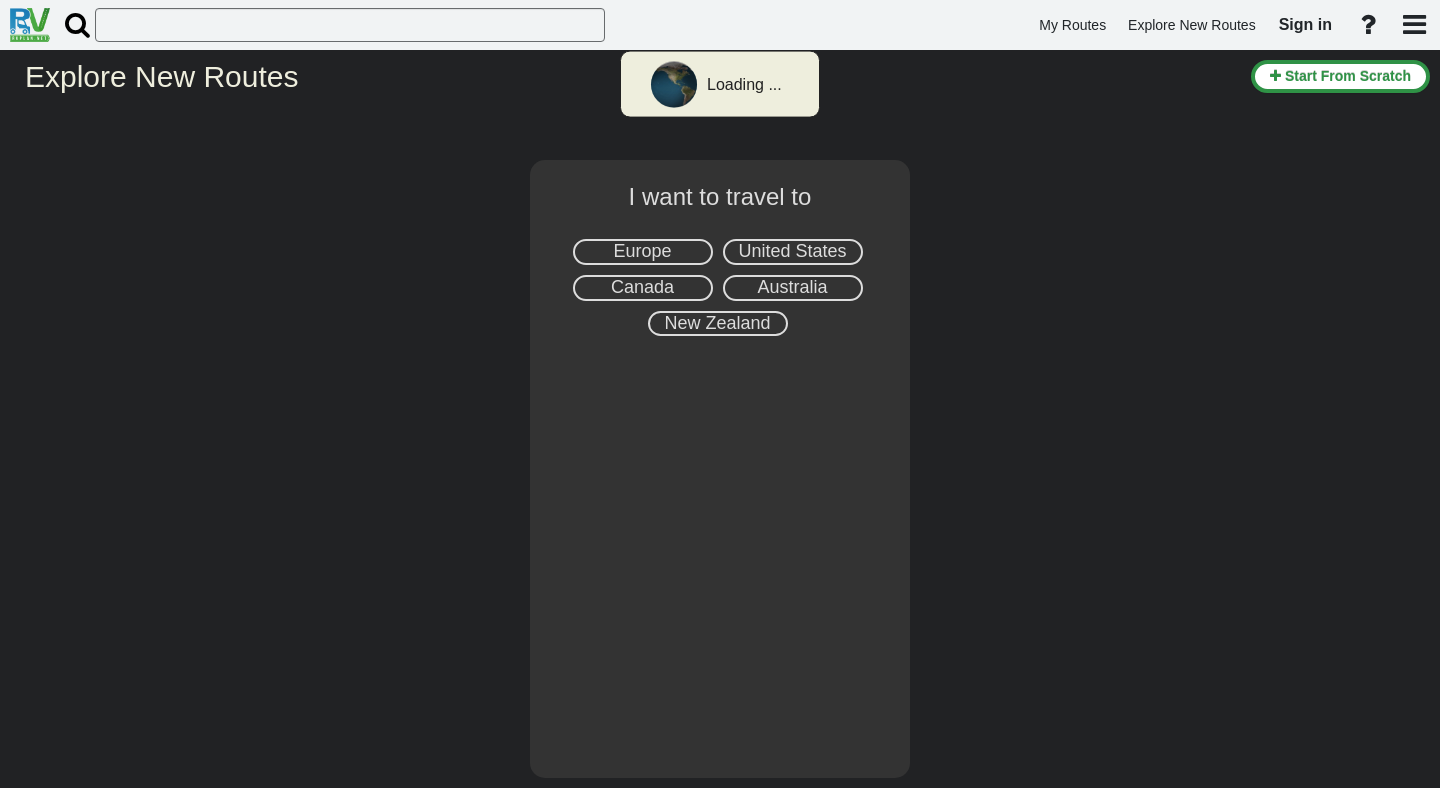 select on "number:3" 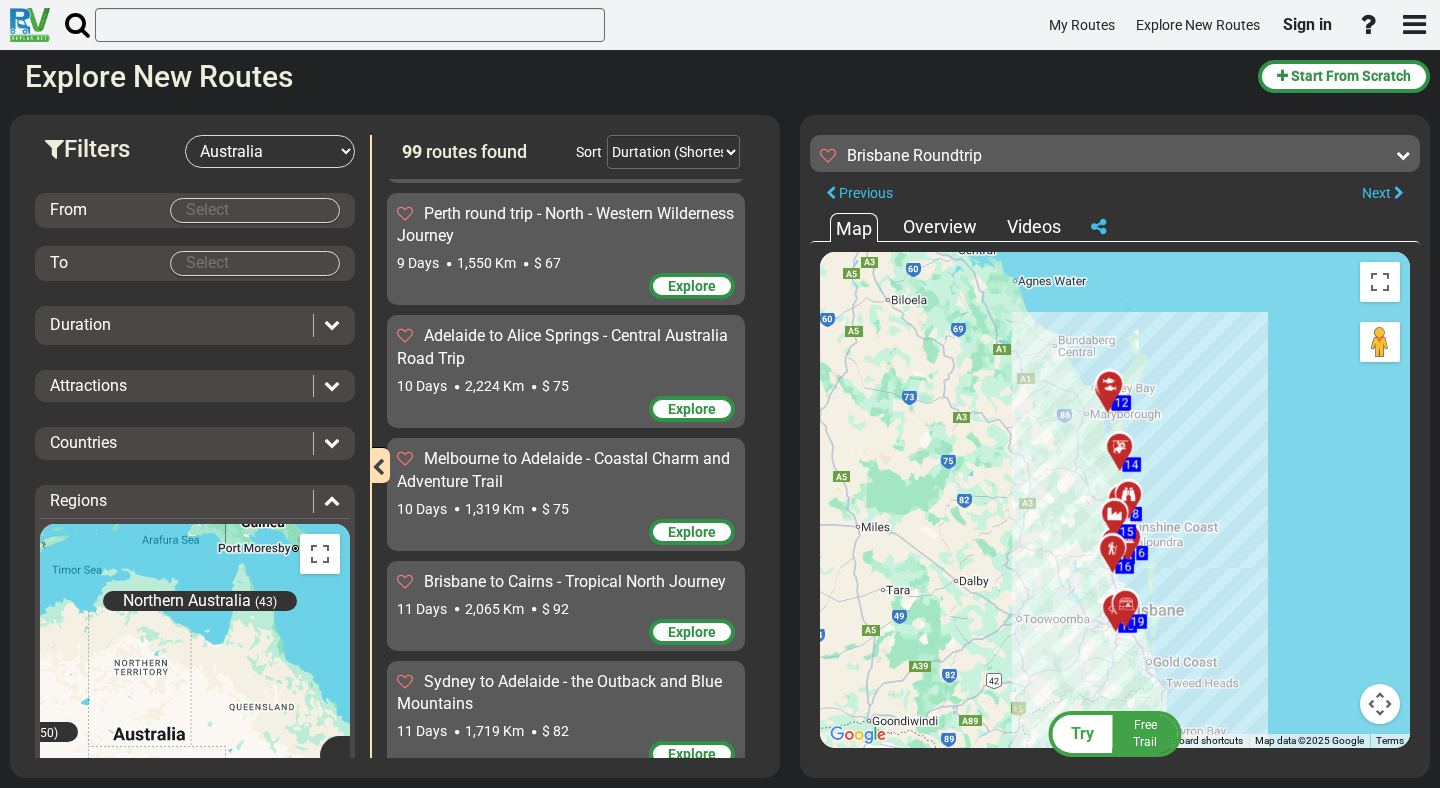 scroll, scrollTop: 1805, scrollLeft: 0, axis: vertical 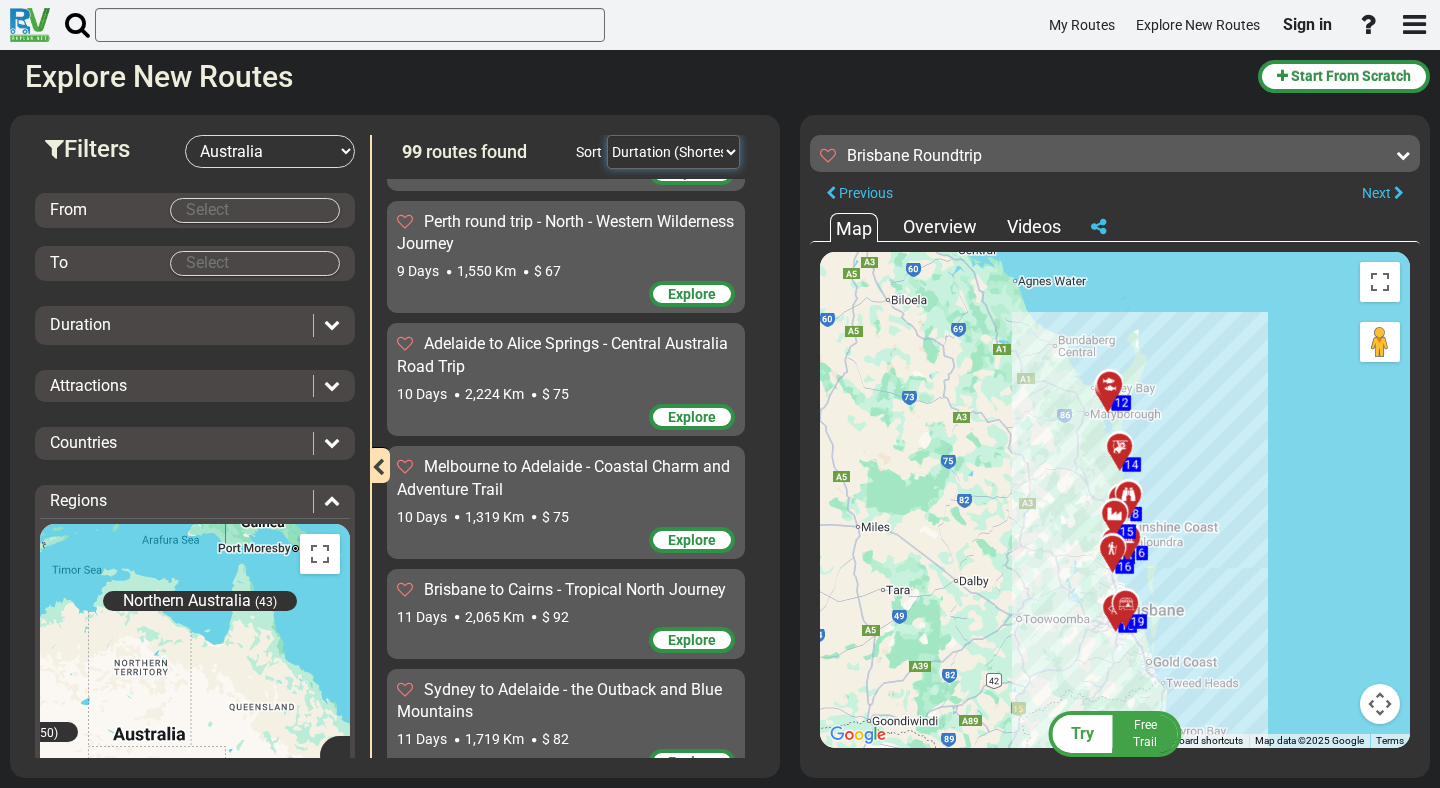 click on "Durtation (Shortest) Durtation (Longest) Distance (Shortest) Distance (Longest) Price (Lowest) Price (Highest) A -> Z Z -> A" at bounding box center (673, 152) 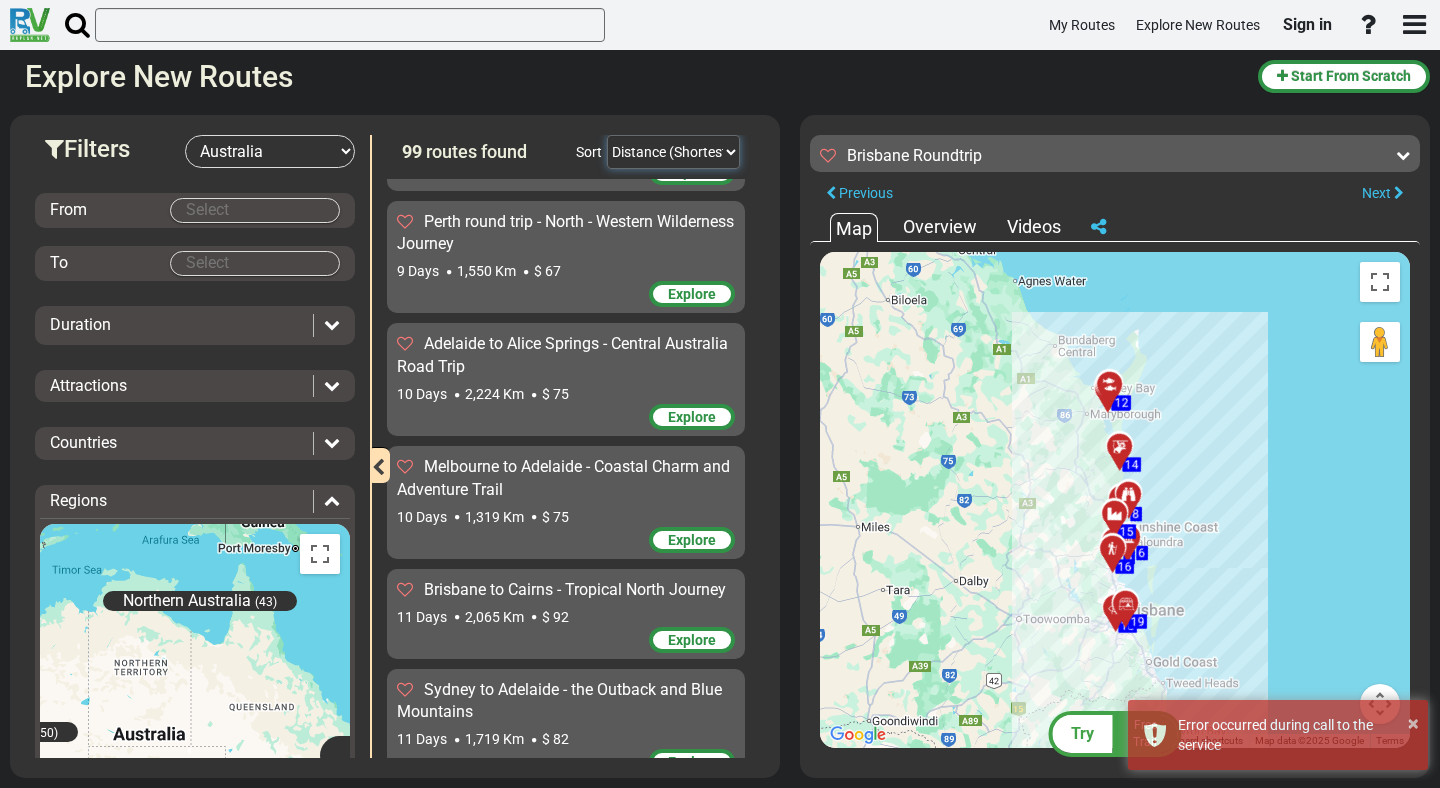 click on "Durtation (Shortest) Durtation (Longest) Distance (Shortest) Distance (Longest) Price (Lowest) Price (Highest) A -> Z Z -> A" at bounding box center (673, 152) 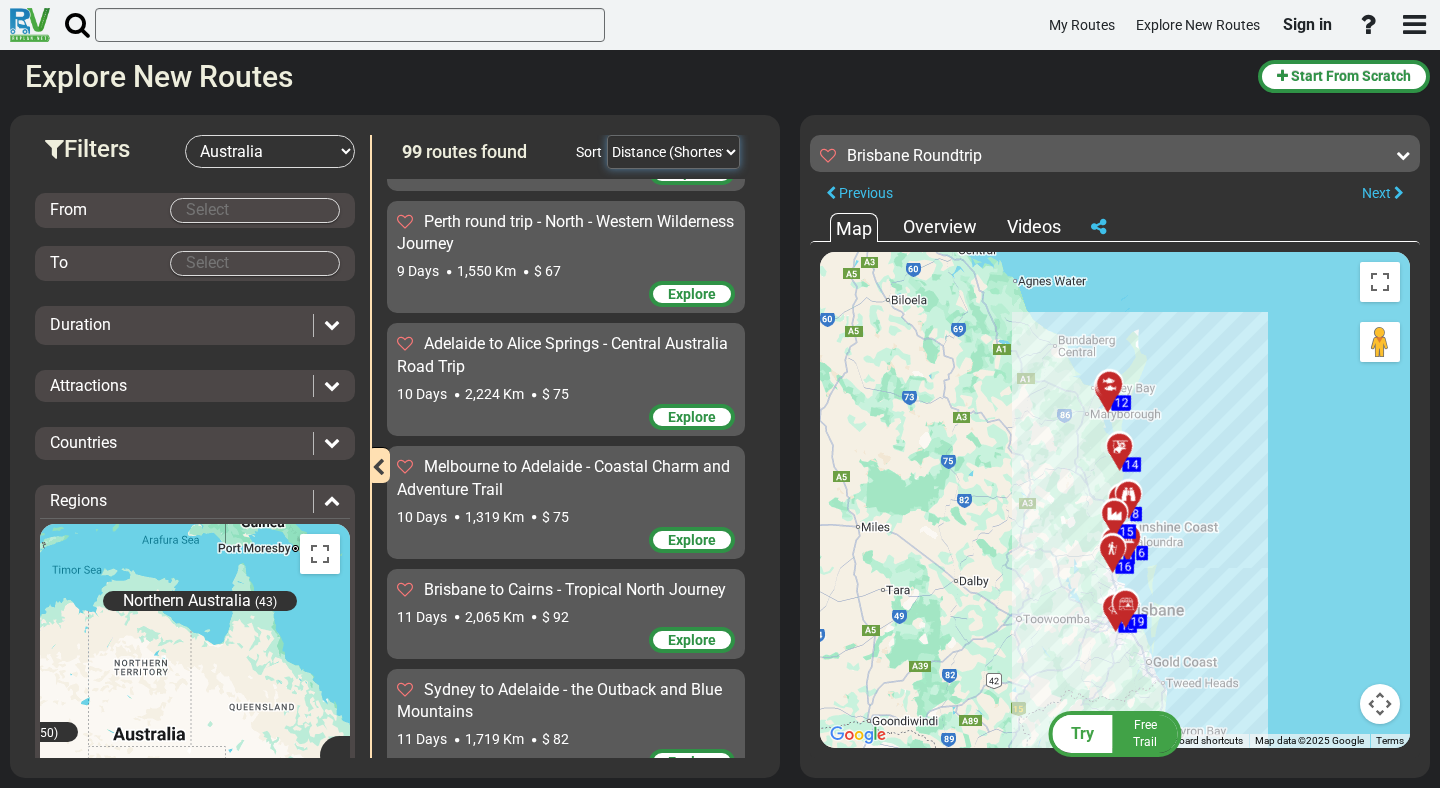 click on "Durtation (Shortest) Durtation (Longest) Distance (Shortest) Distance (Longest) Price (Lowest) Price (Highest) A -> Z Z -> A" at bounding box center [673, 152] 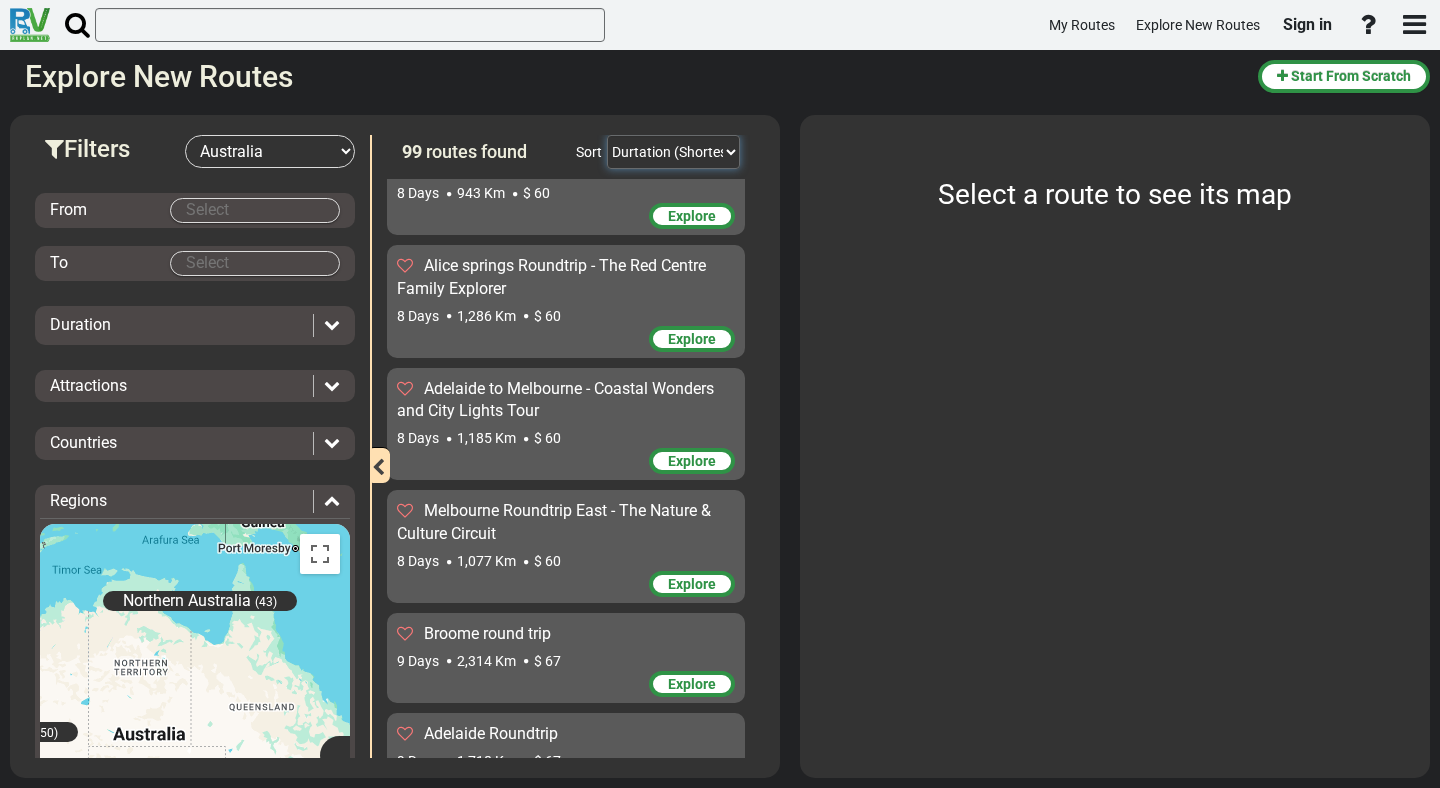 scroll, scrollTop: 822, scrollLeft: 0, axis: vertical 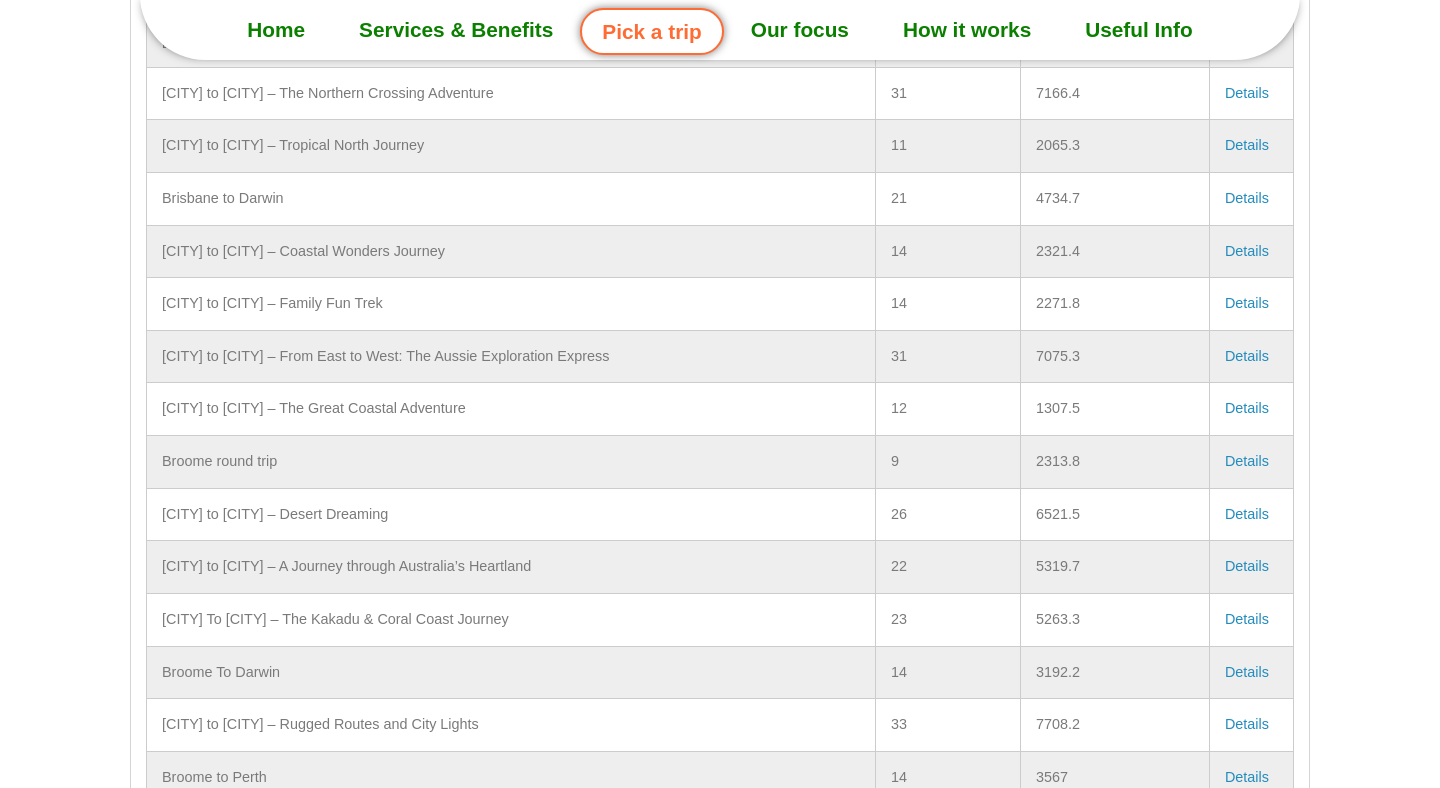 click on "Services & Benefits" 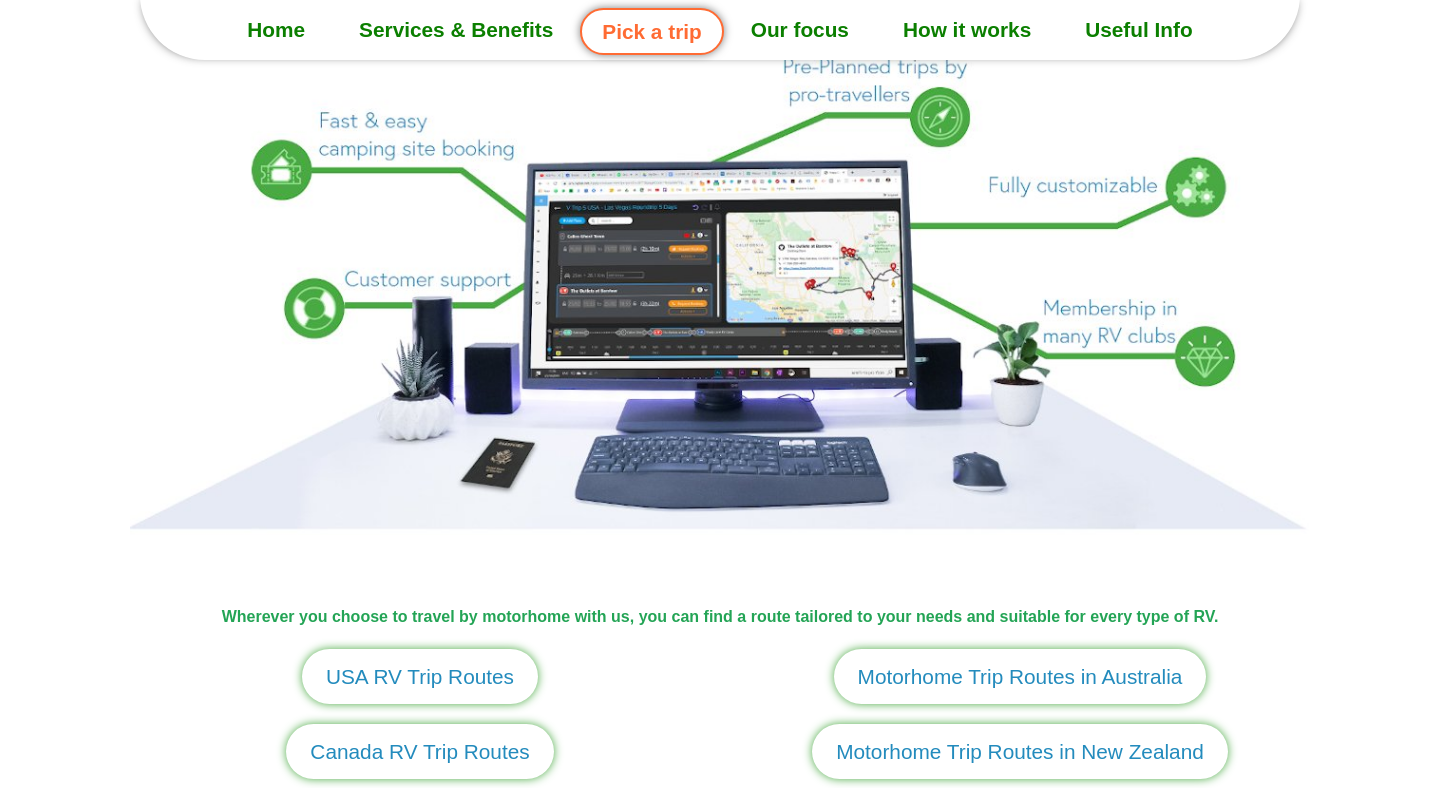 scroll, scrollTop: 1989, scrollLeft: 0, axis: vertical 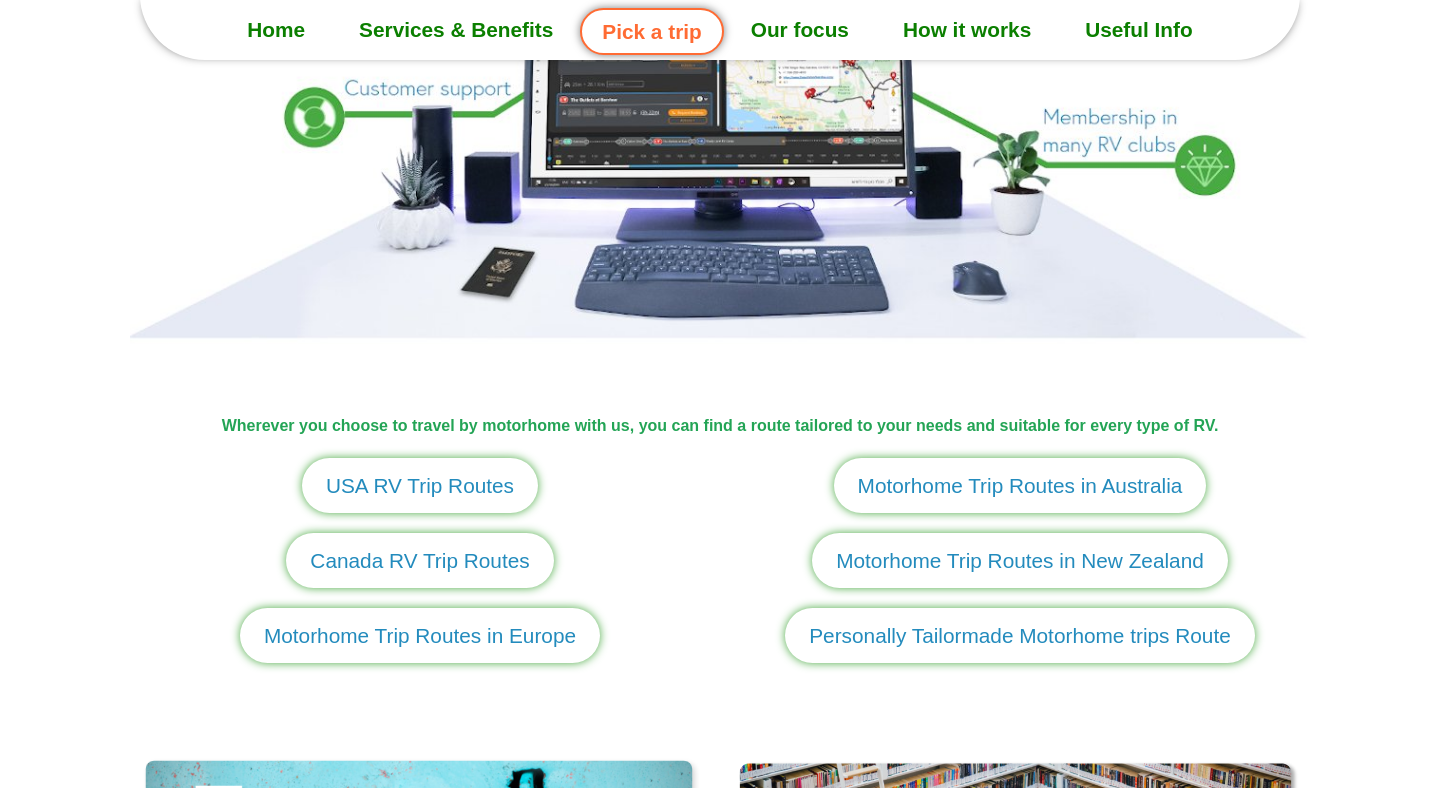 click on "Personally Tailormade Motorhome trips Route" at bounding box center [1020, 635] 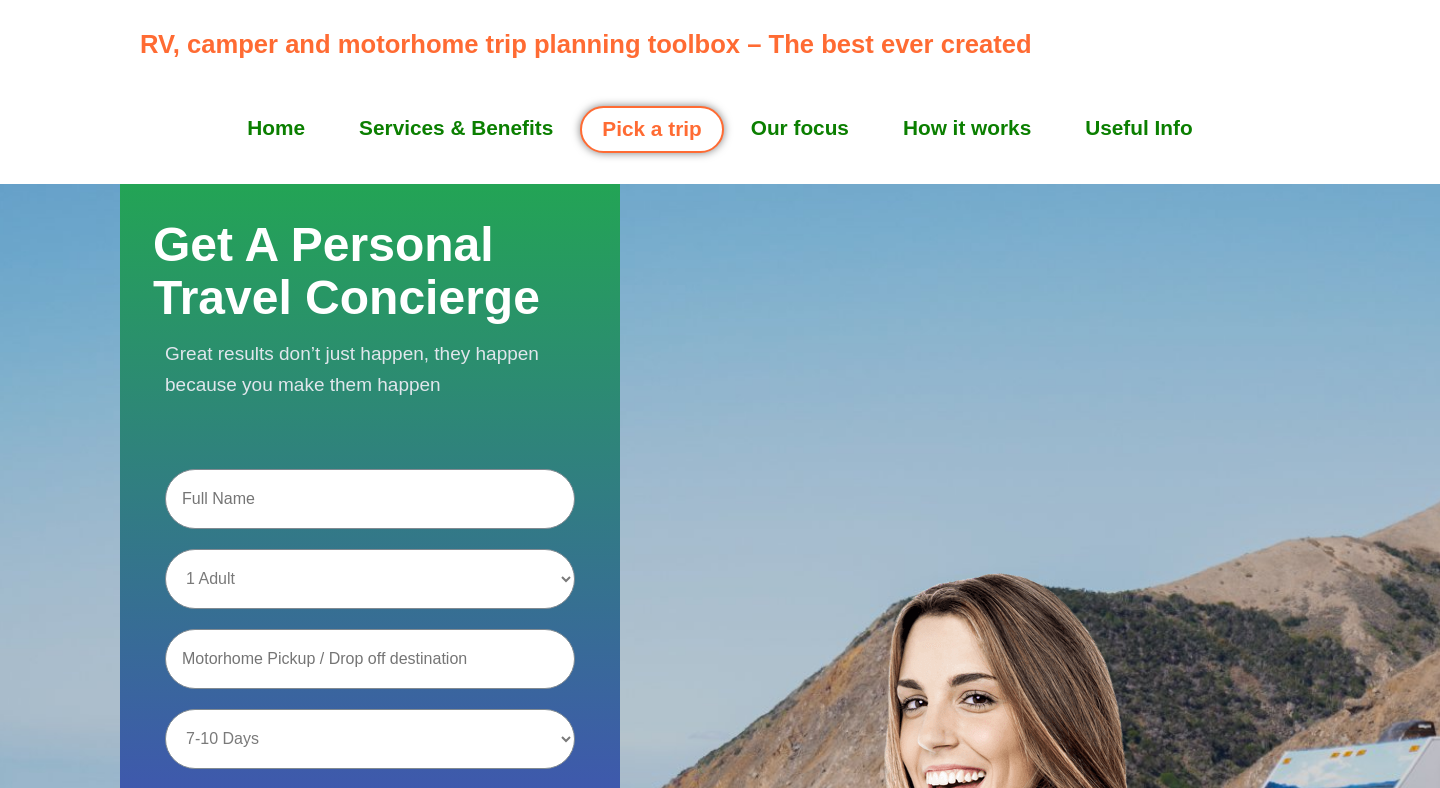 scroll, scrollTop: 0, scrollLeft: 0, axis: both 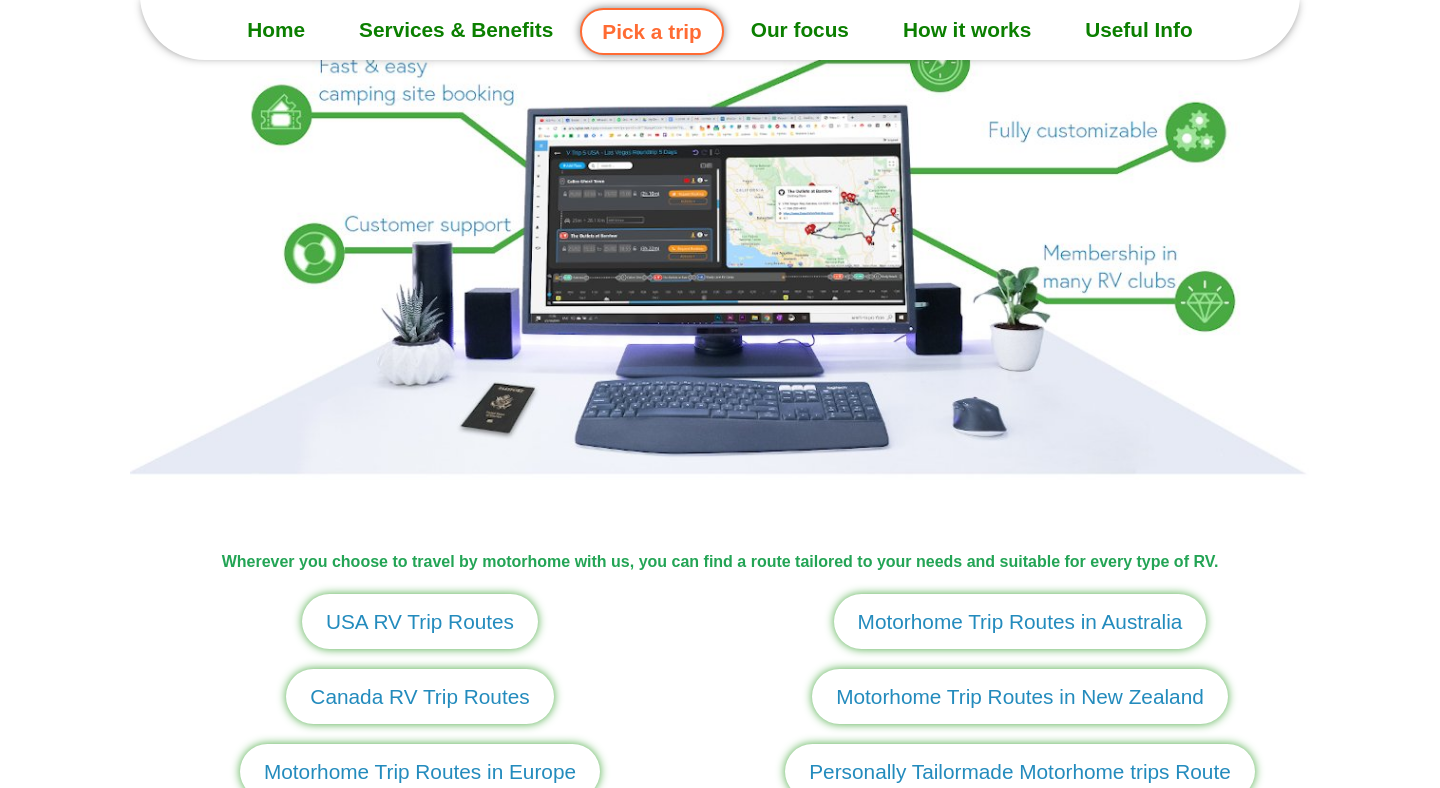 click on "Motorhome Trip Routes in Australia" at bounding box center [1020, 621] 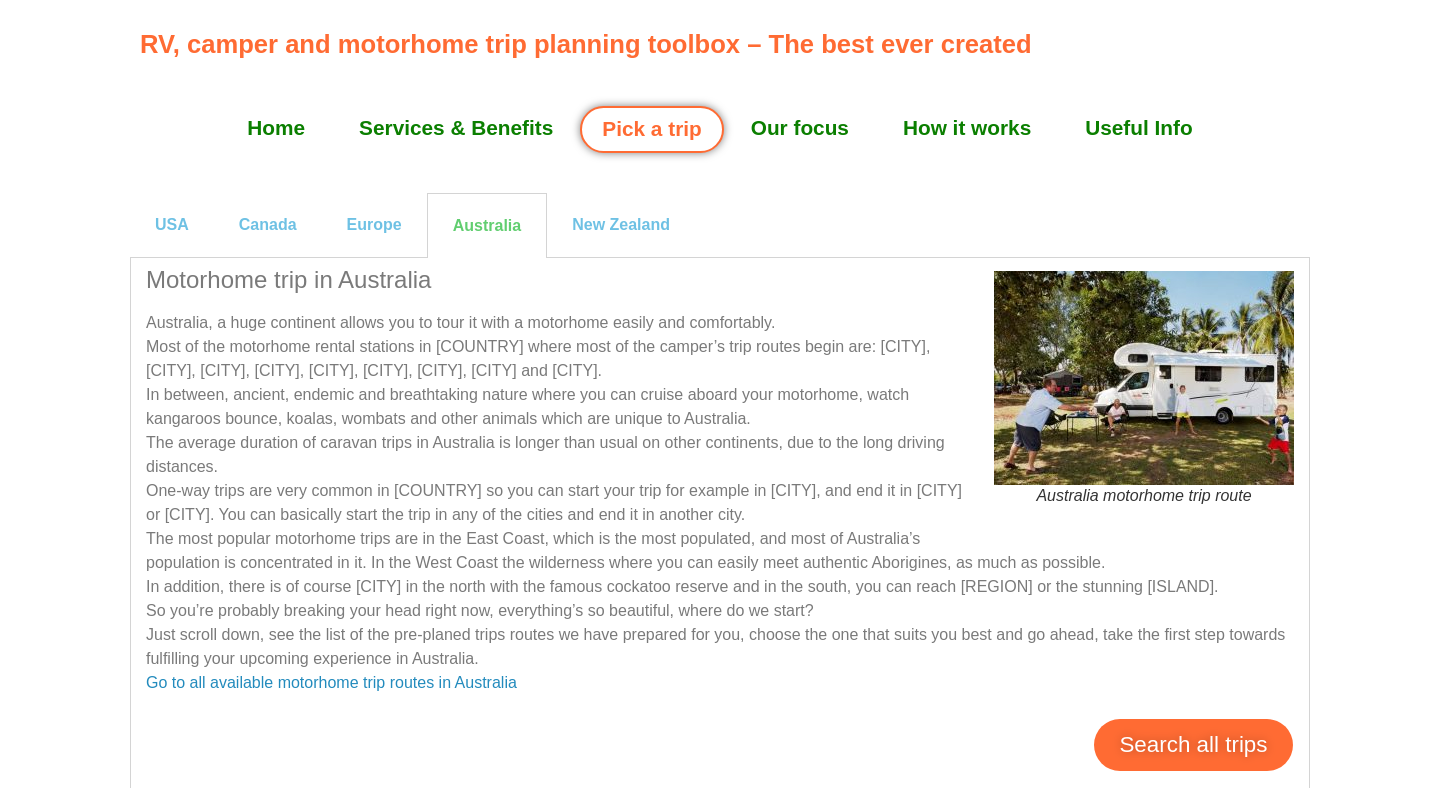 scroll, scrollTop: 0, scrollLeft: 0, axis: both 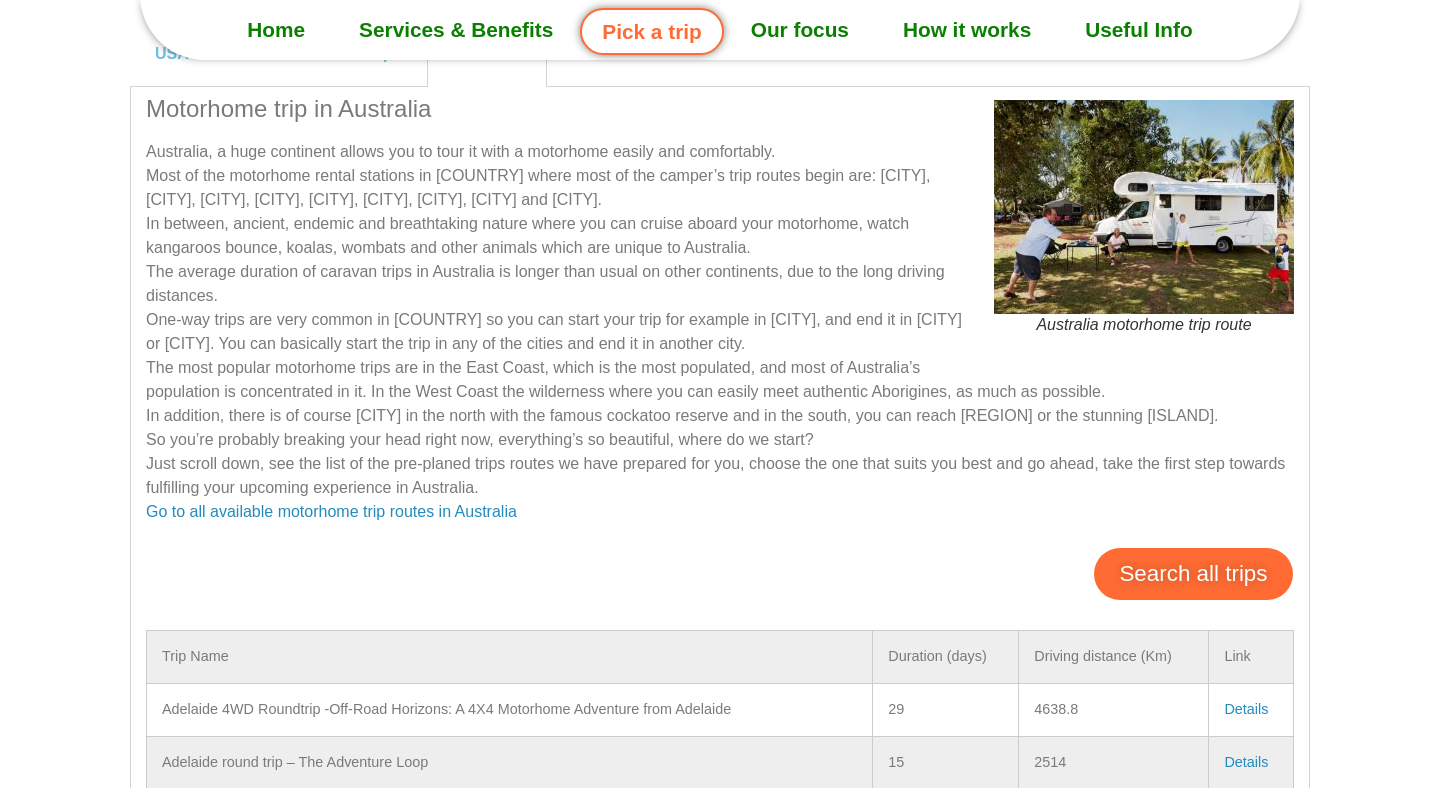 click on "Go to all available motorhome trip routes in Australia" at bounding box center [331, 511] 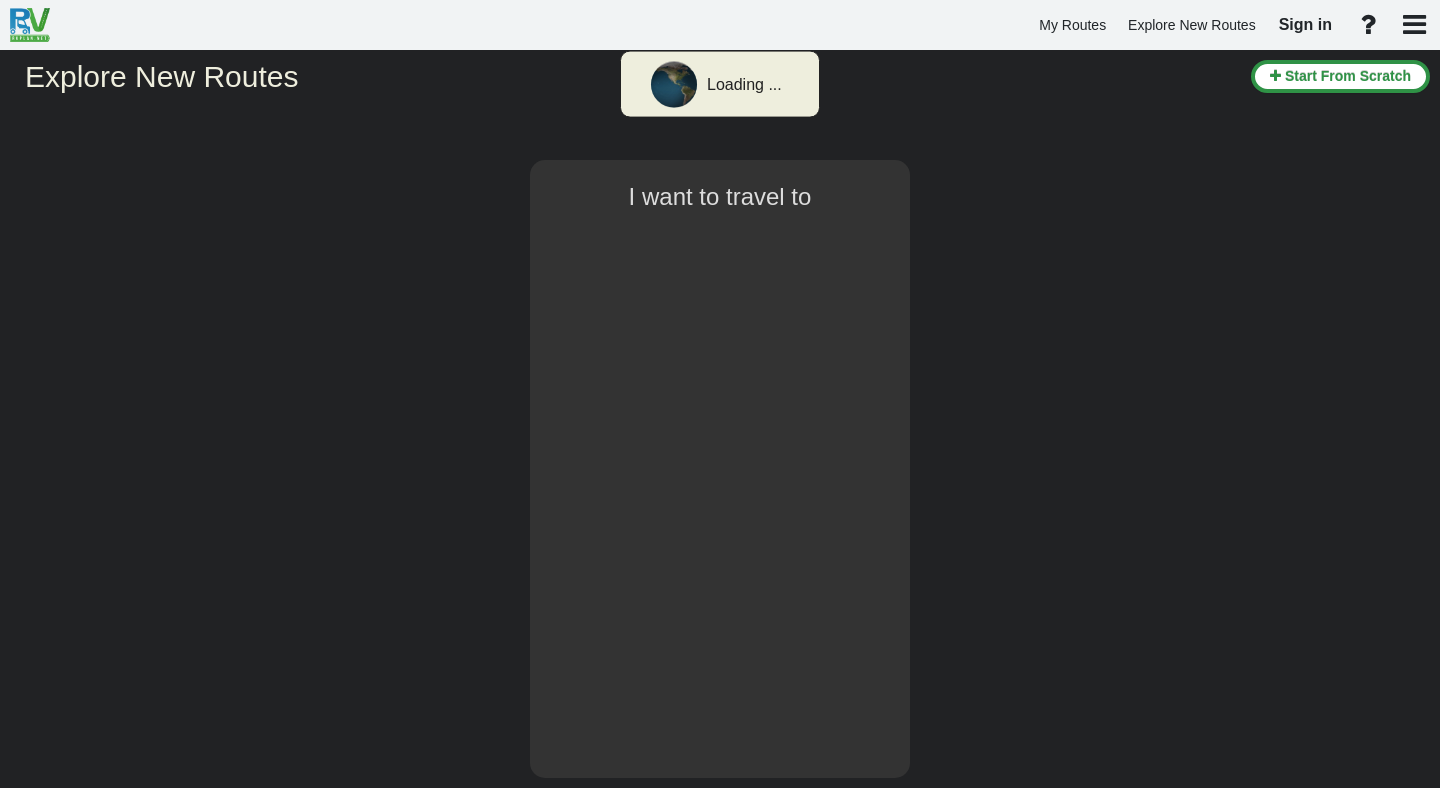 scroll, scrollTop: 0, scrollLeft: 0, axis: both 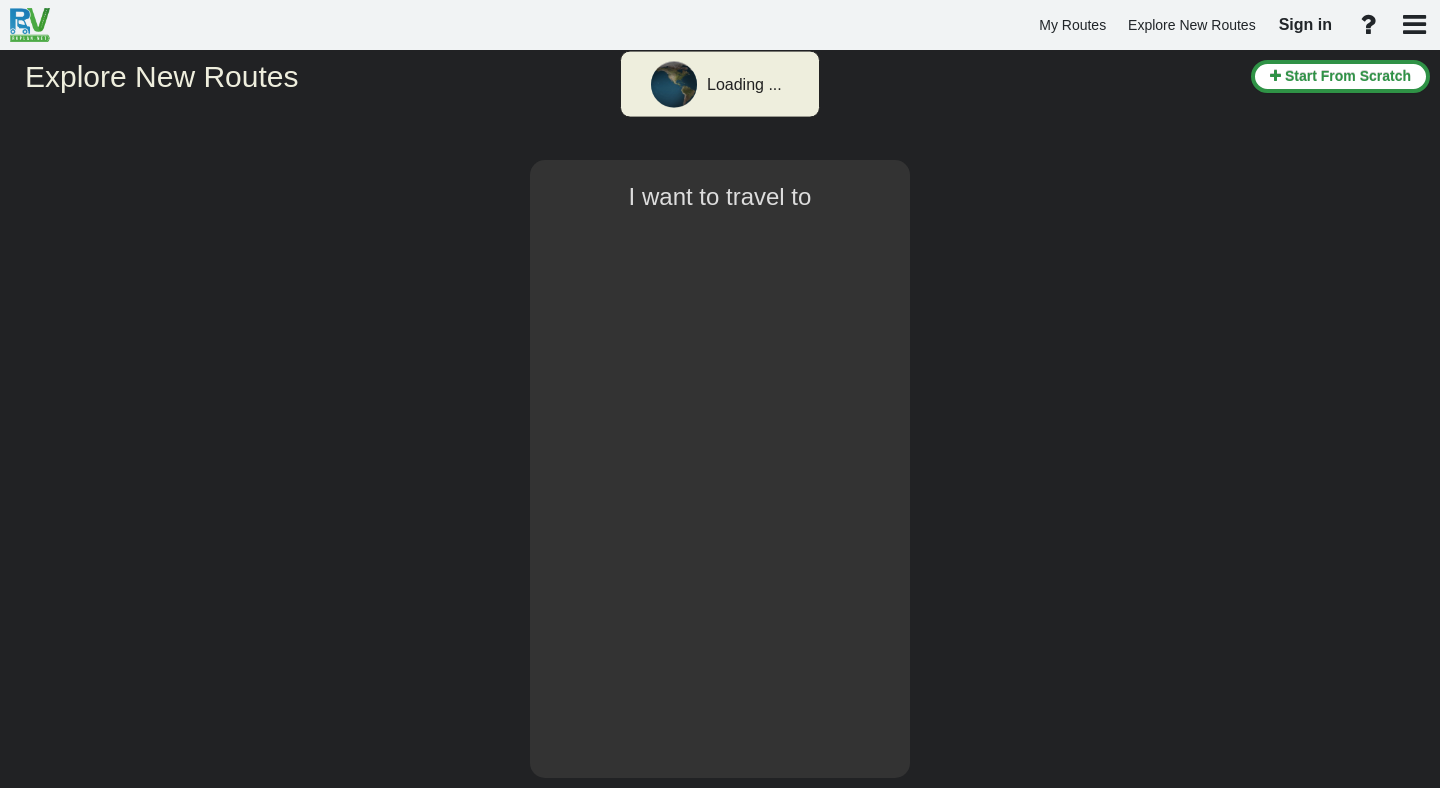 select on "number:3" 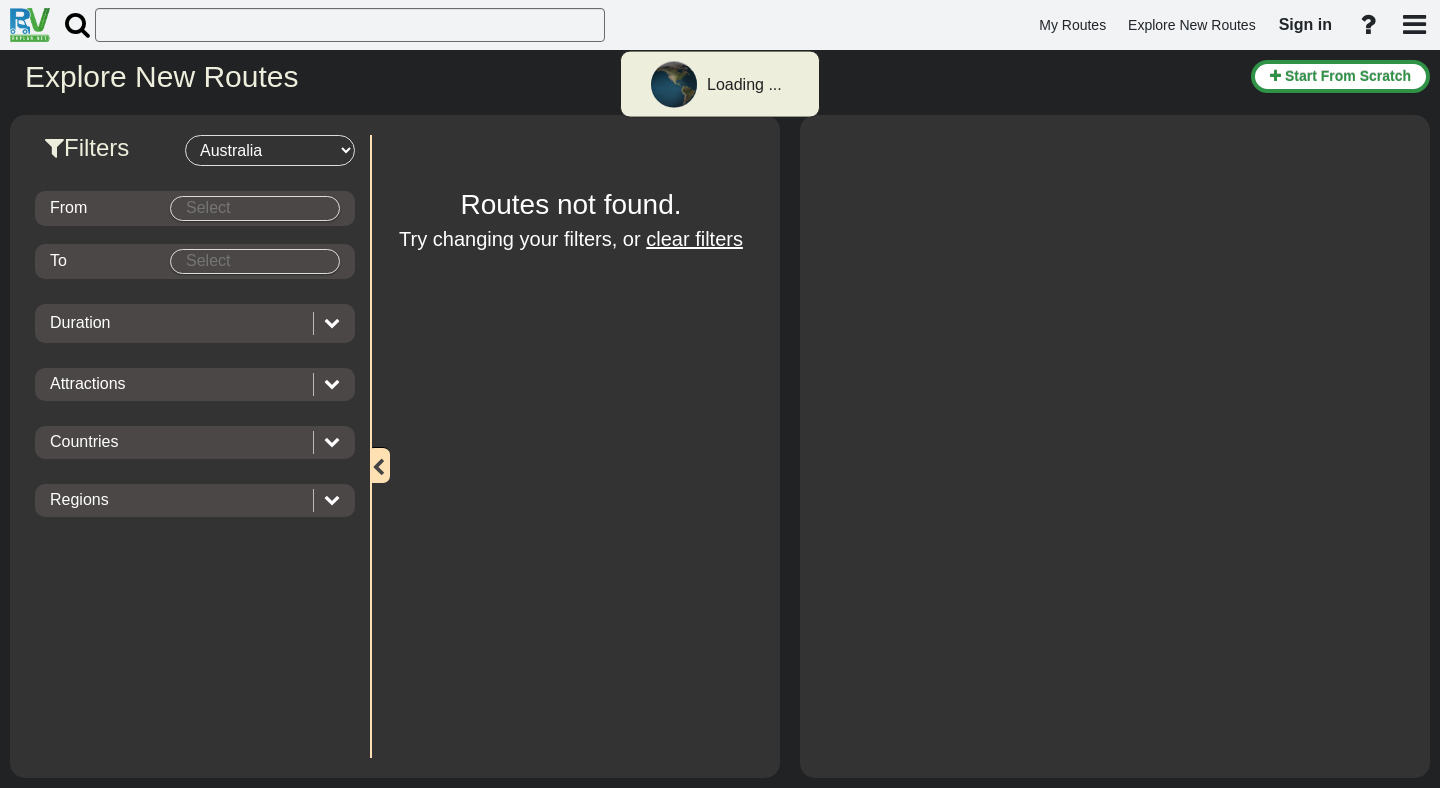 scroll, scrollTop: 0, scrollLeft: 0, axis: both 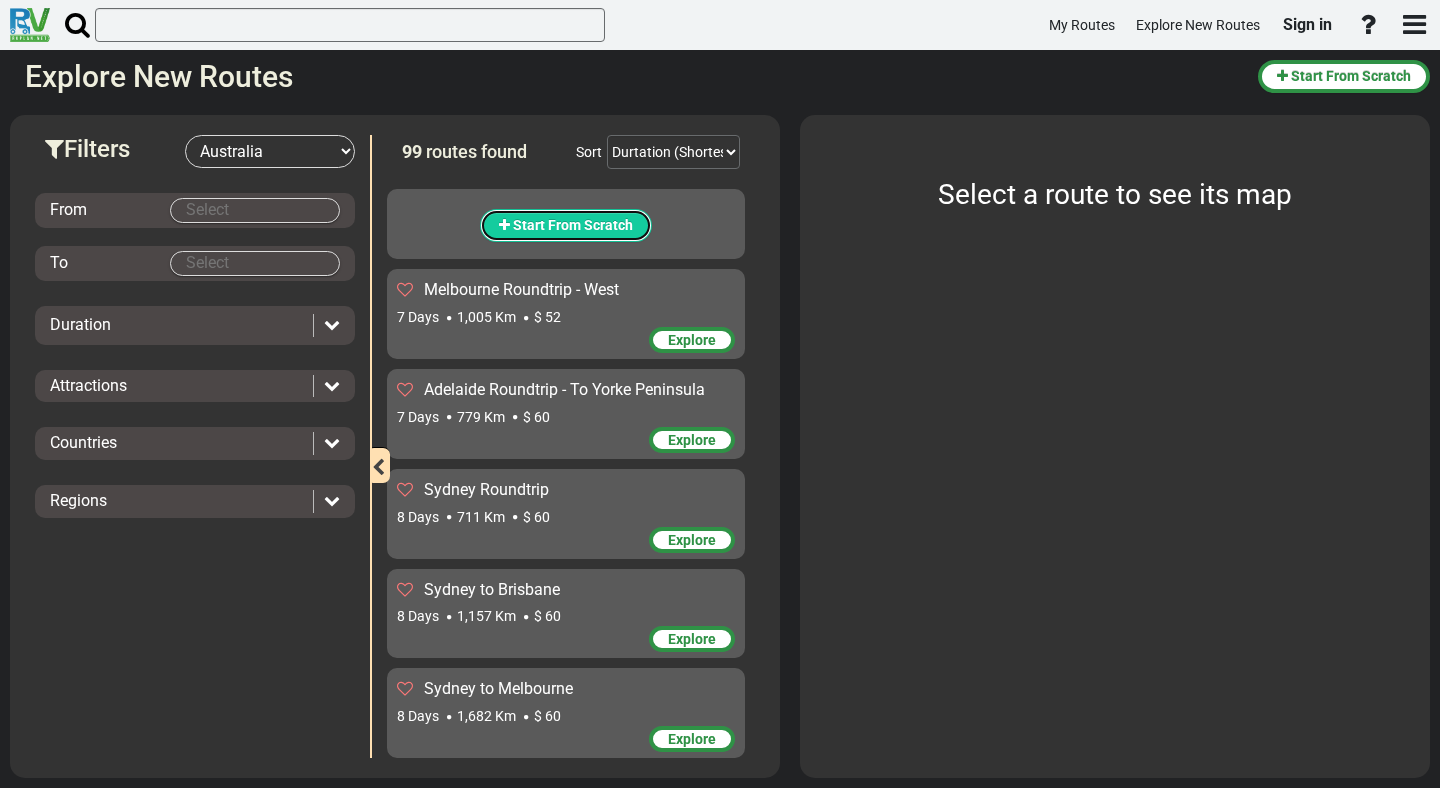click on "Start From Scratch" at bounding box center (573, 225) 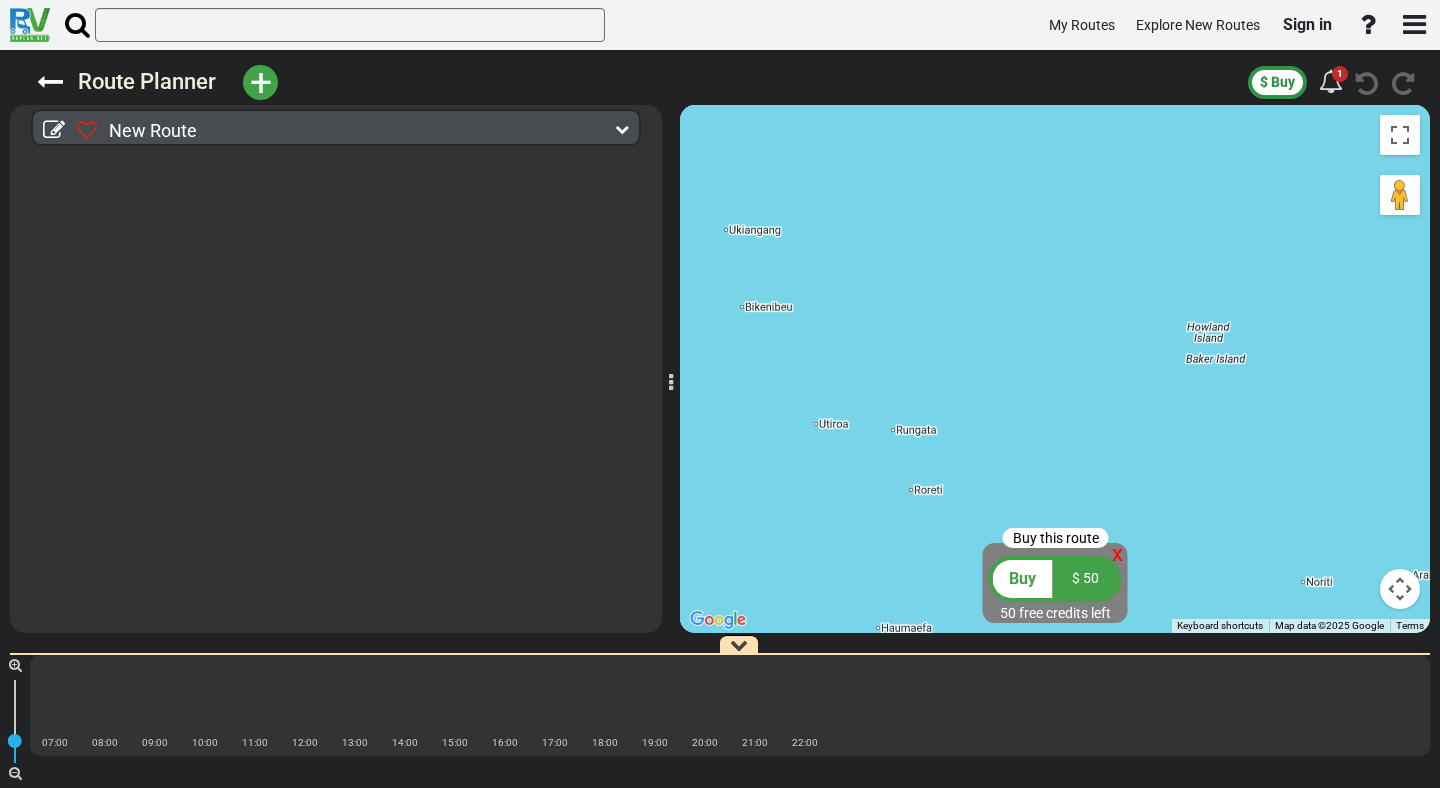 click at bounding box center [622, 129] 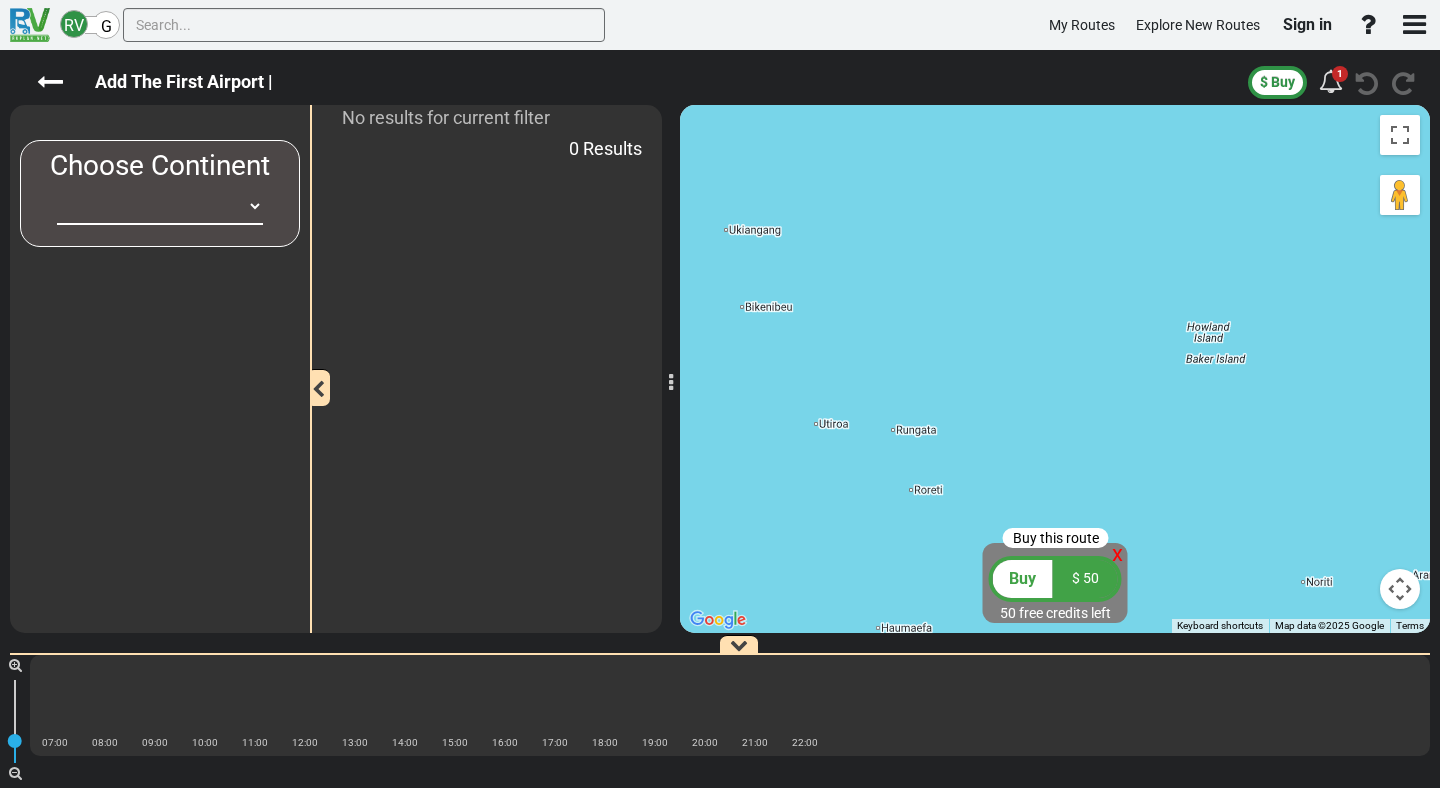 click on "Africa Asia Australia Canada Europe New Zealand South America United States" at bounding box center [160, 206] 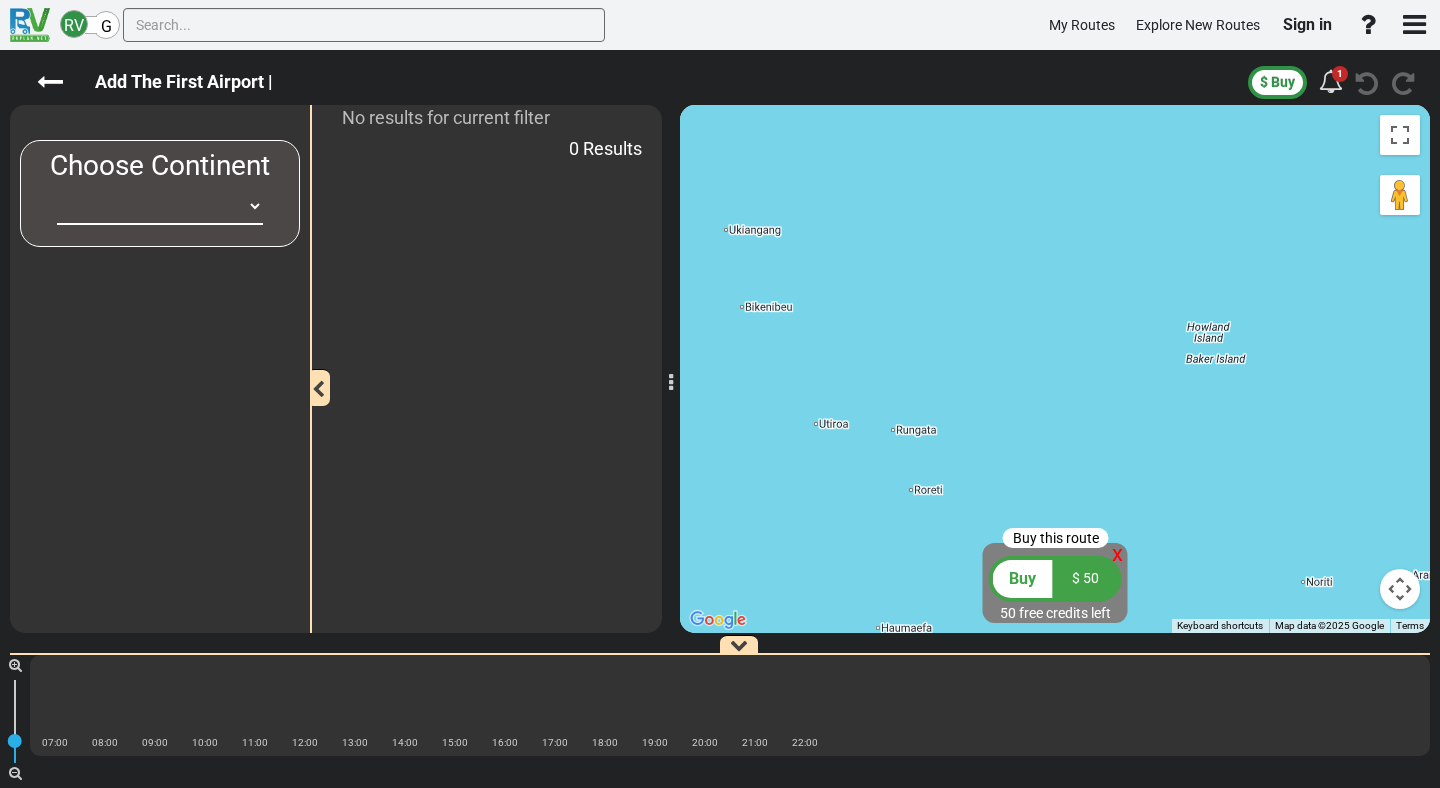 select on "number:3" 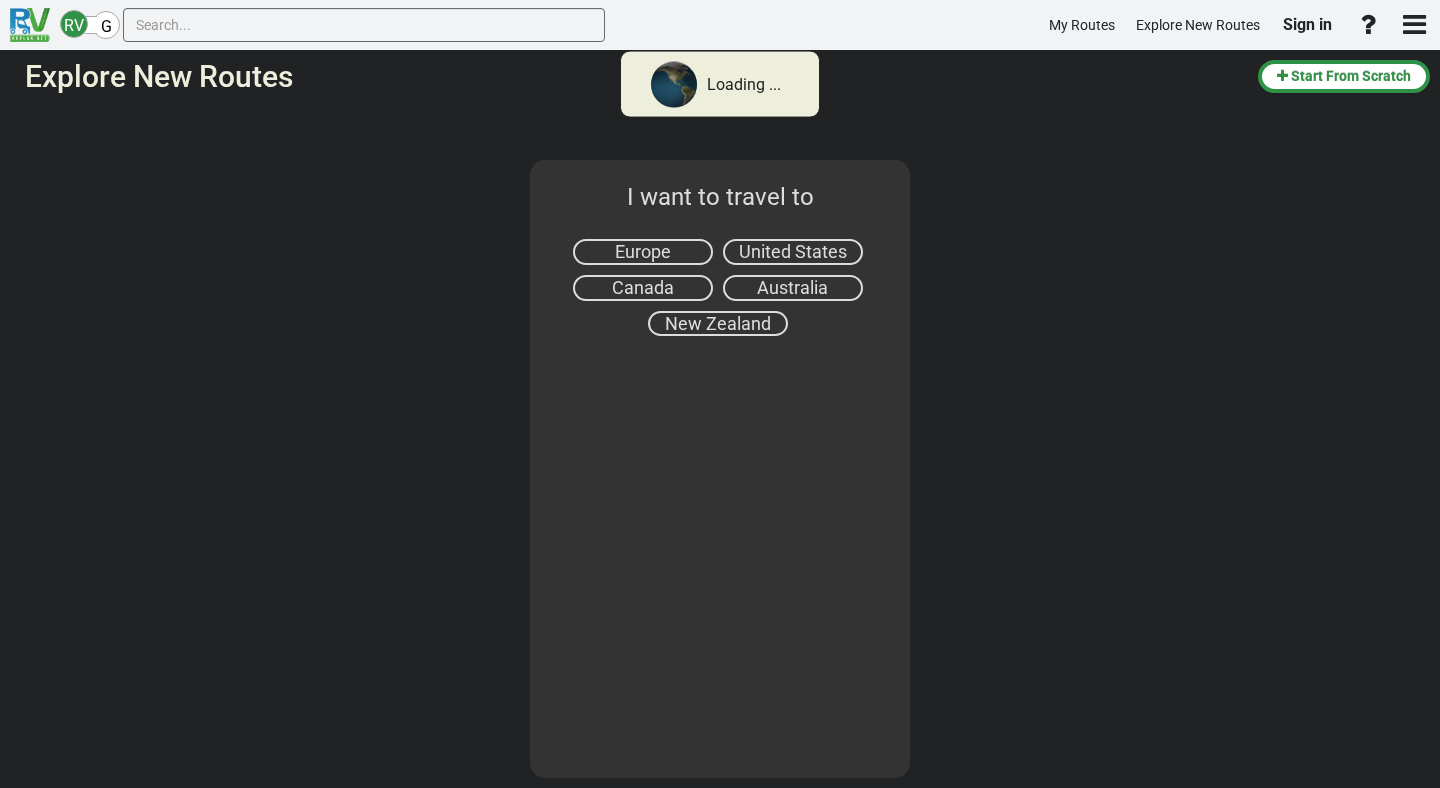 select on "number:3" 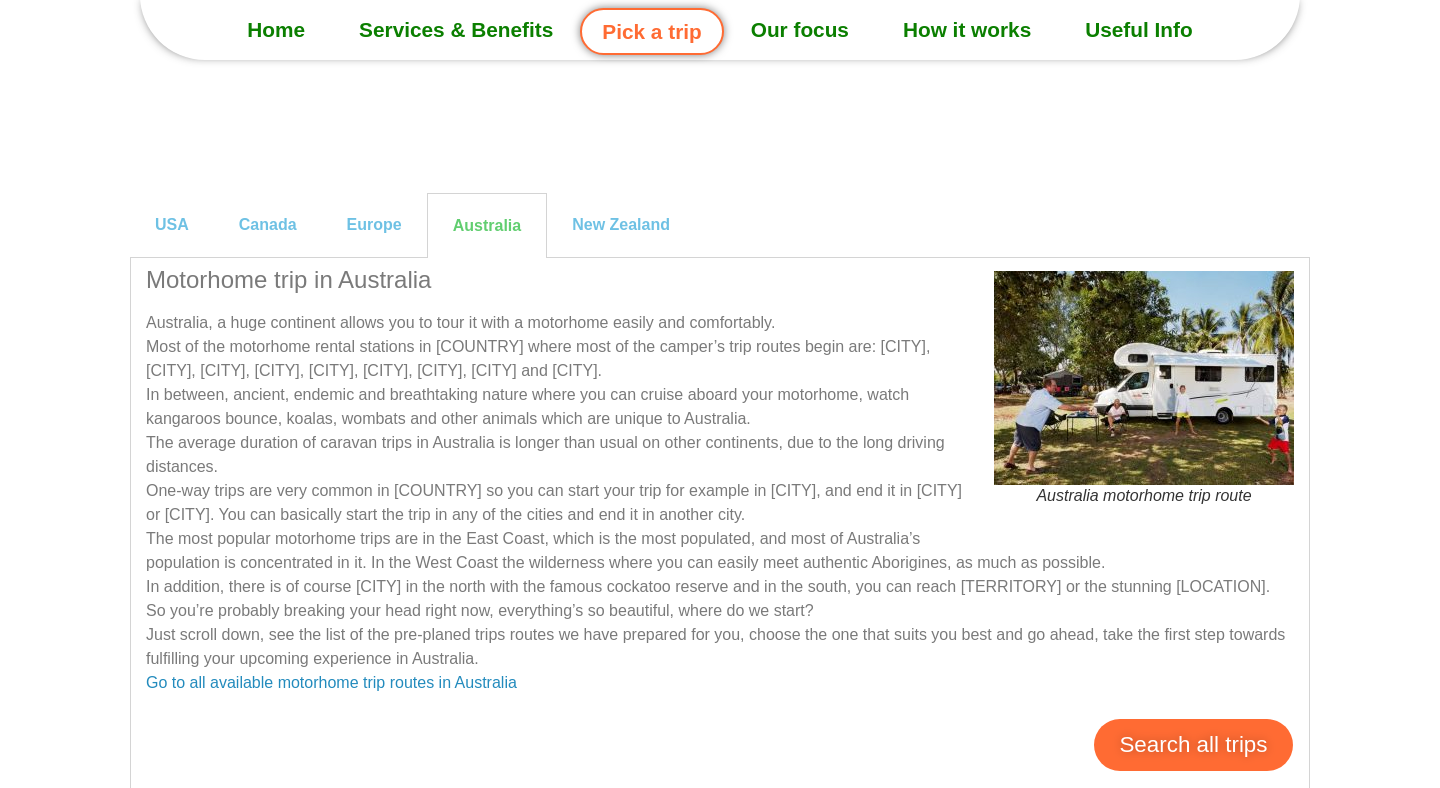 scroll, scrollTop: 171, scrollLeft: 0, axis: vertical 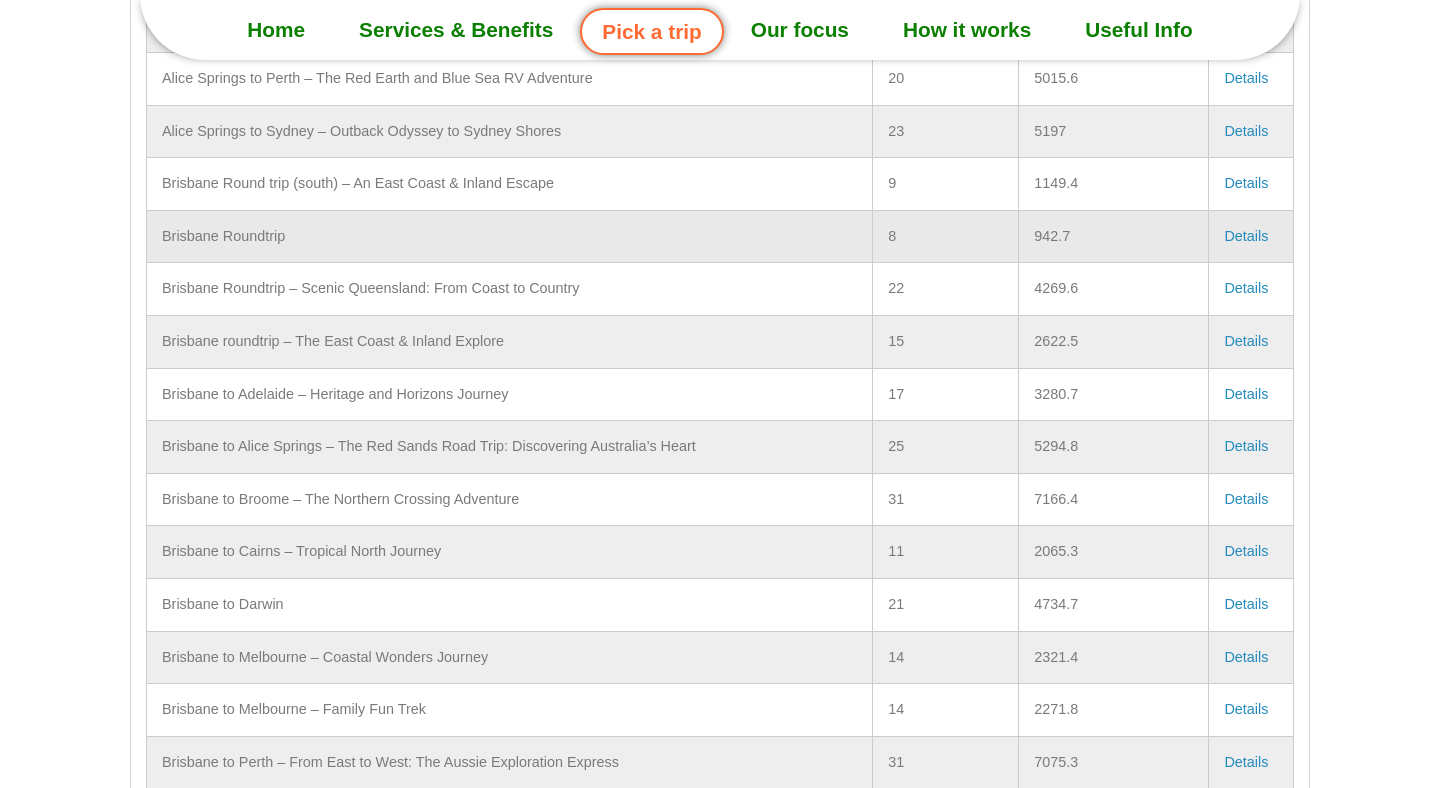 click on "Details" at bounding box center [1246, 236] 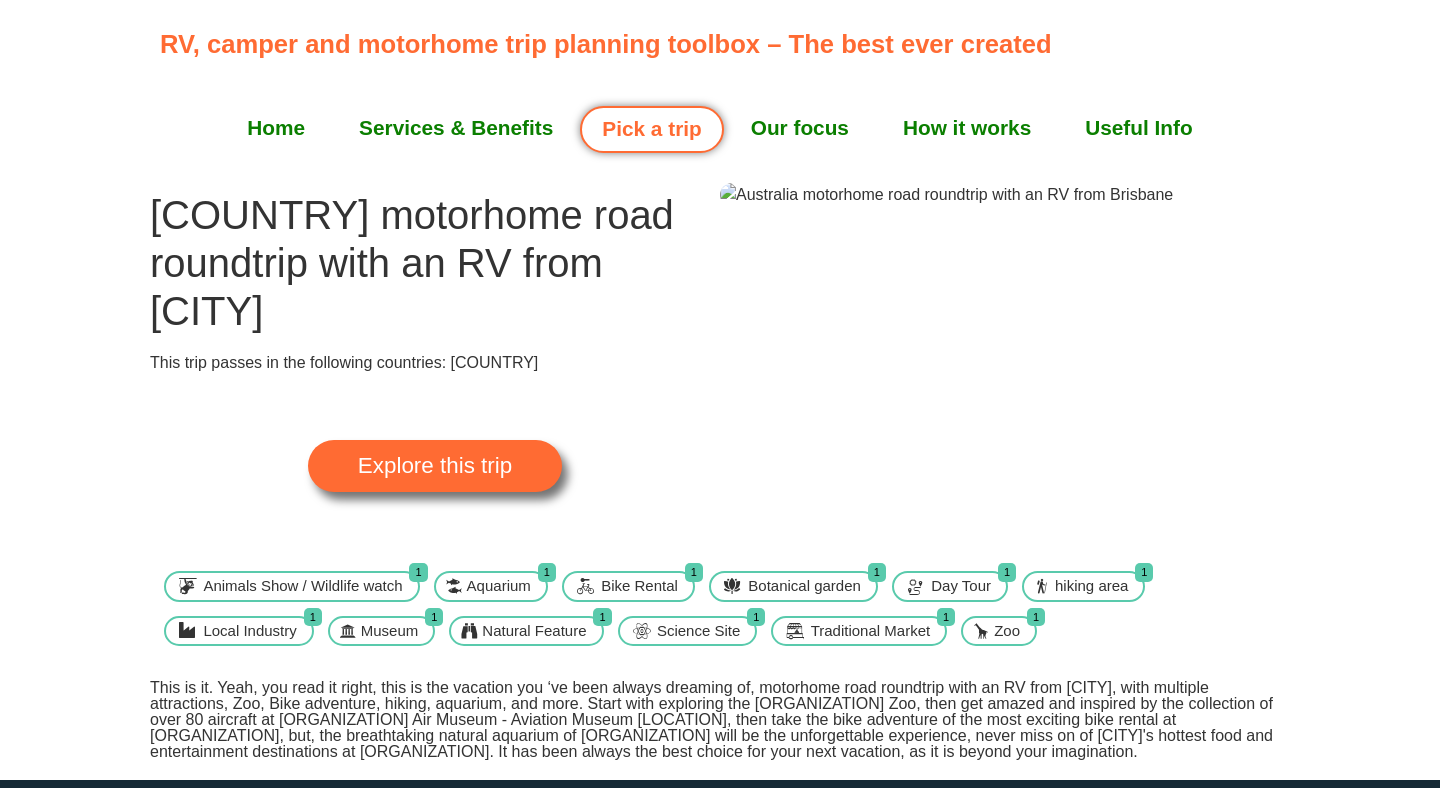scroll, scrollTop: 0, scrollLeft: 0, axis: both 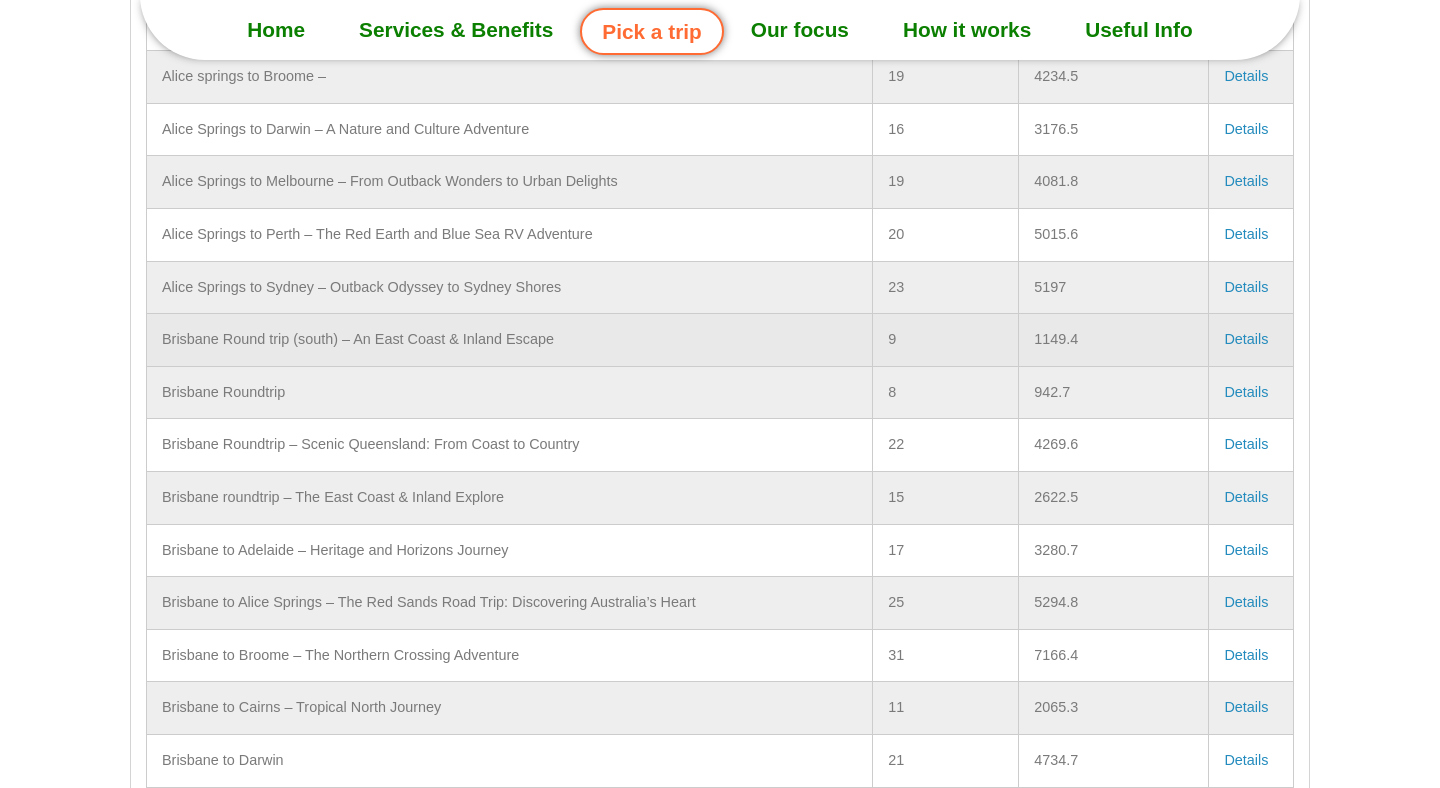 click on "Details" at bounding box center (1246, 339) 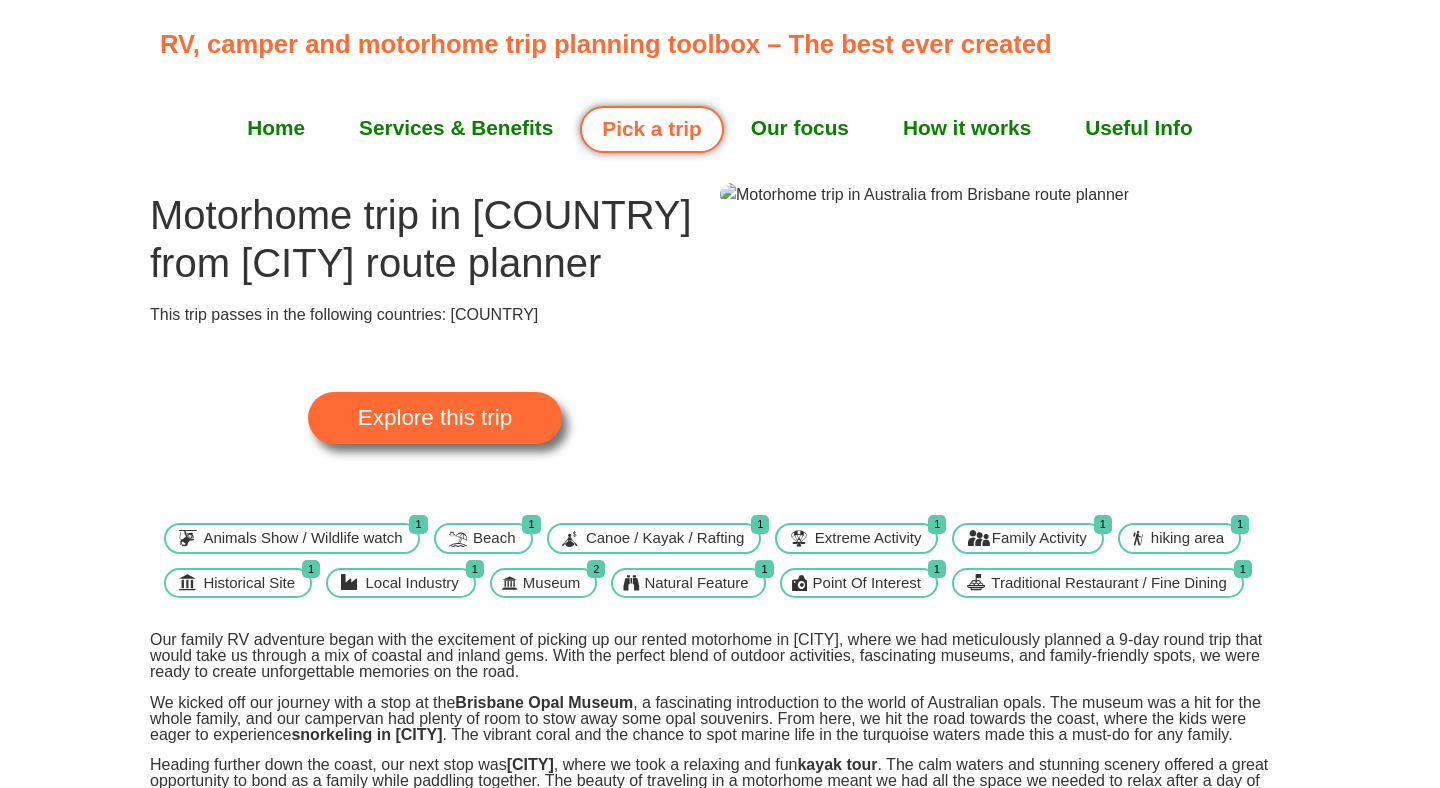 scroll, scrollTop: 0, scrollLeft: 0, axis: both 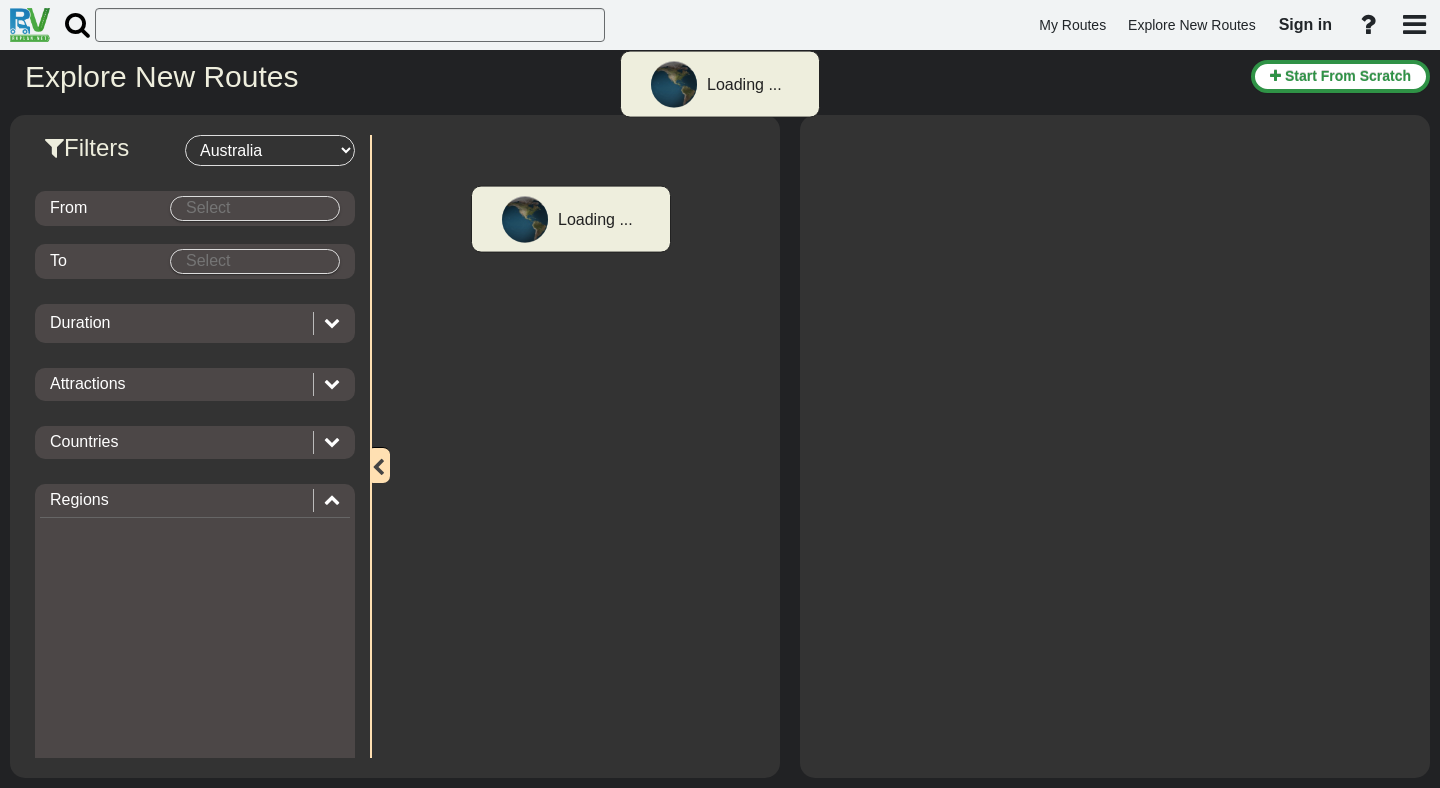 select on "number:3" 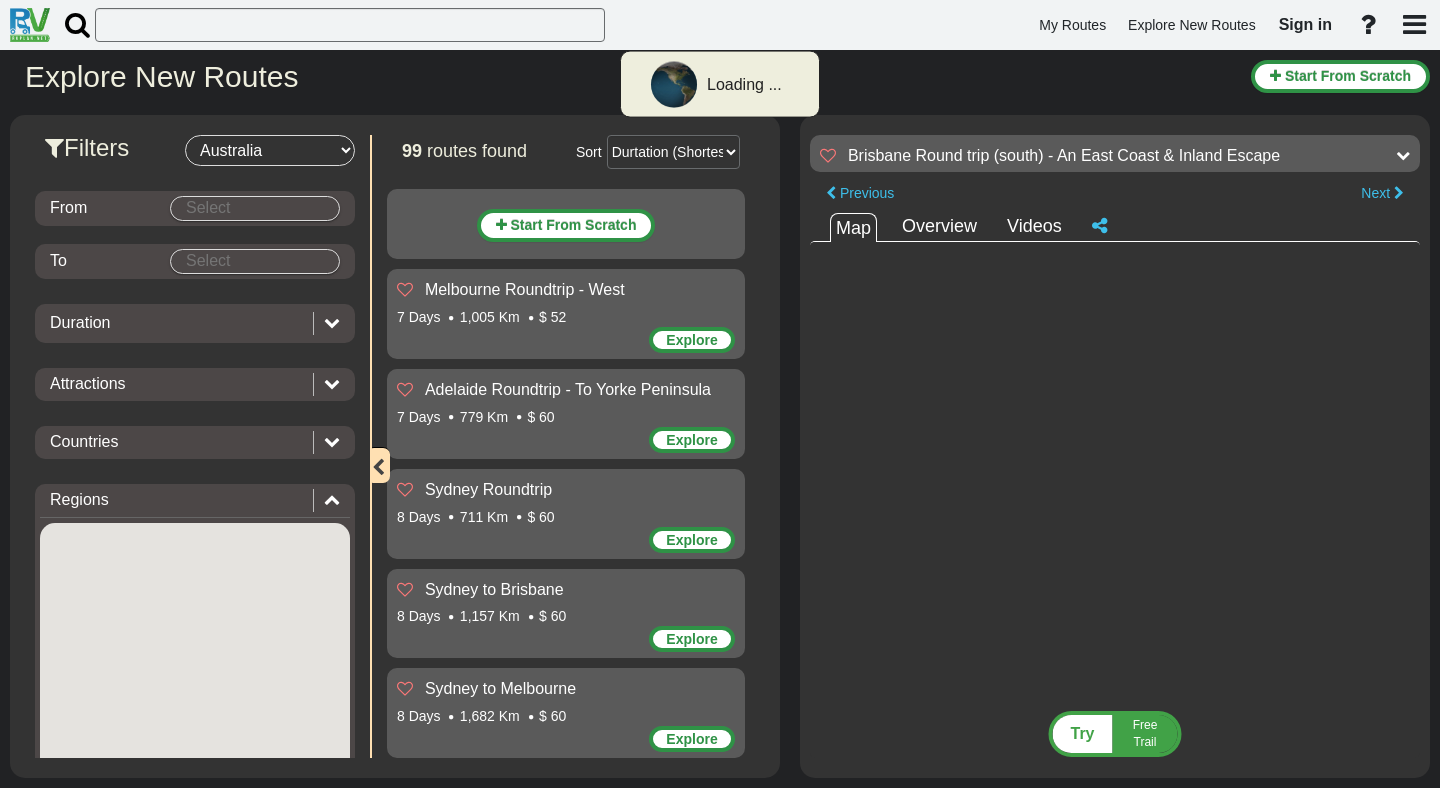 scroll, scrollTop: 0, scrollLeft: 0, axis: both 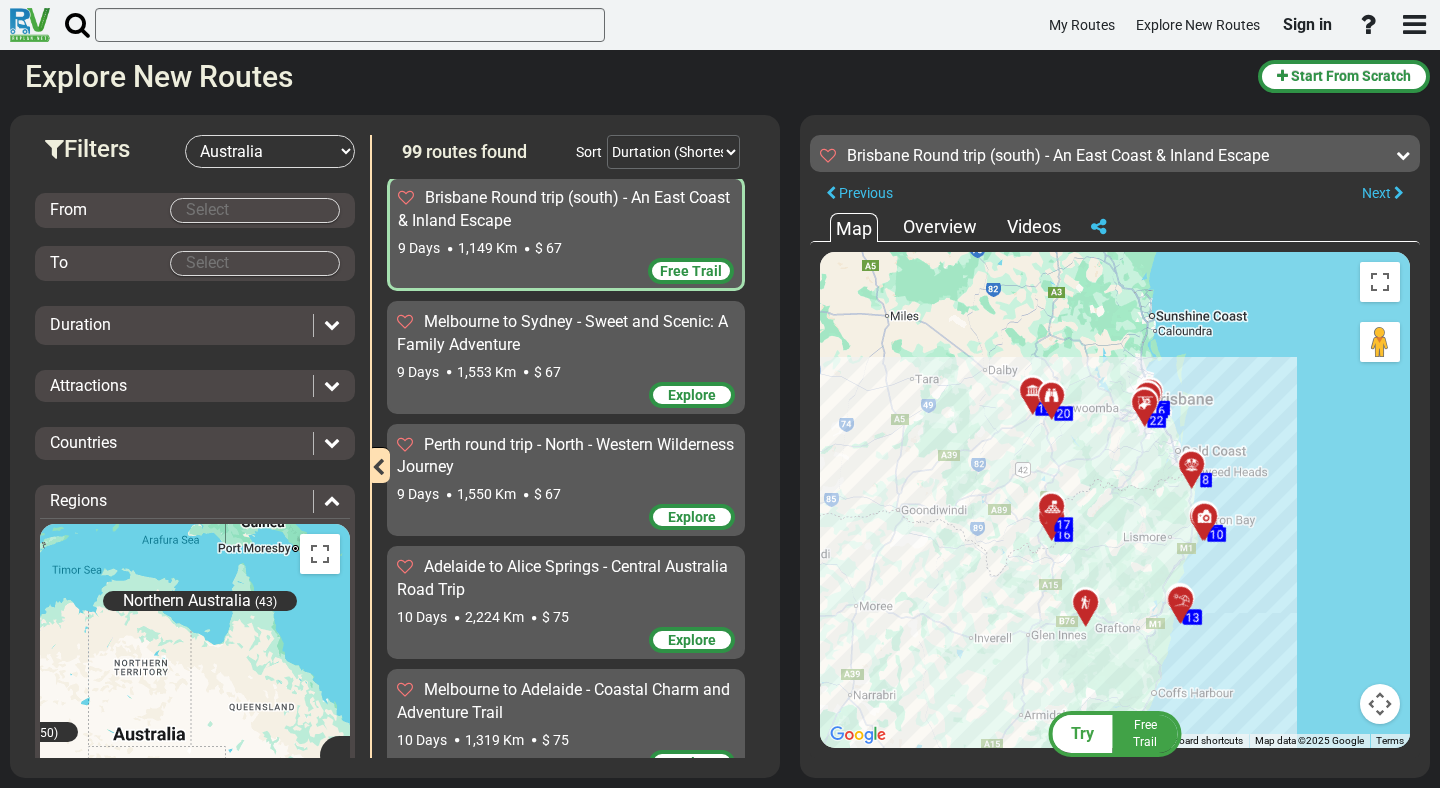 click on "Free Trail" at bounding box center (691, 271) 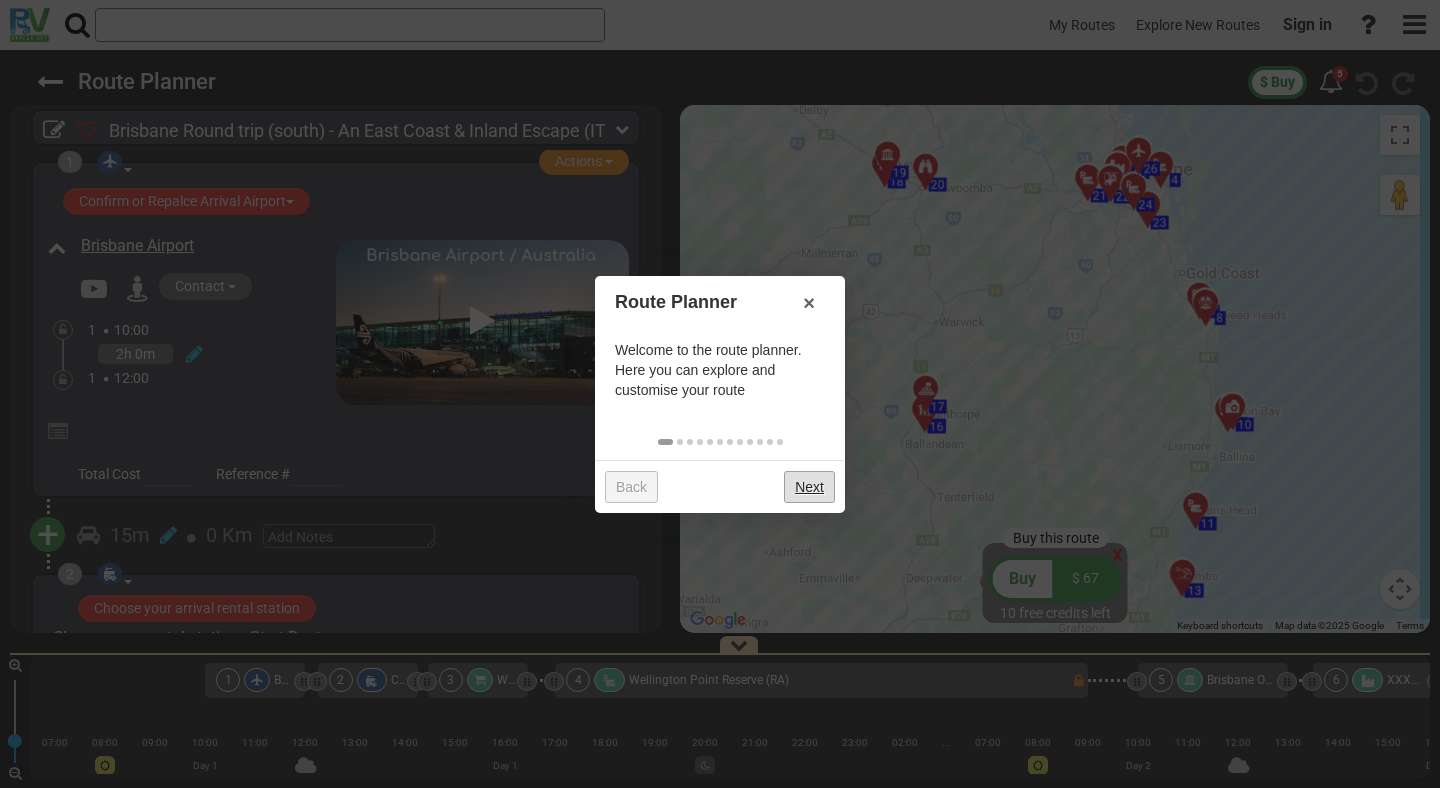 click on "Next" at bounding box center [809, 487] 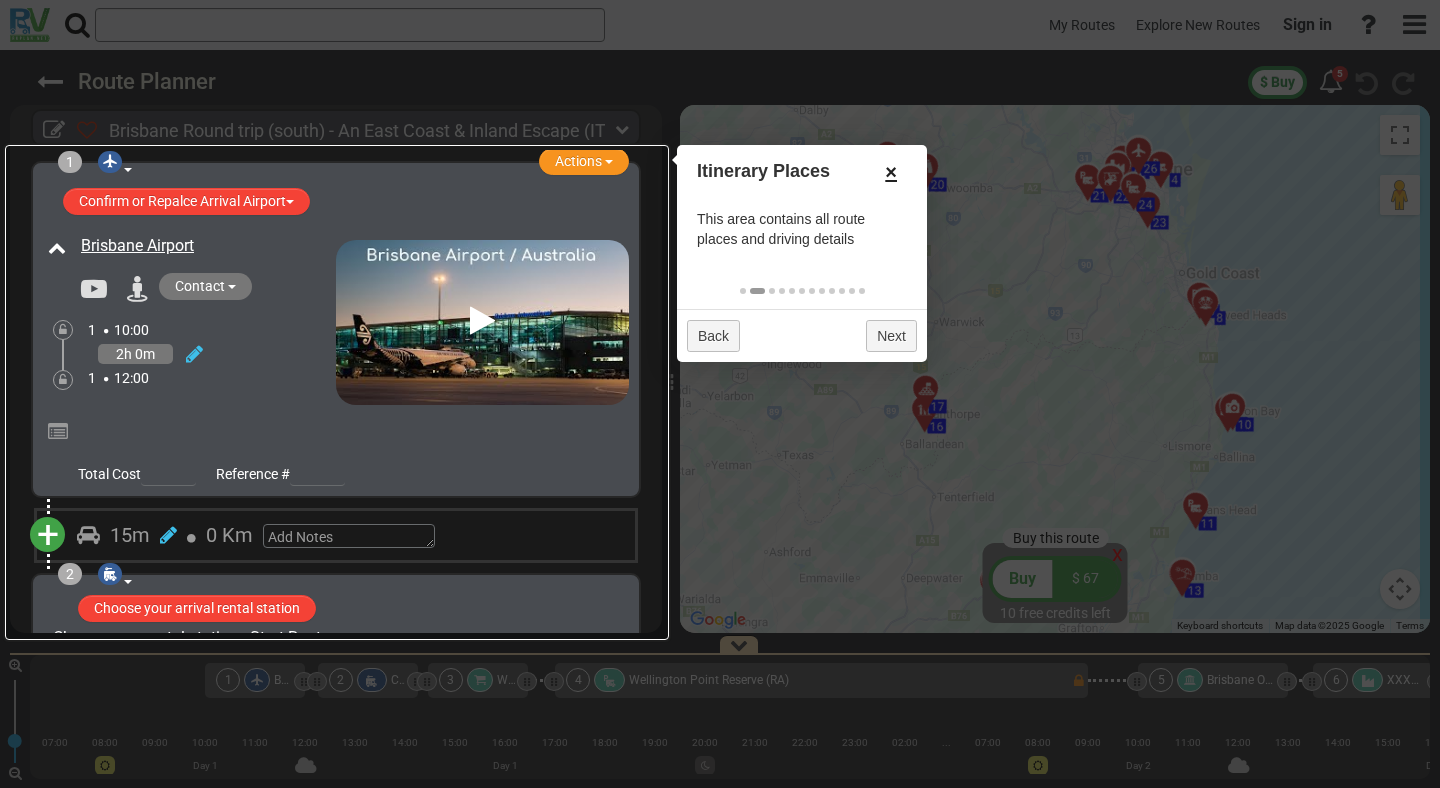click on "×" at bounding box center (891, 172) 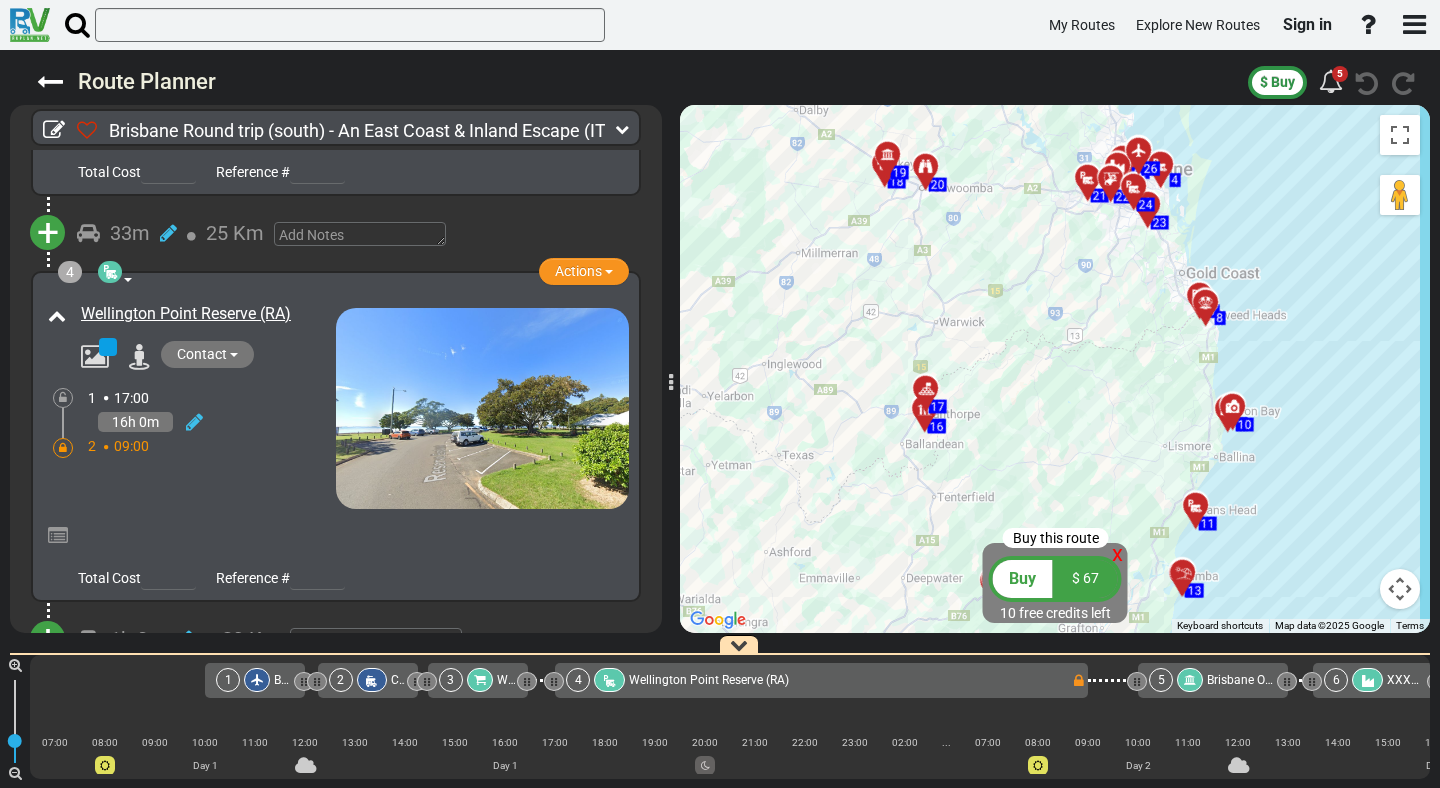 scroll, scrollTop: 901, scrollLeft: 0, axis: vertical 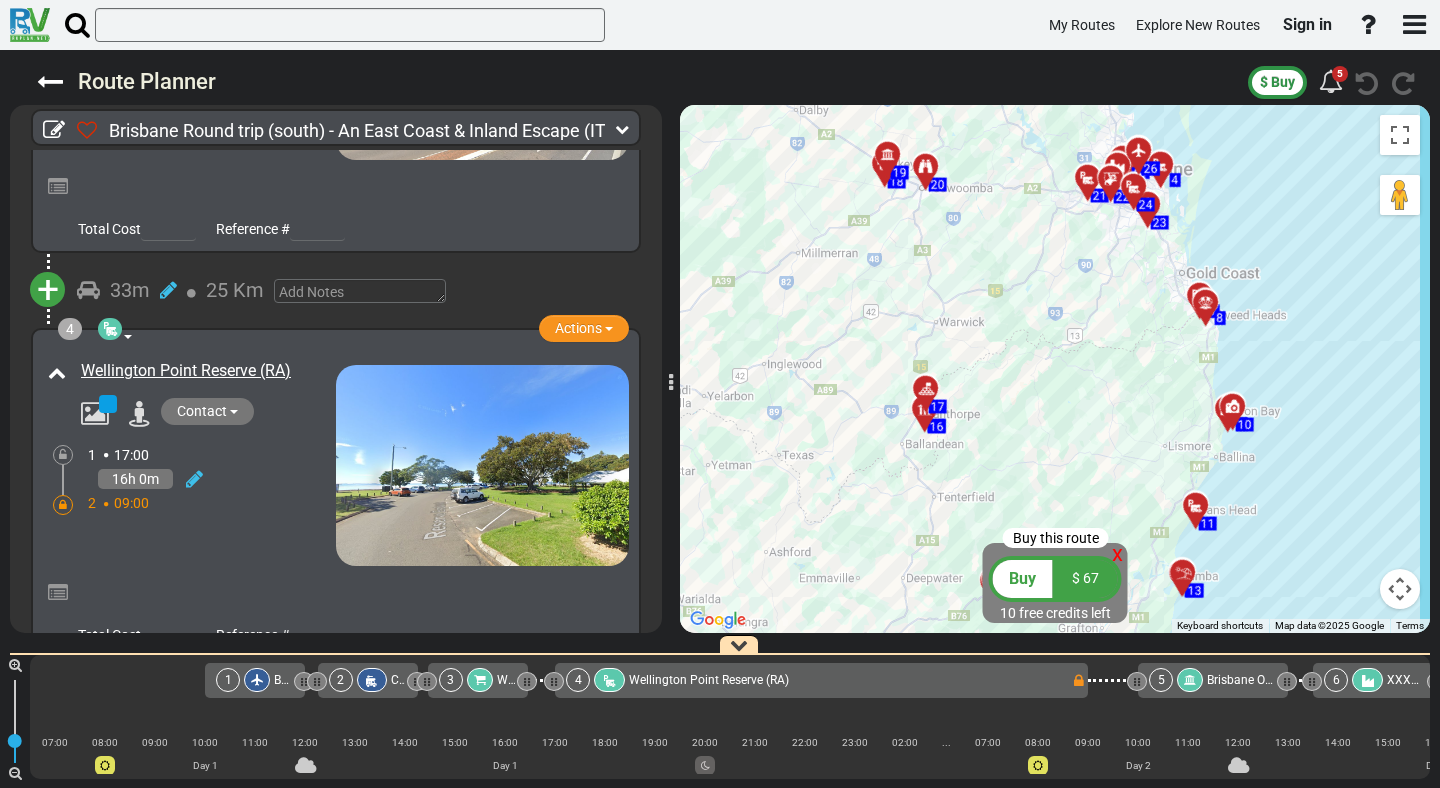 click on "Contact
[PHONE]
https://venues.redland.qld.gov.au/facilities/facility/wellington-point-recreation-reserve" at bounding box center (203, 414) 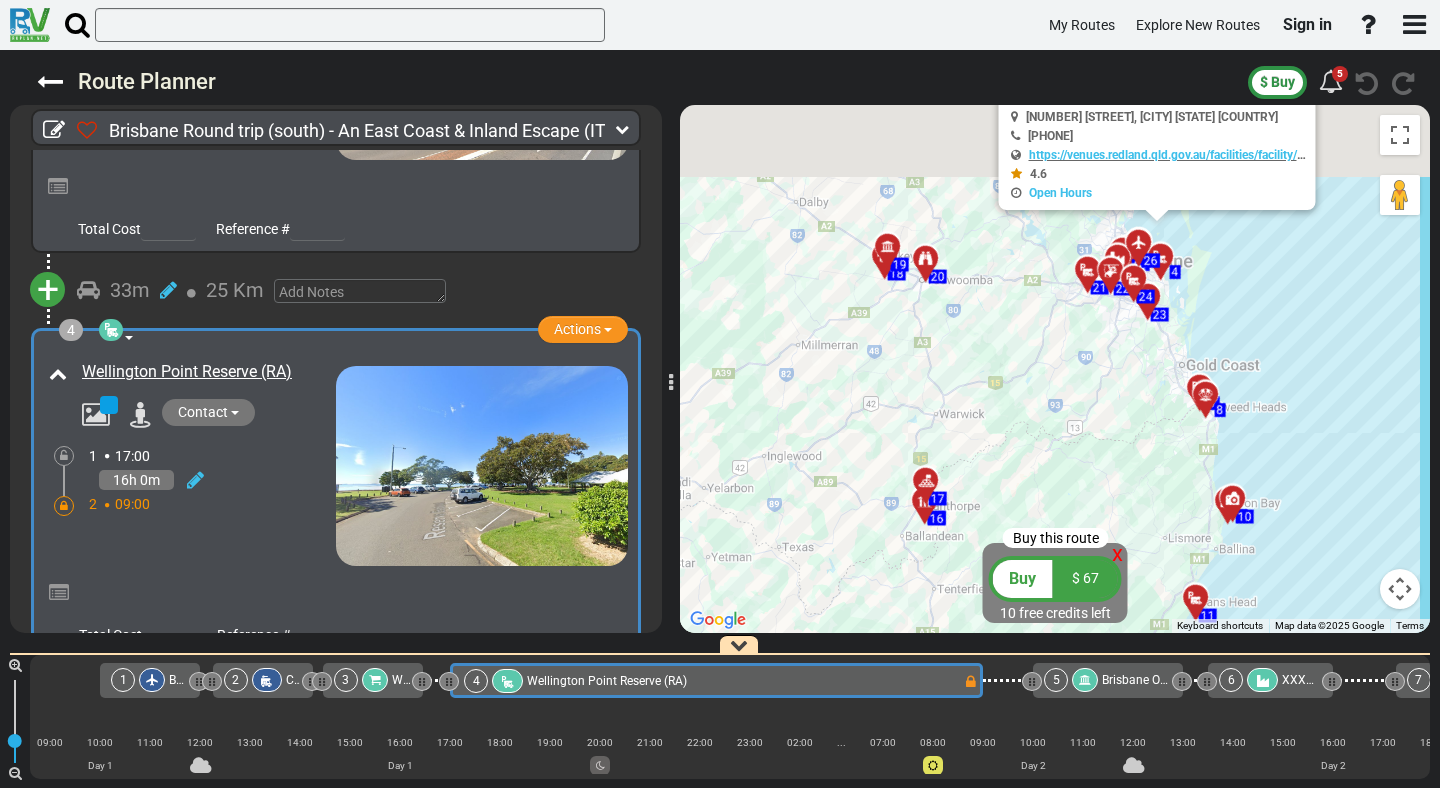 scroll, scrollTop: 0, scrollLeft: 125, axis: horizontal 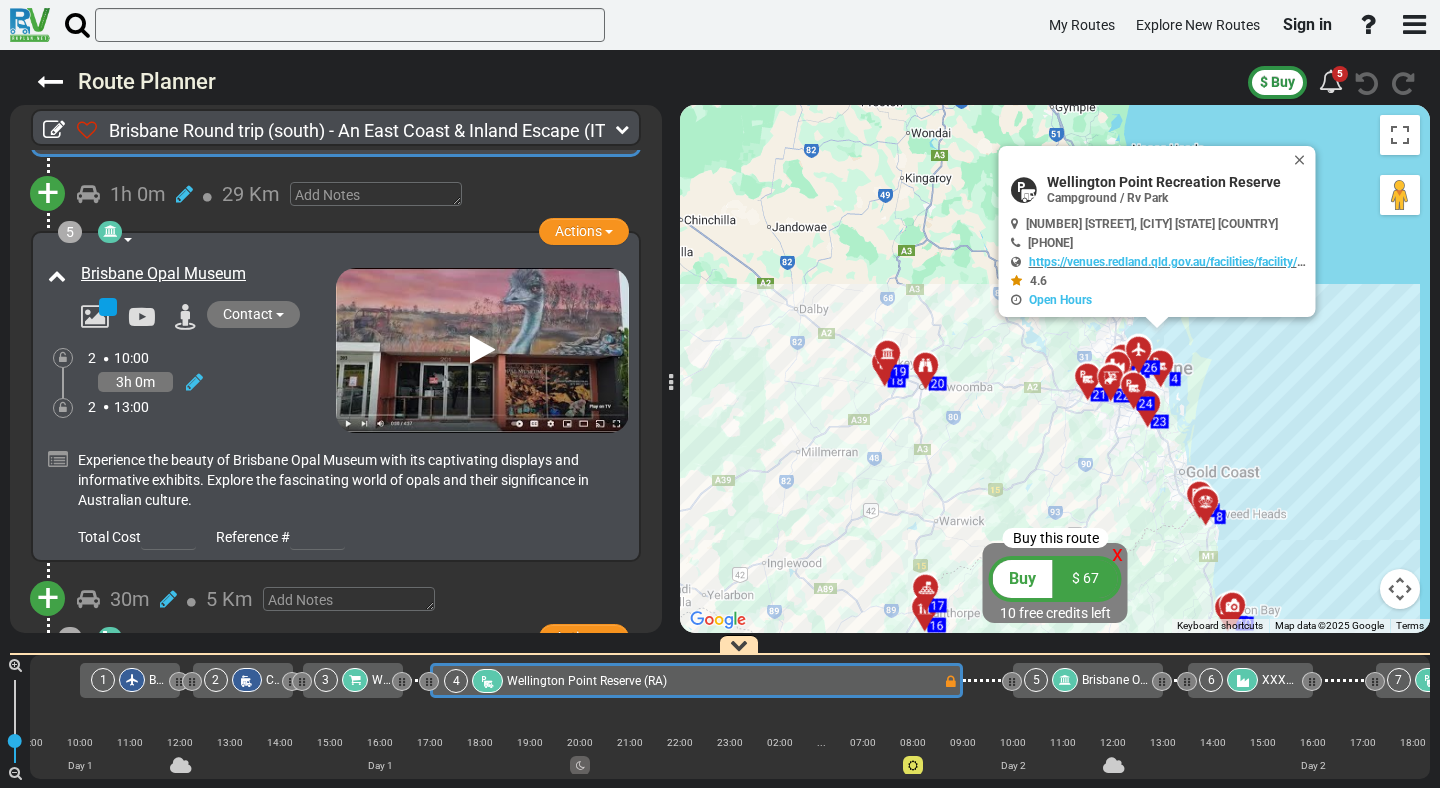 click on "2
13:00" at bounding box center [212, 407] 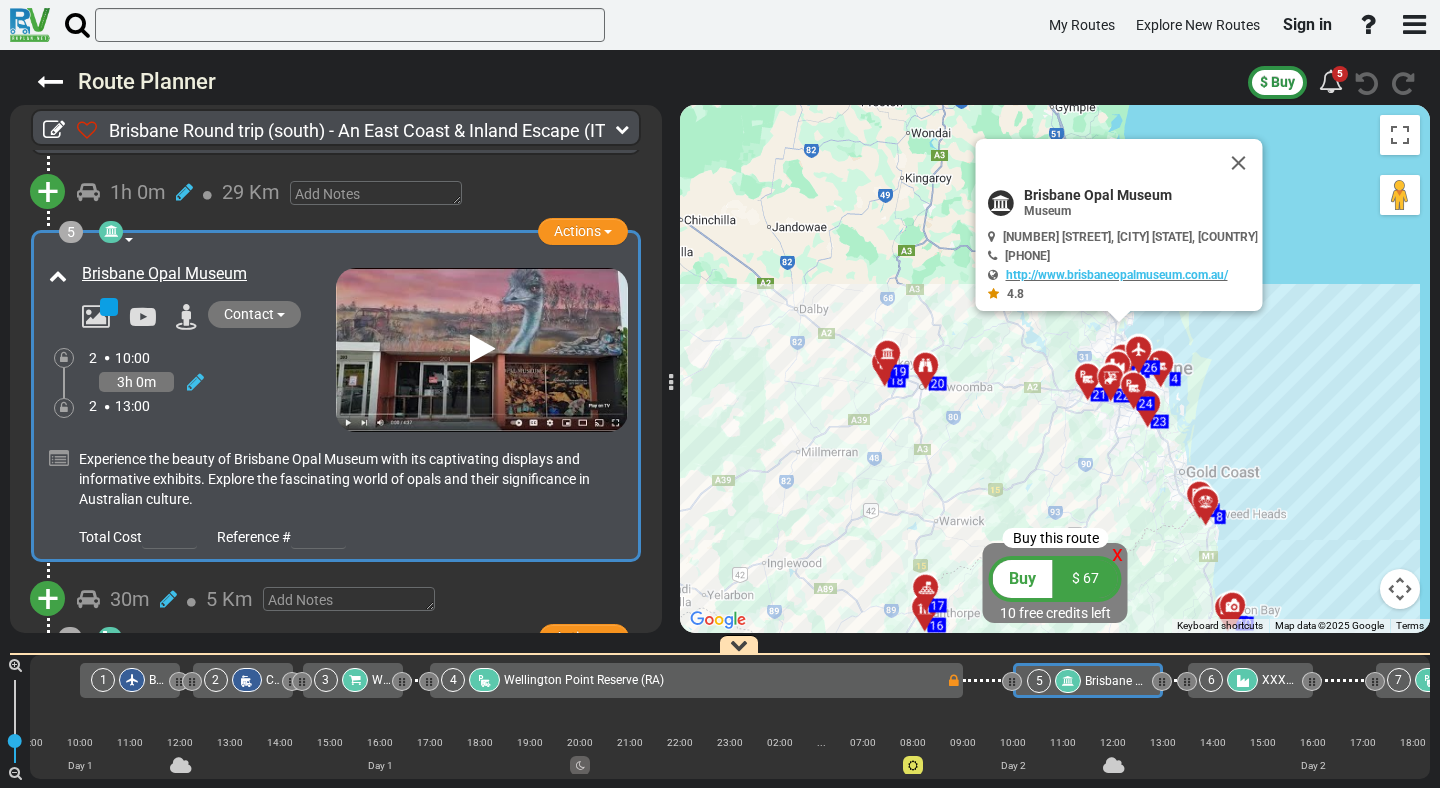 scroll, scrollTop: 1404, scrollLeft: 0, axis: vertical 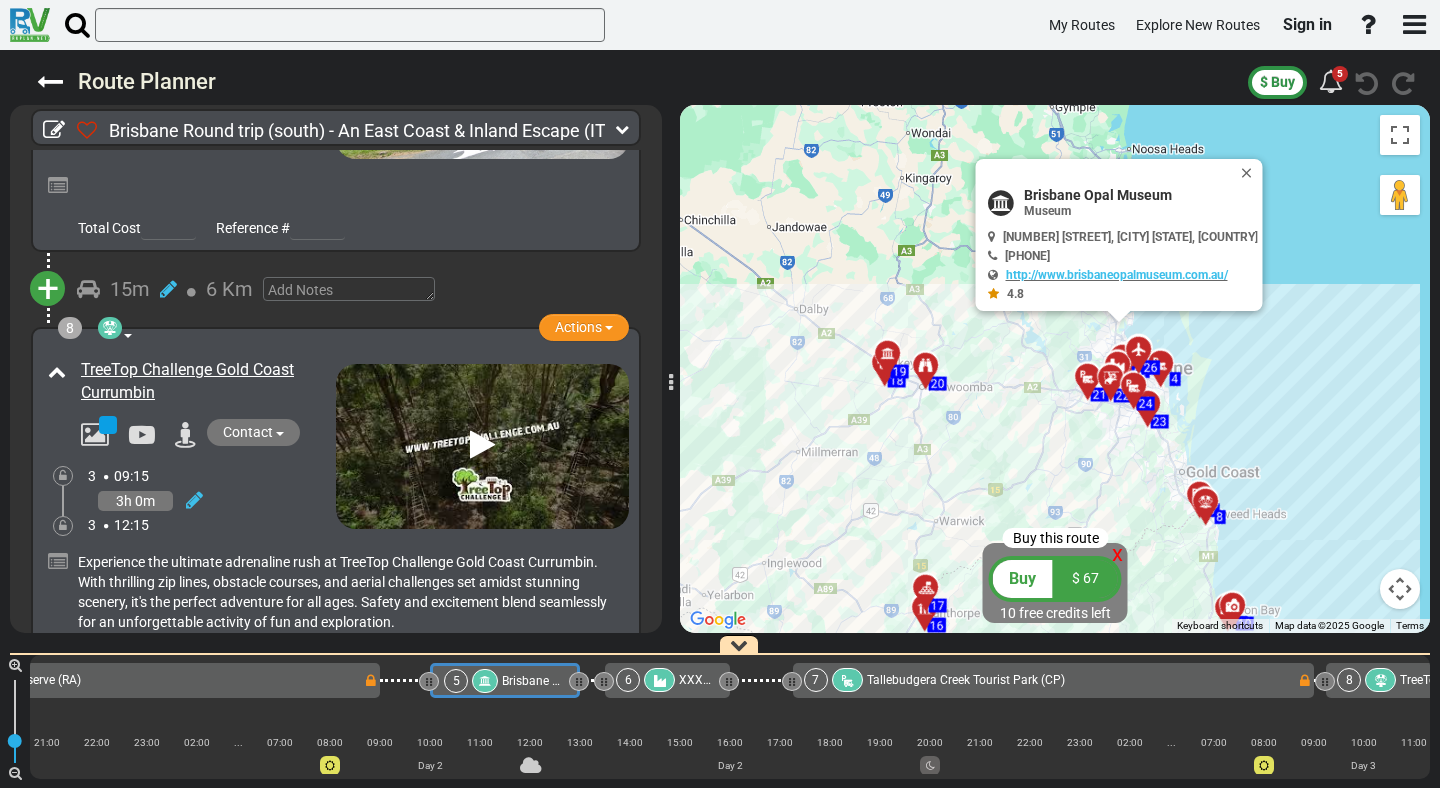 click on "3h 0m" at bounding box center [212, 500] 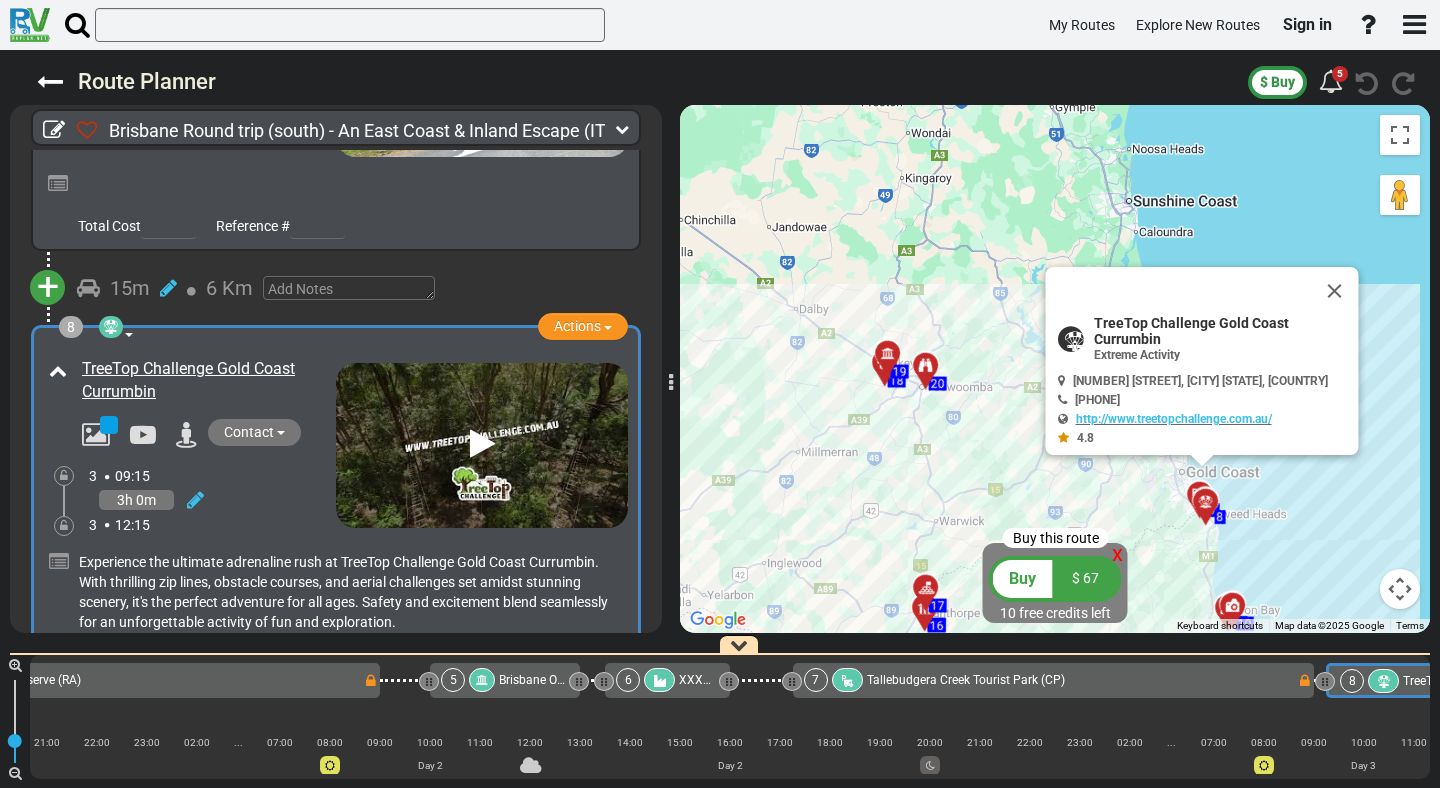 scroll, scrollTop: 2517, scrollLeft: 0, axis: vertical 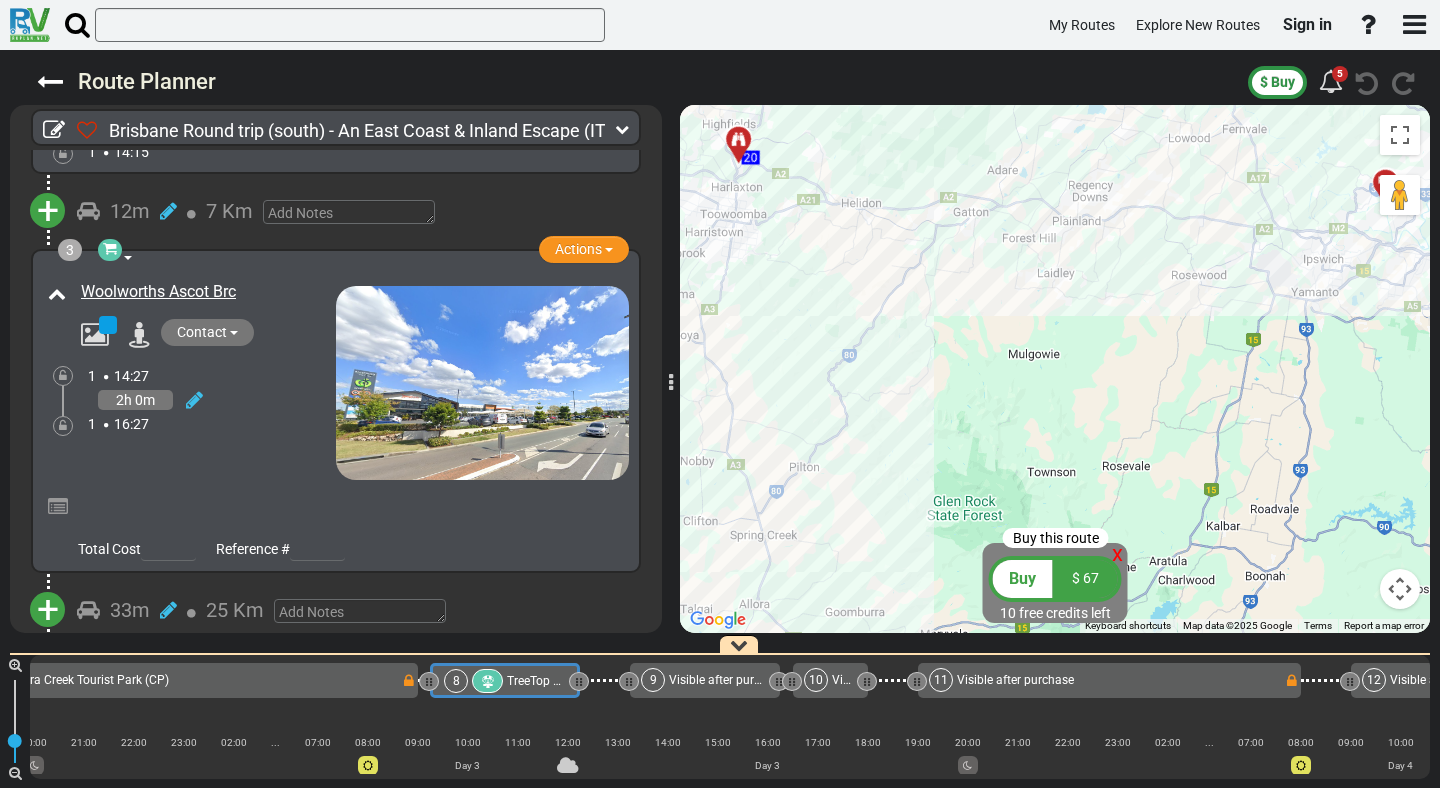 drag, startPoint x: 1126, startPoint y: 435, endPoint x: 741, endPoint y: 362, distance: 391.85968 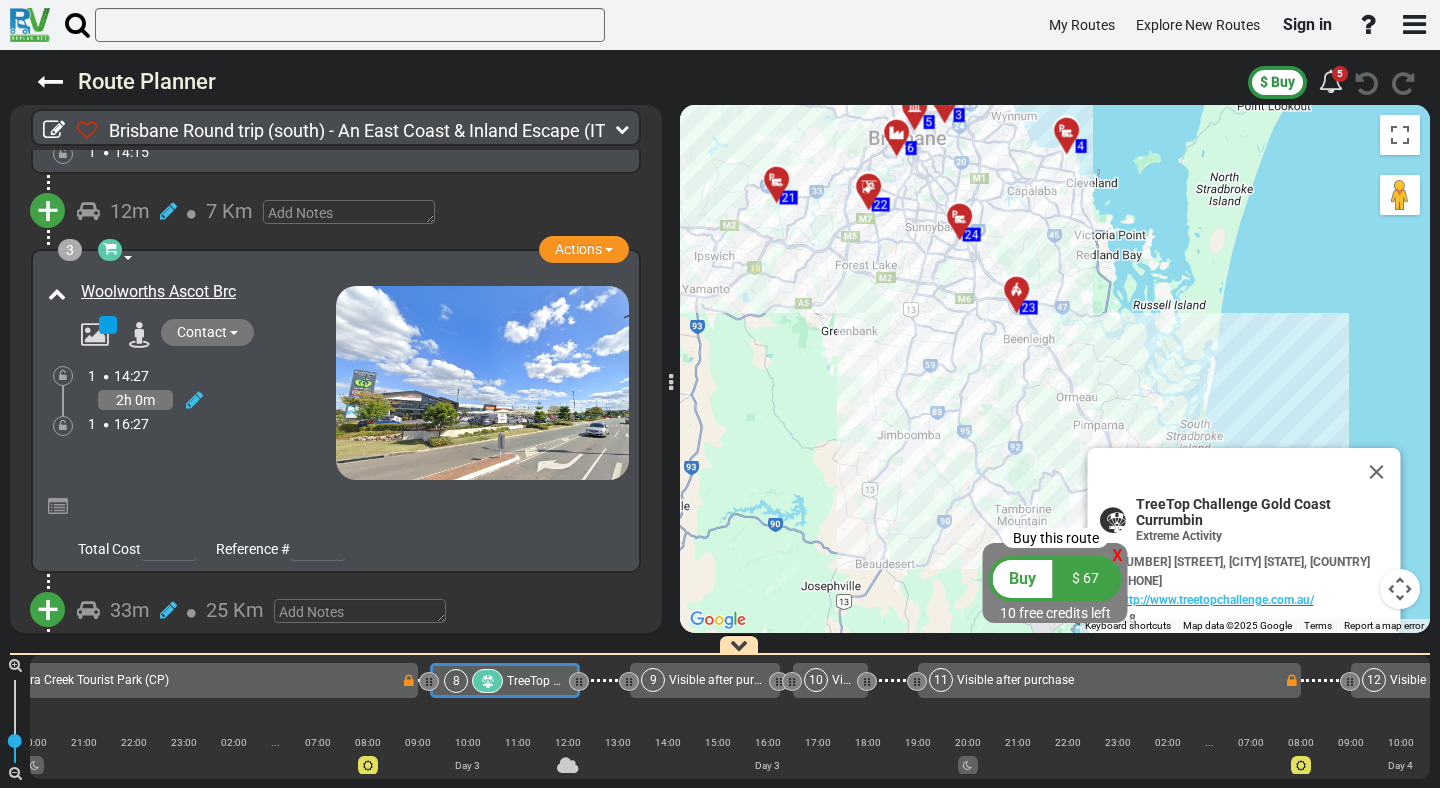 drag, startPoint x: 1095, startPoint y: 312, endPoint x: 879, endPoint y: 395, distance: 231.39792 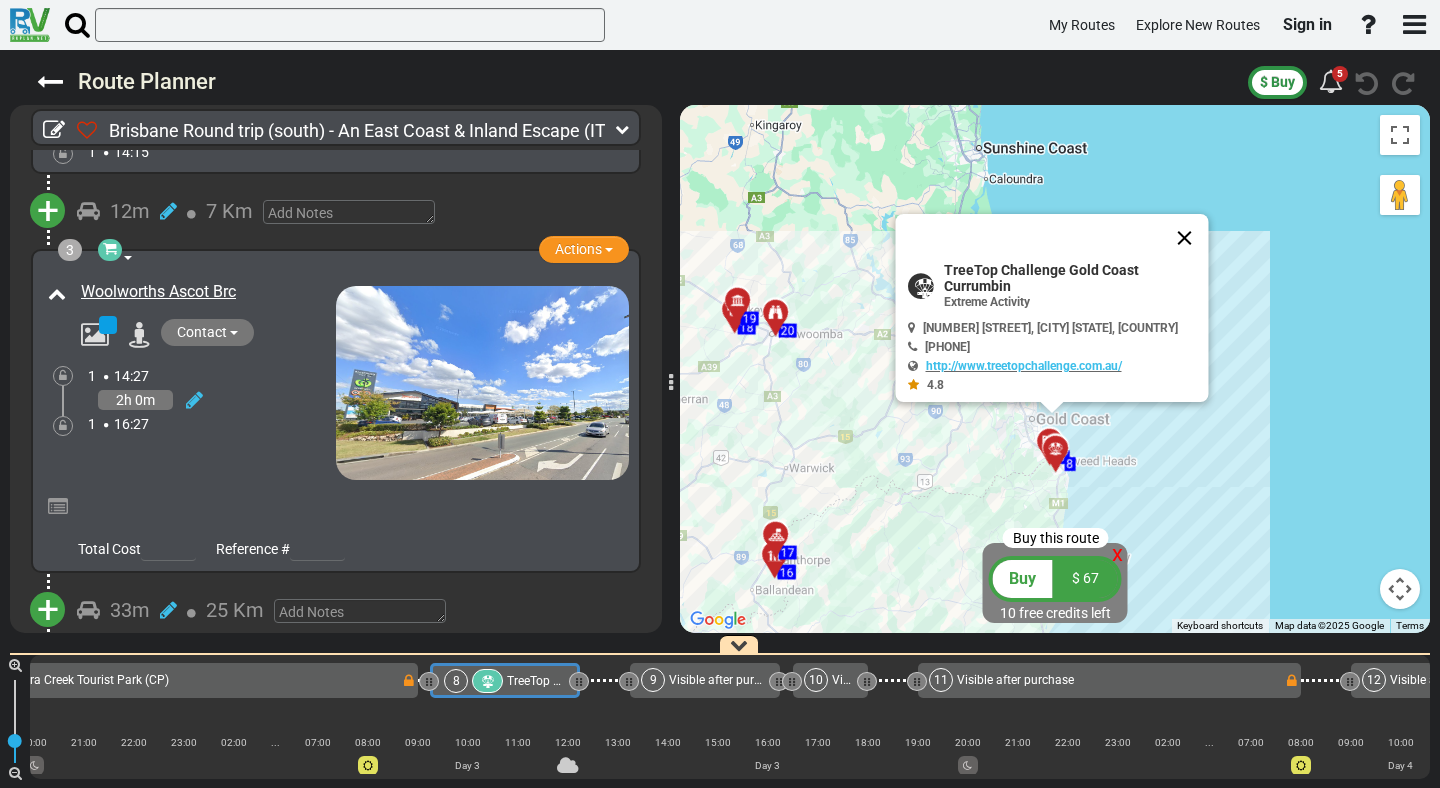 click at bounding box center (1185, 238) 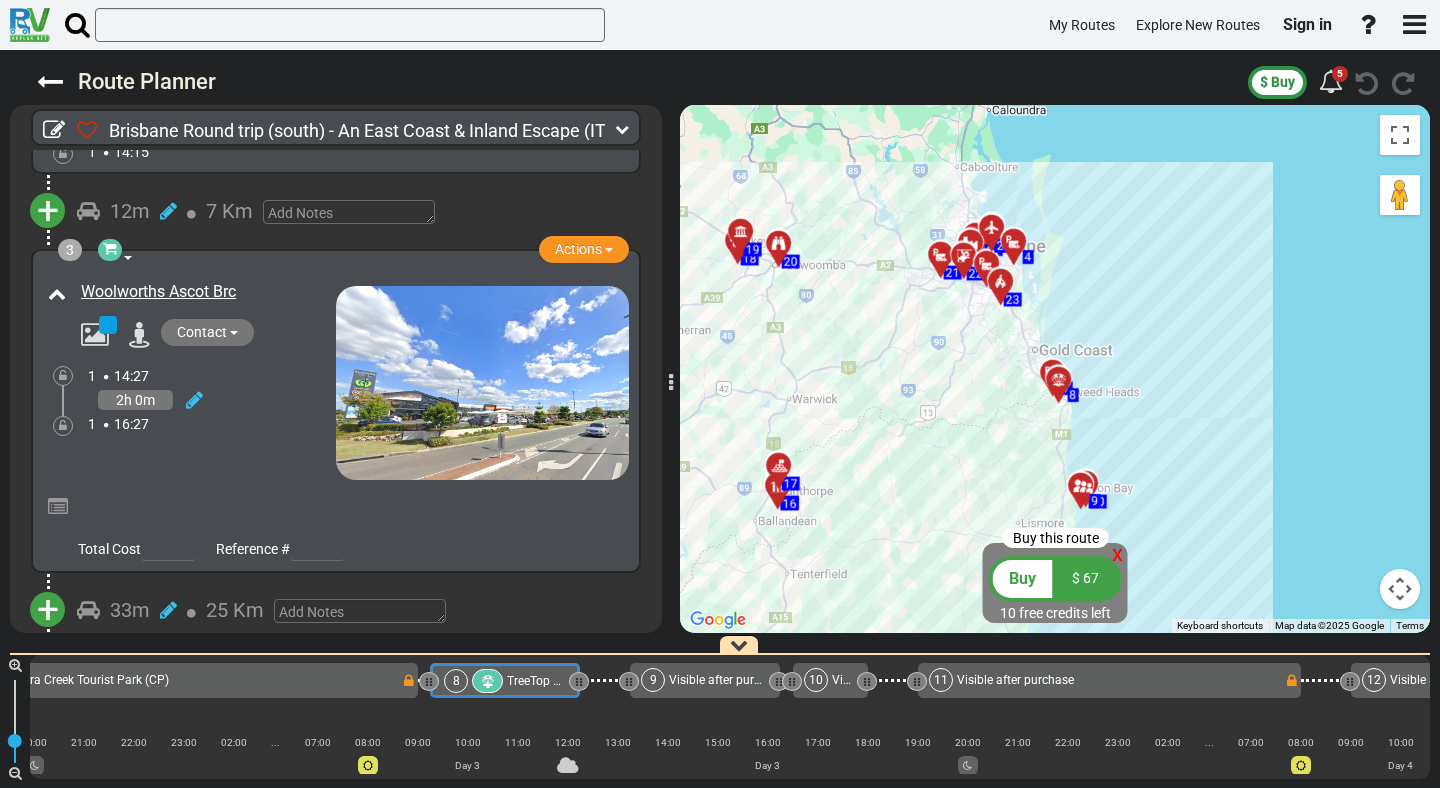 drag, startPoint x: 1107, startPoint y: 329, endPoint x: 1125, endPoint y: 196, distance: 134.21252 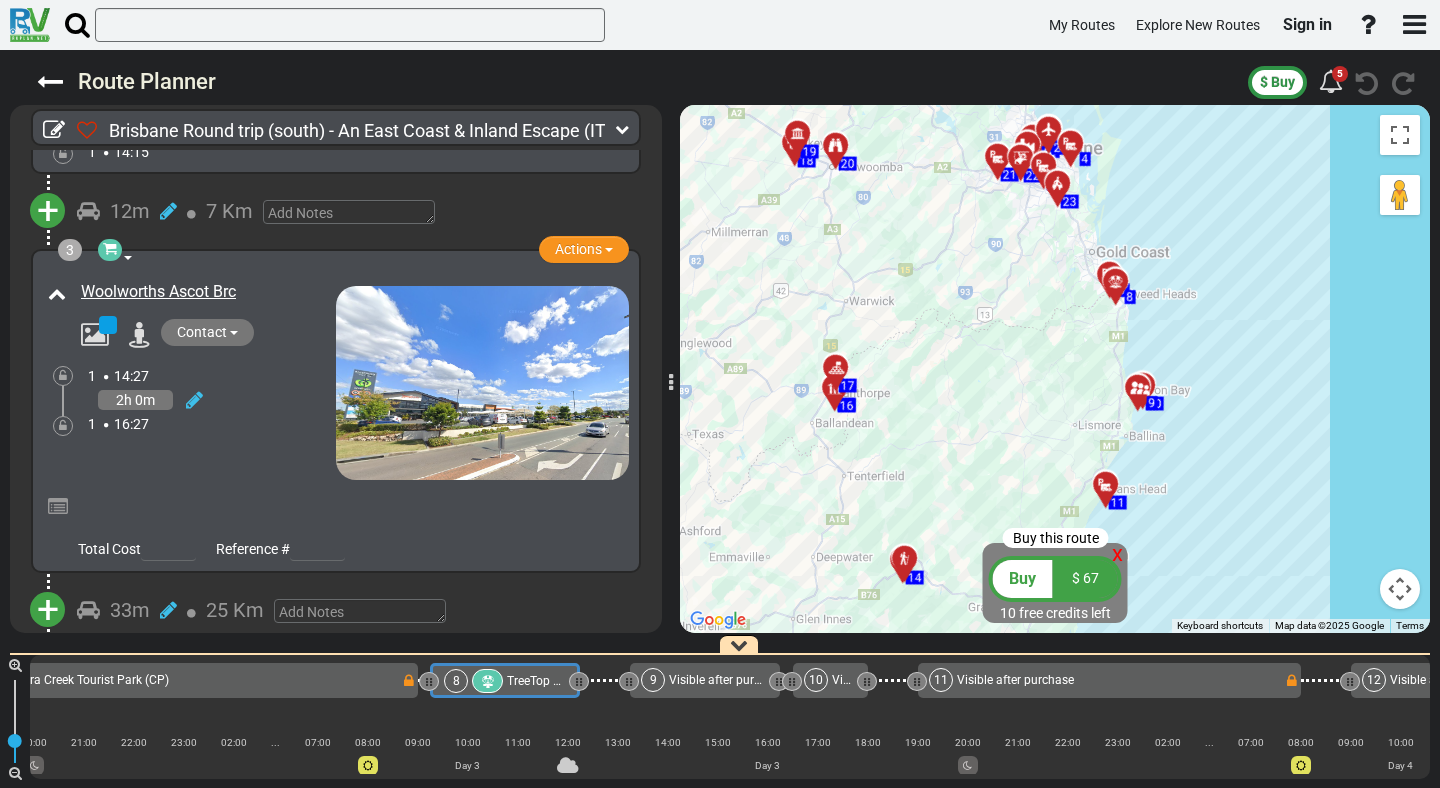 drag, startPoint x: 1169, startPoint y: 337, endPoint x: 1209, endPoint y: 306, distance: 50.606323 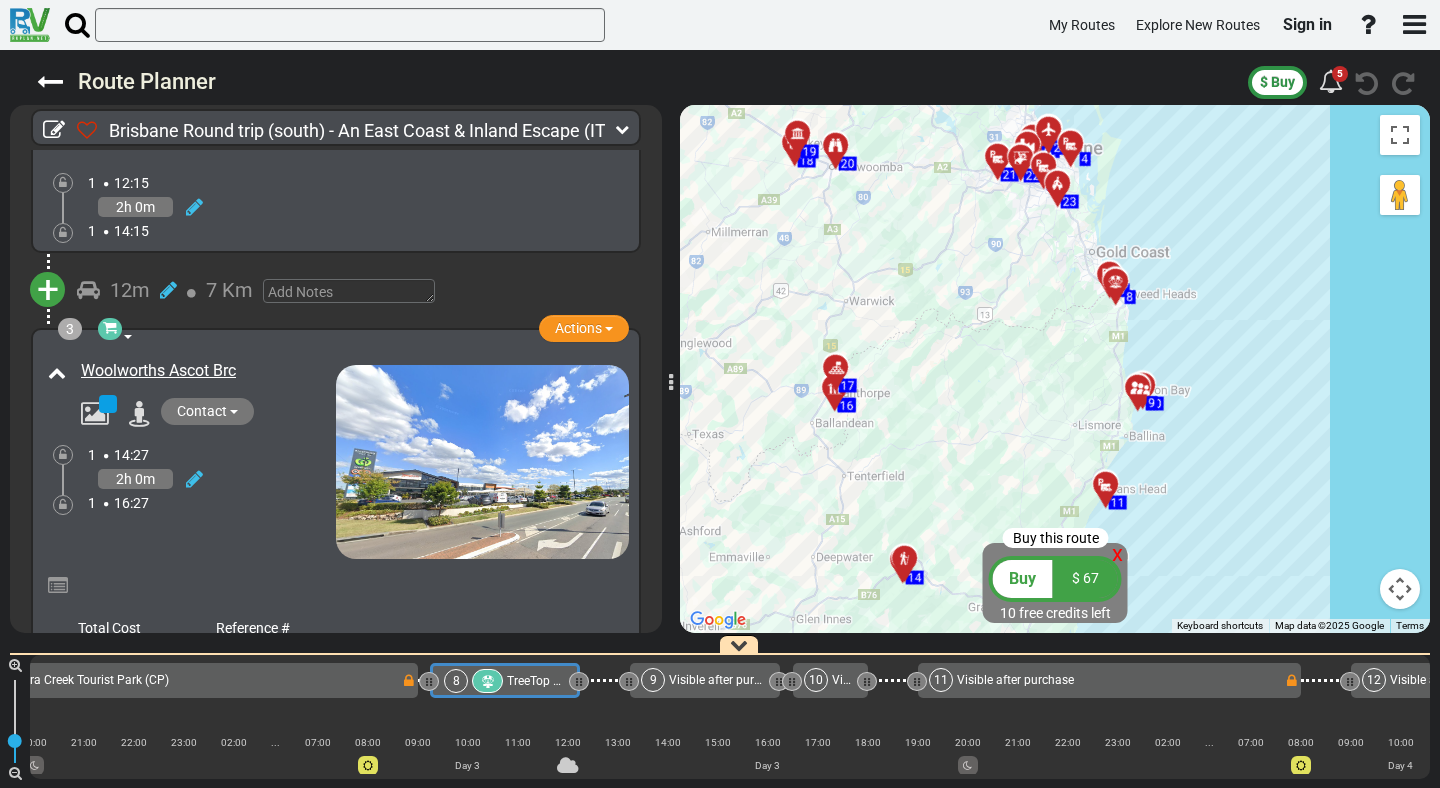 scroll, scrollTop: 526, scrollLeft: 0, axis: vertical 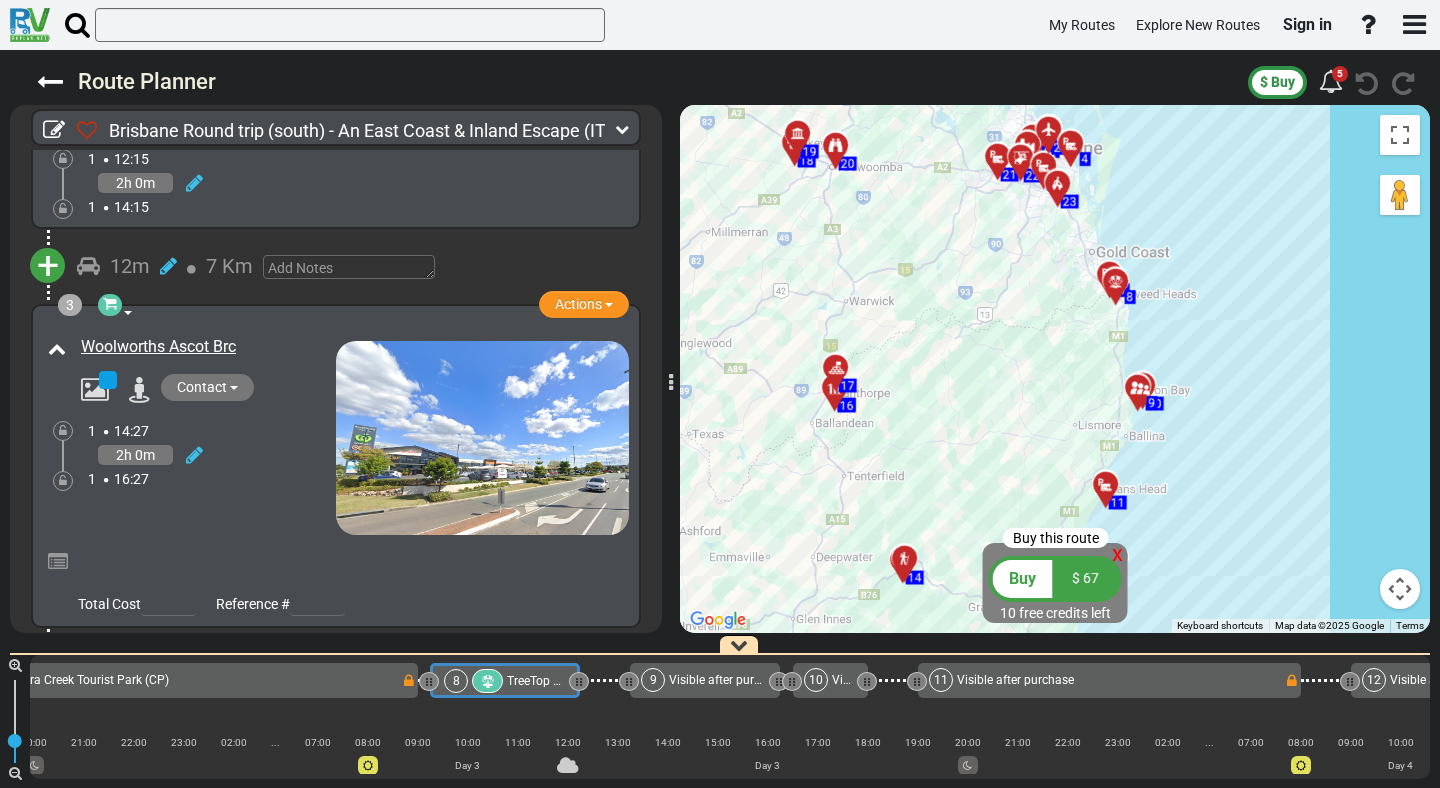 click on "Woolworths Ascot Brc" at bounding box center [189, 433] 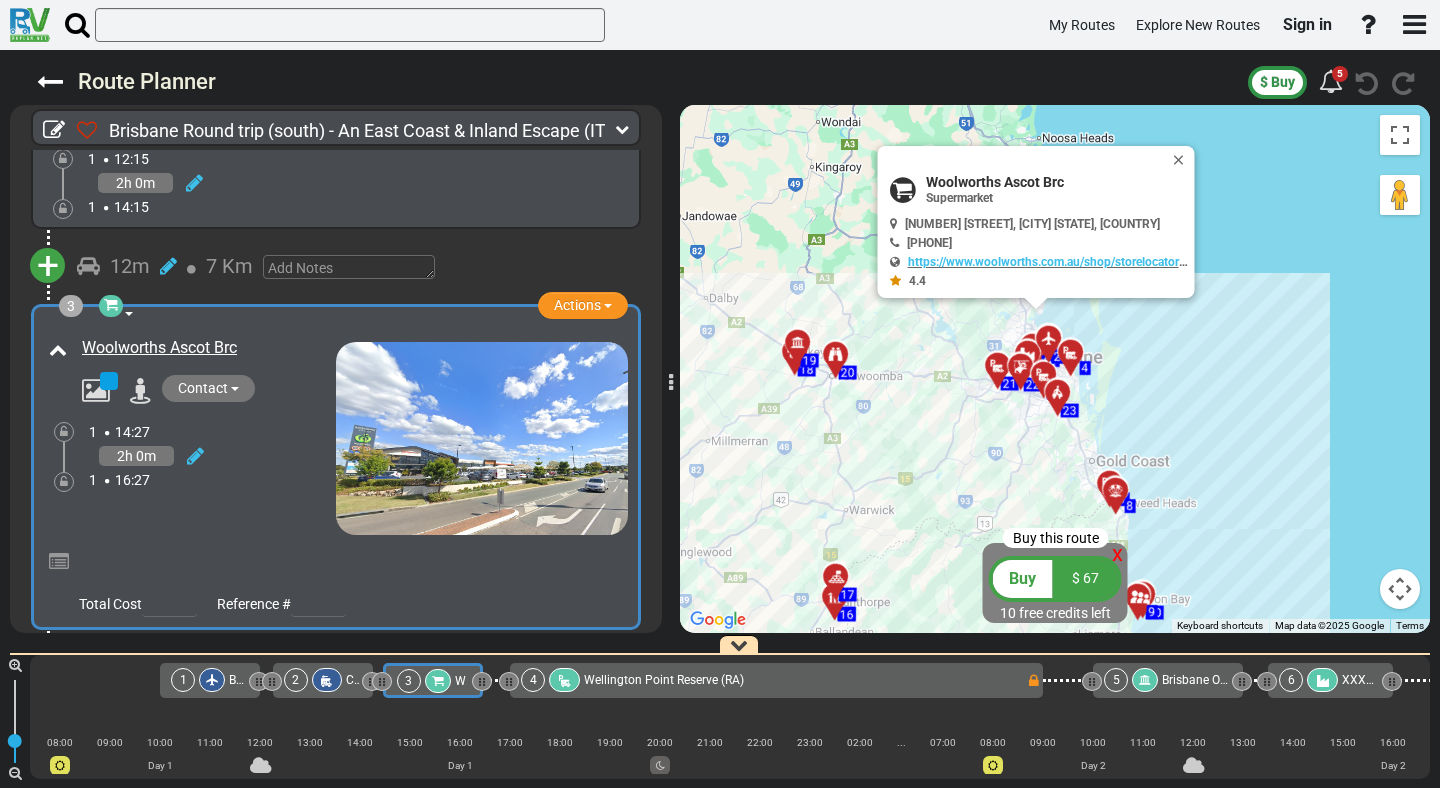 scroll, scrollTop: 0, scrollLeft: 0, axis: both 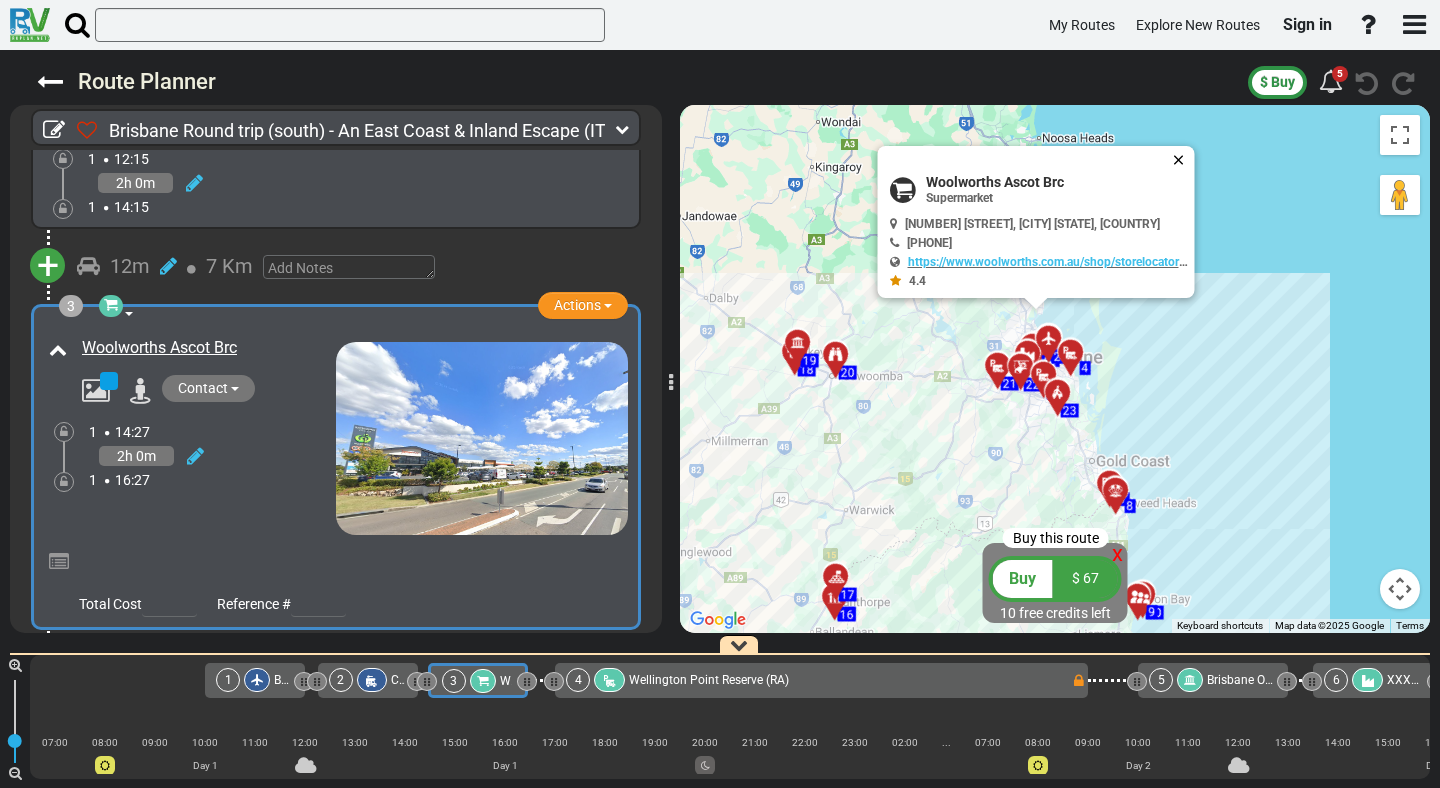 click at bounding box center [1183, 160] 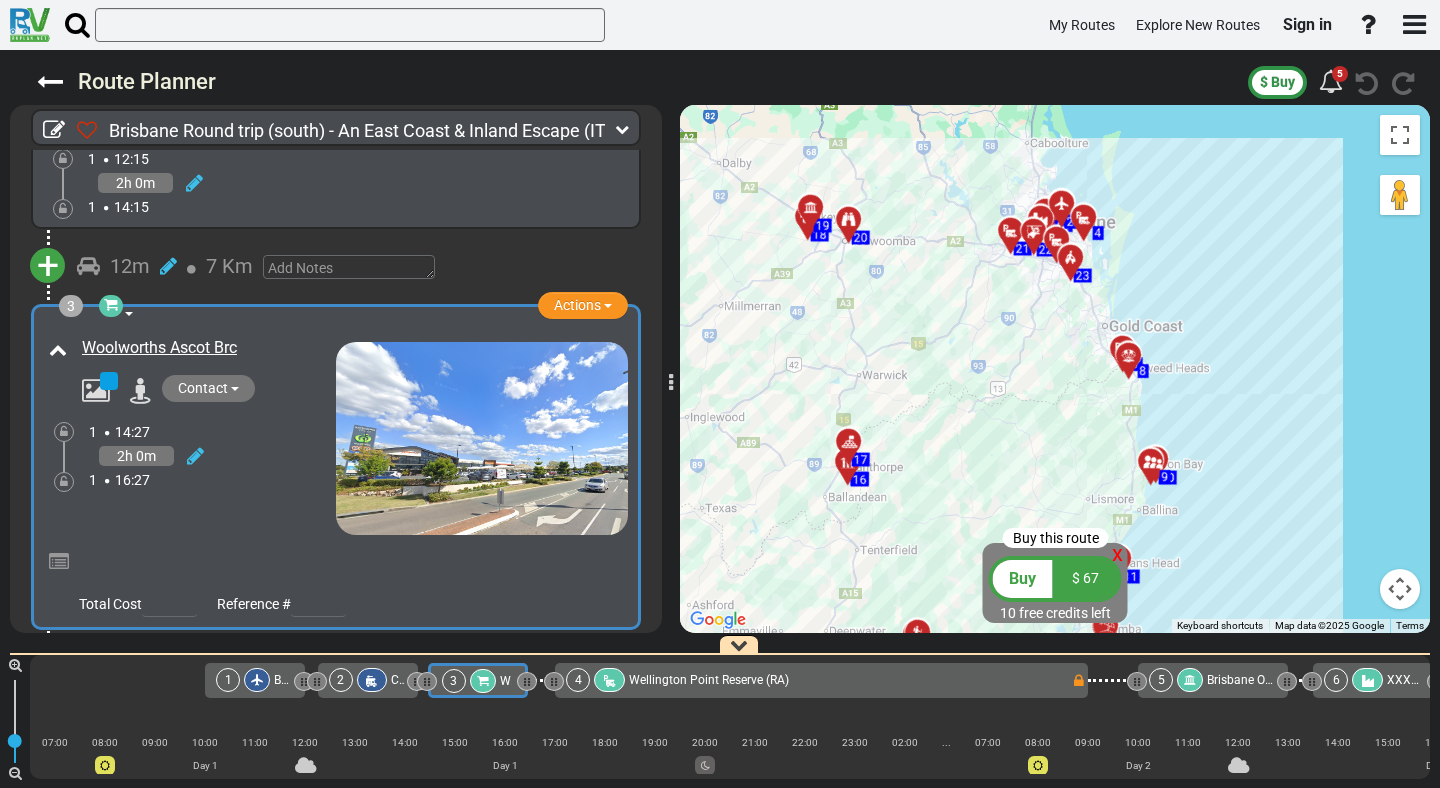 drag, startPoint x: 1202, startPoint y: 351, endPoint x: 1212, endPoint y: 209, distance: 142.35168 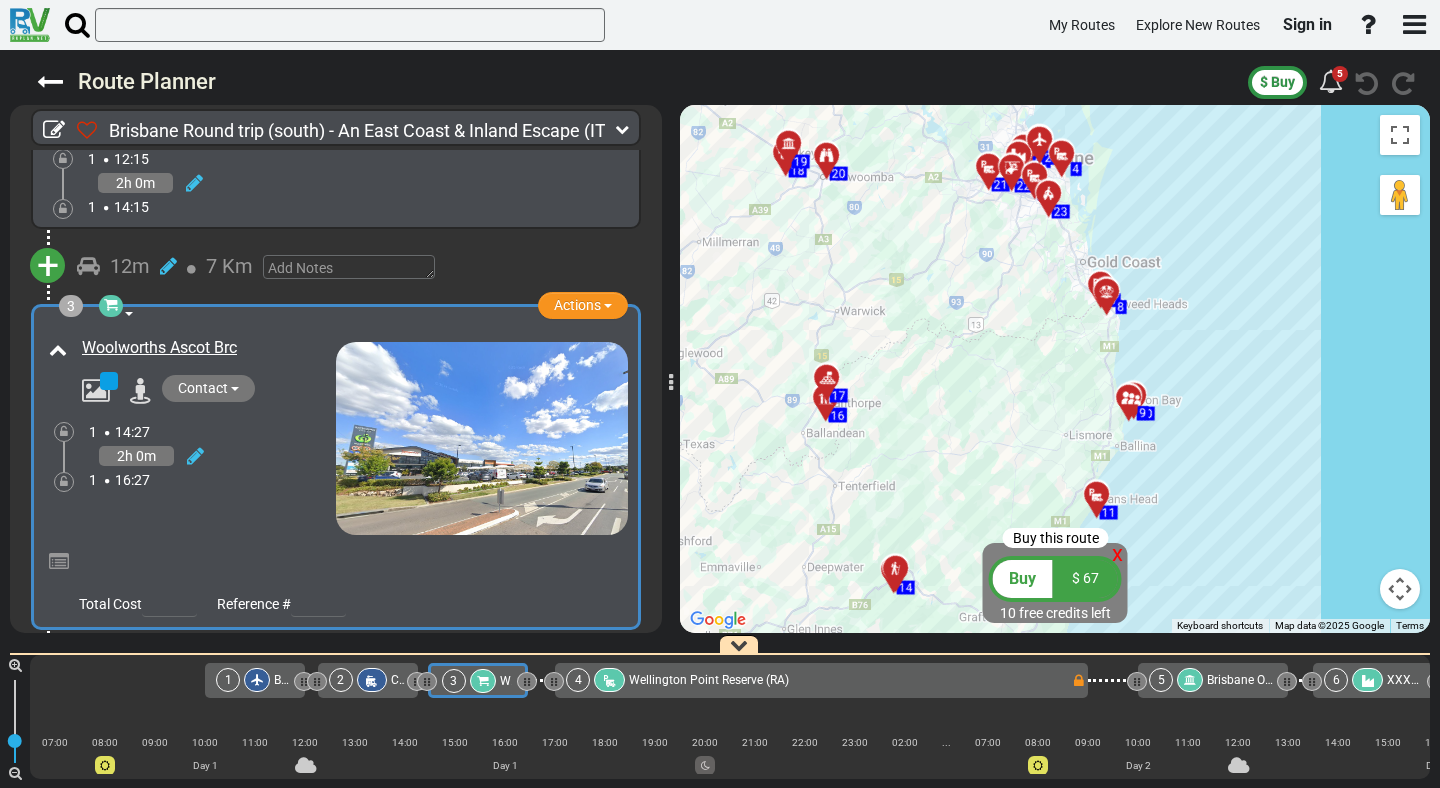 drag, startPoint x: 1235, startPoint y: 328, endPoint x: 1215, endPoint y: 265, distance: 66.09841 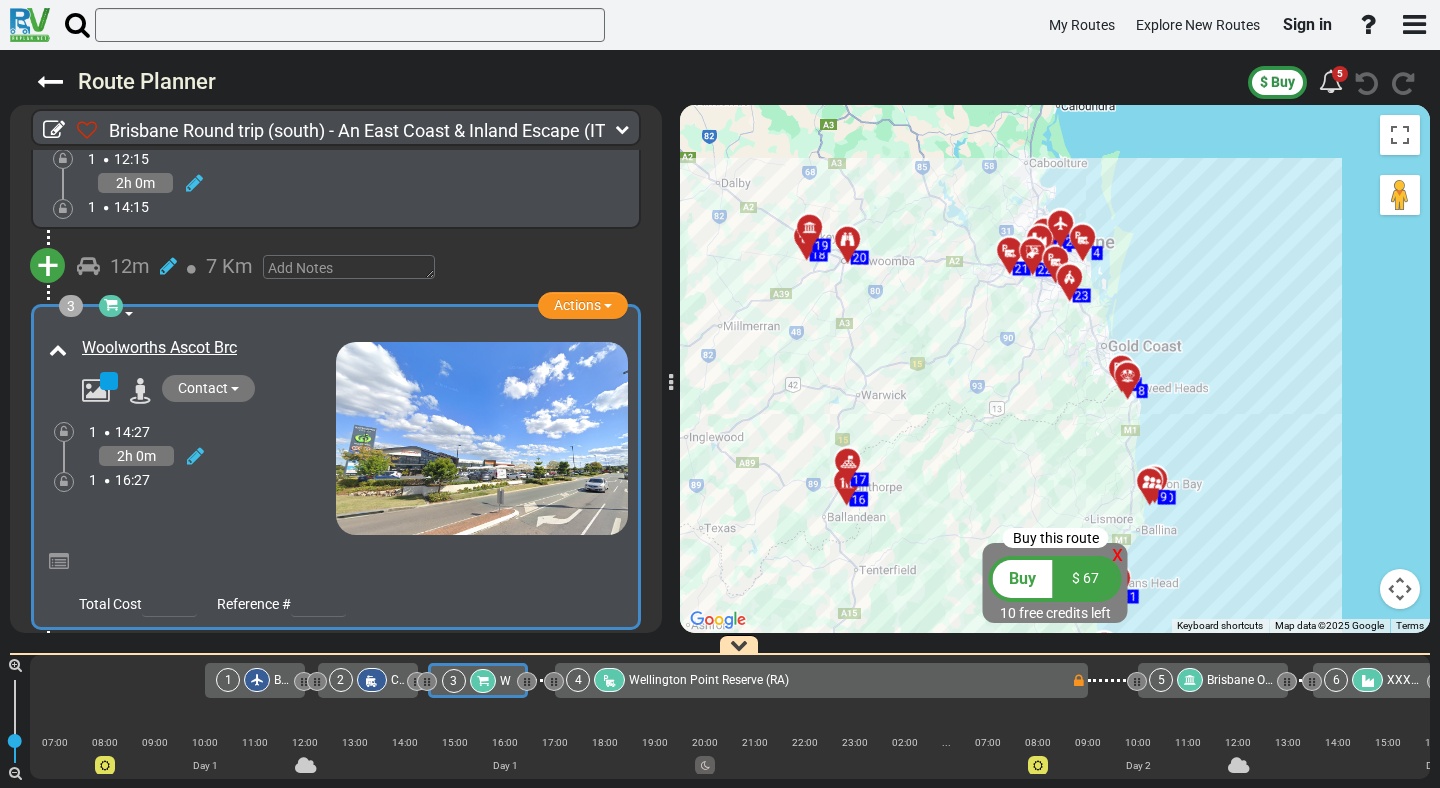drag, startPoint x: 872, startPoint y: 283, endPoint x: 897, endPoint y: 382, distance: 102.10779 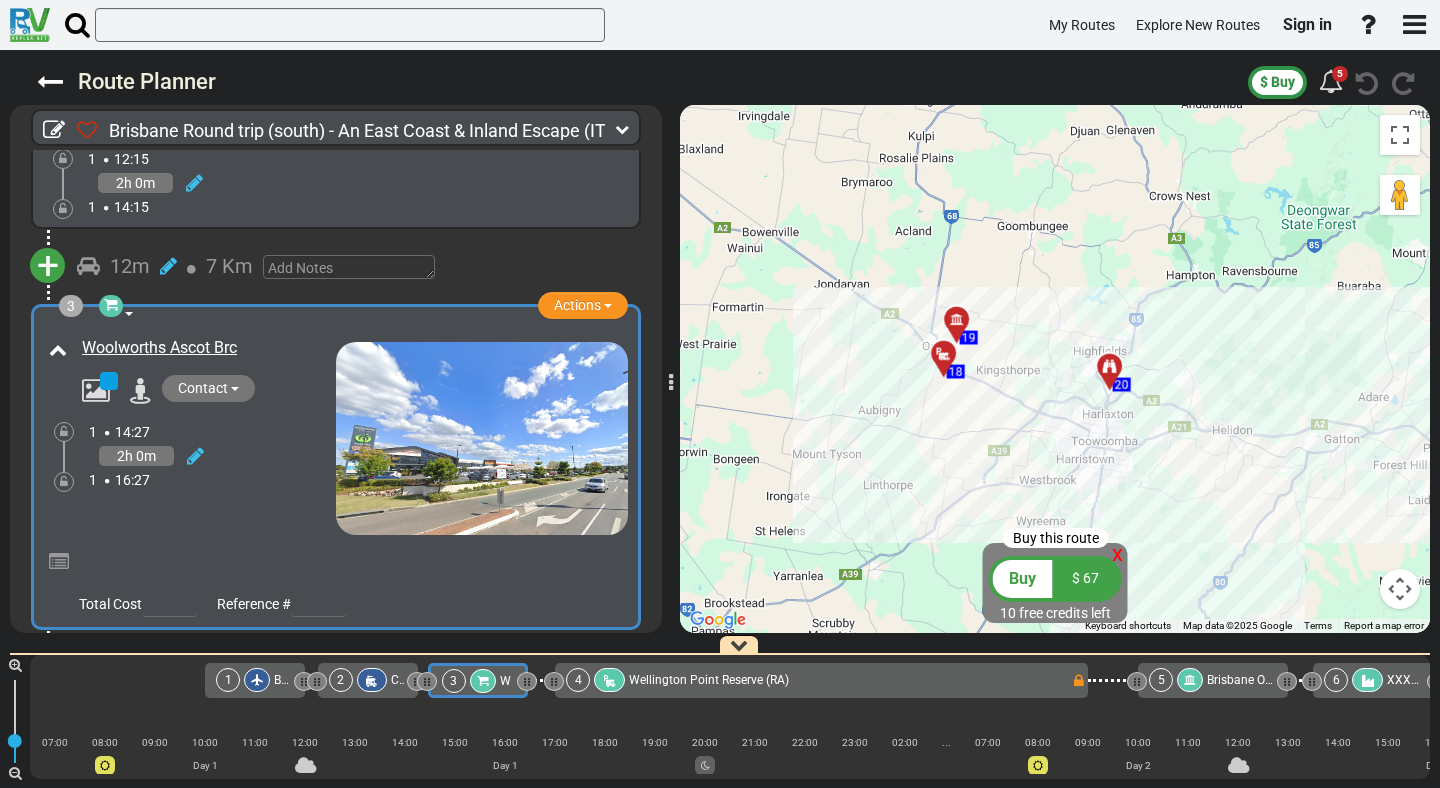 drag, startPoint x: 1078, startPoint y: 358, endPoint x: 1028, endPoint y: 187, distance: 178.16003 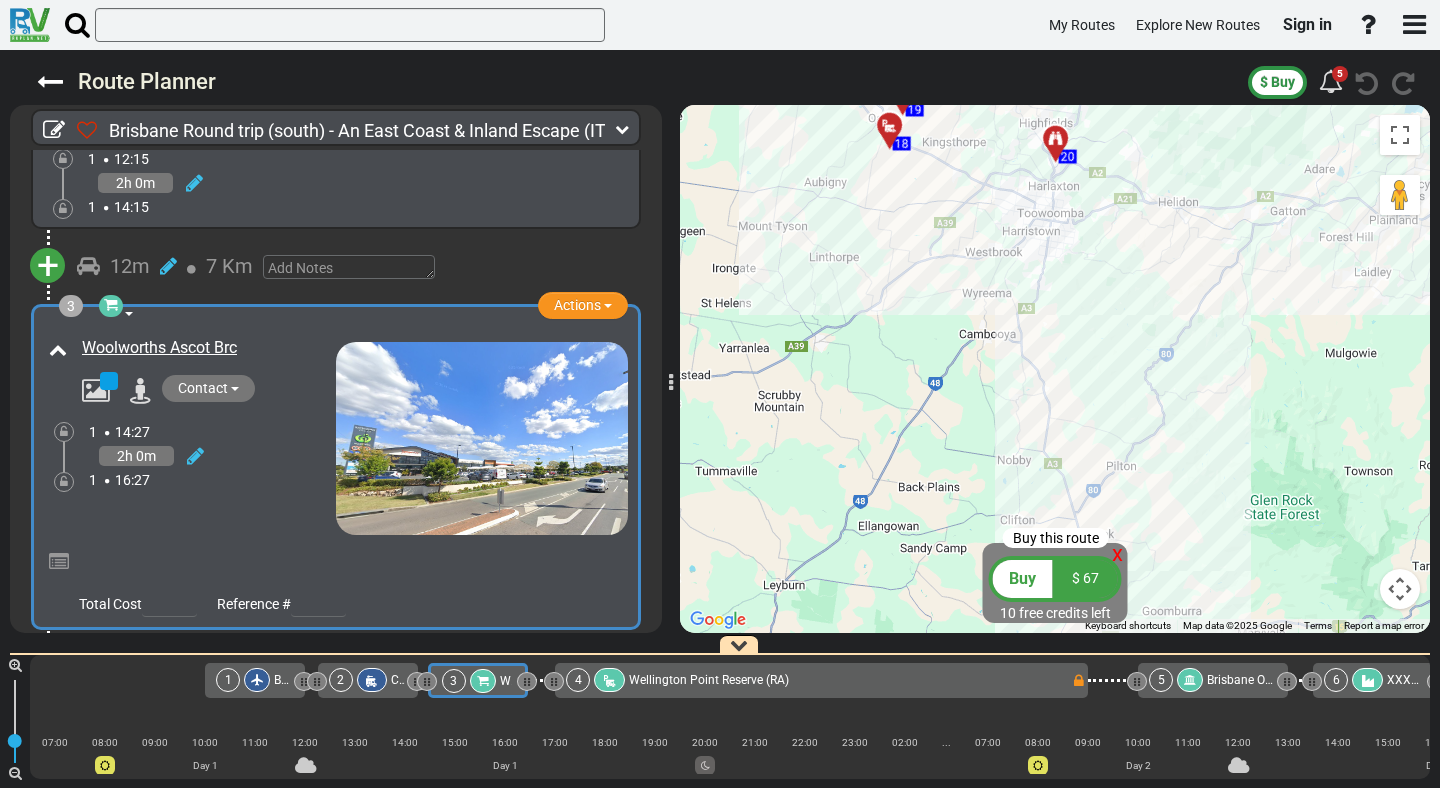 drag, startPoint x: 1006, startPoint y: 425, endPoint x: 974, endPoint y: 209, distance: 218.3575 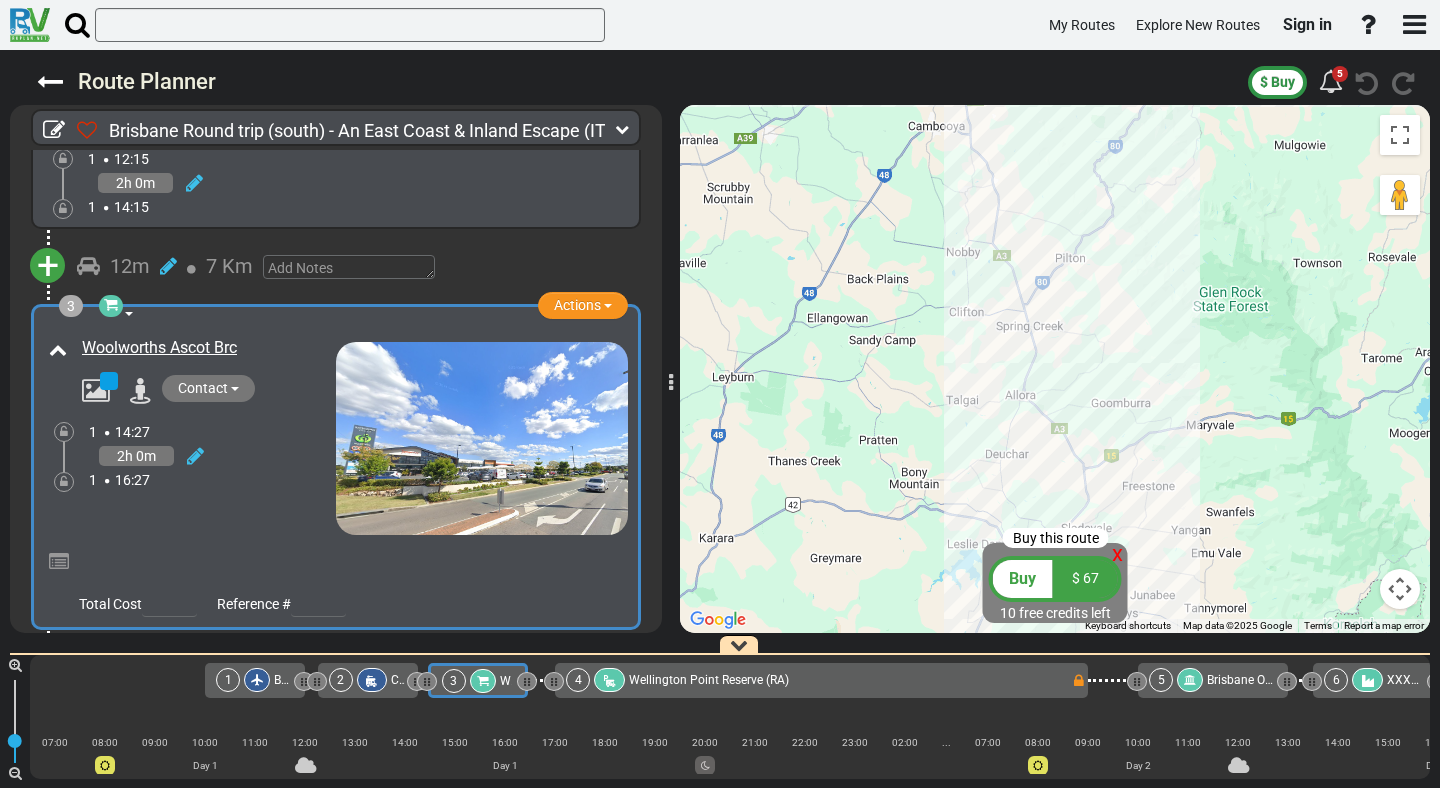 drag, startPoint x: 1061, startPoint y: 343, endPoint x: 1100, endPoint y: 537, distance: 197.88127 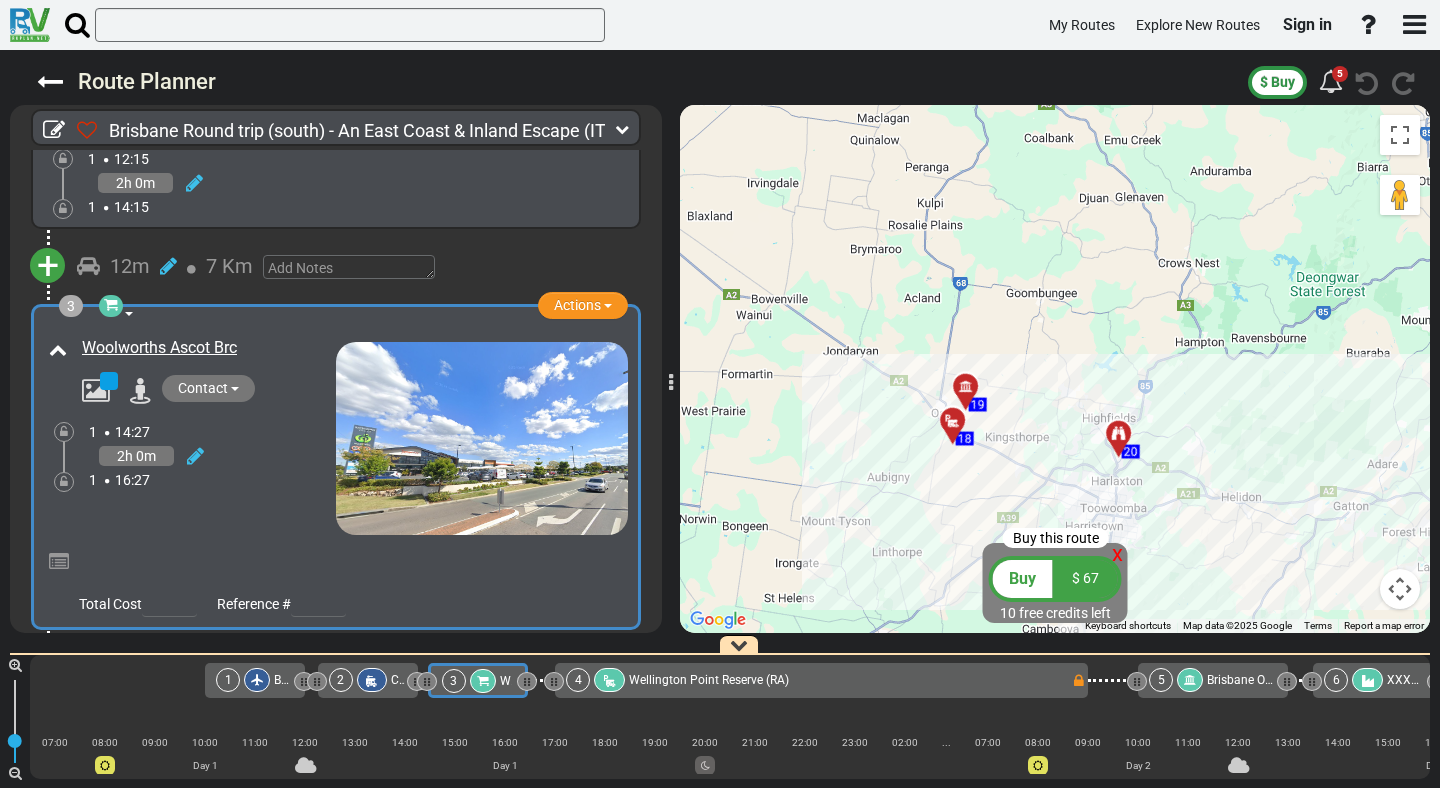 click at bounding box center [972, 395] 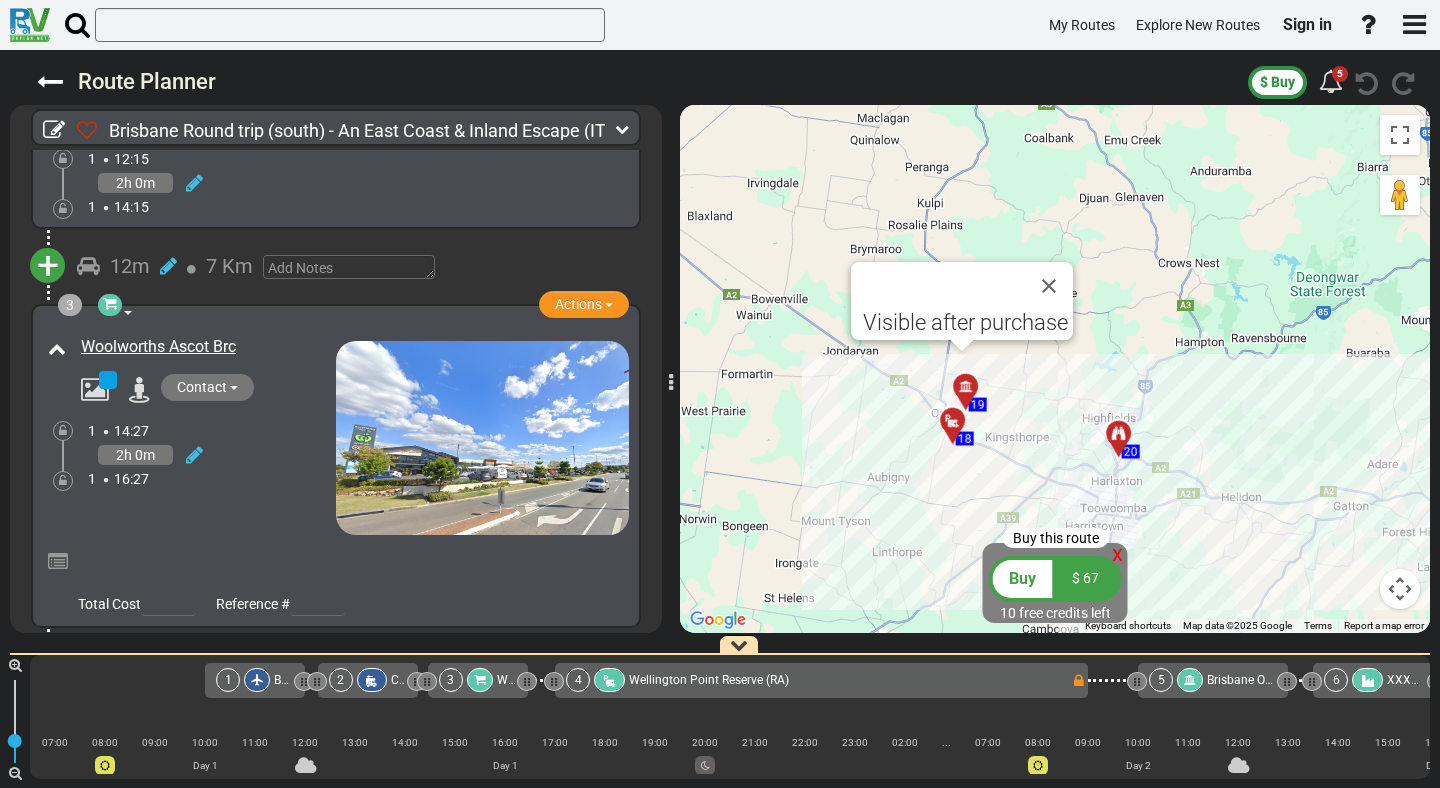 scroll, scrollTop: 2371, scrollLeft: 0, axis: vertical 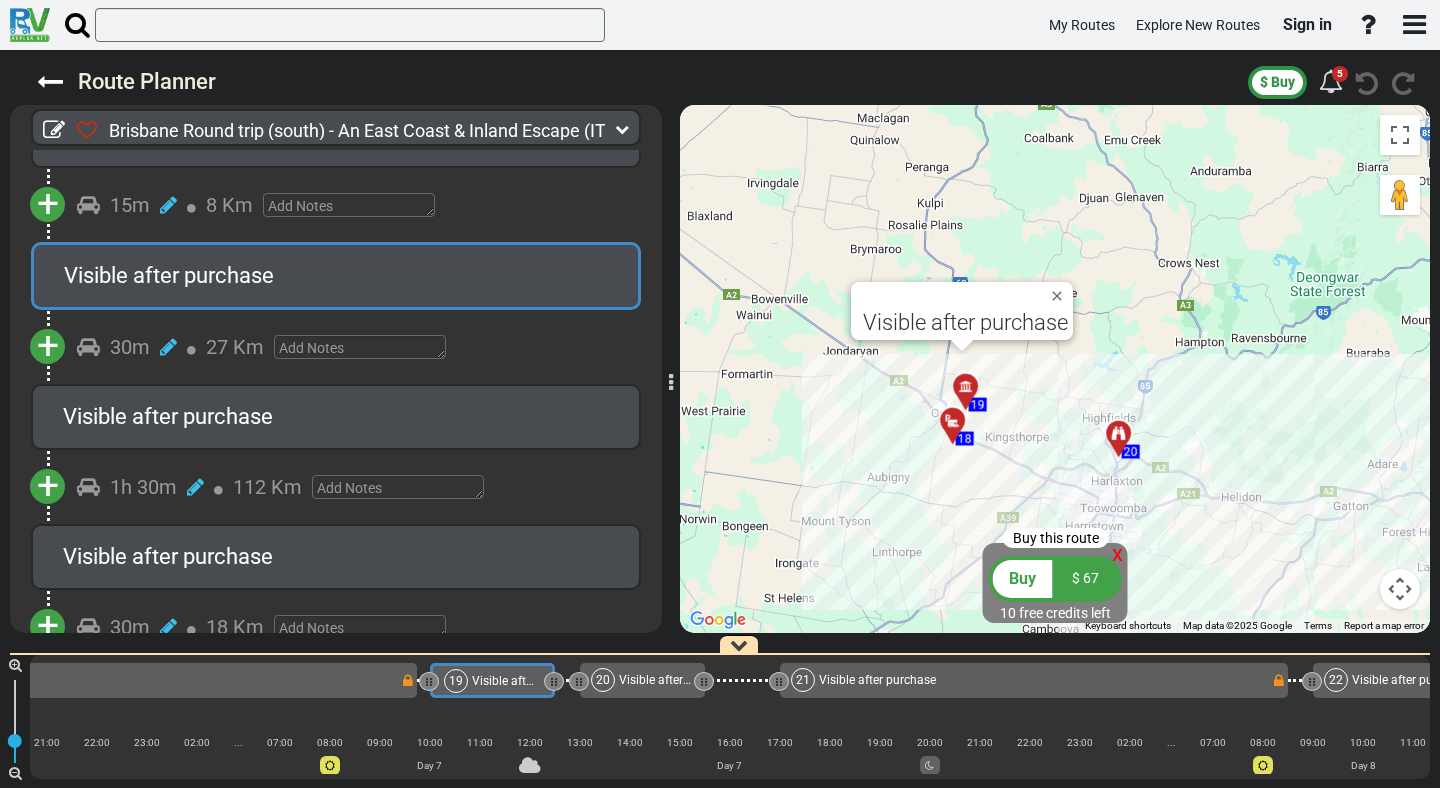 click at bounding box center [959, 429] 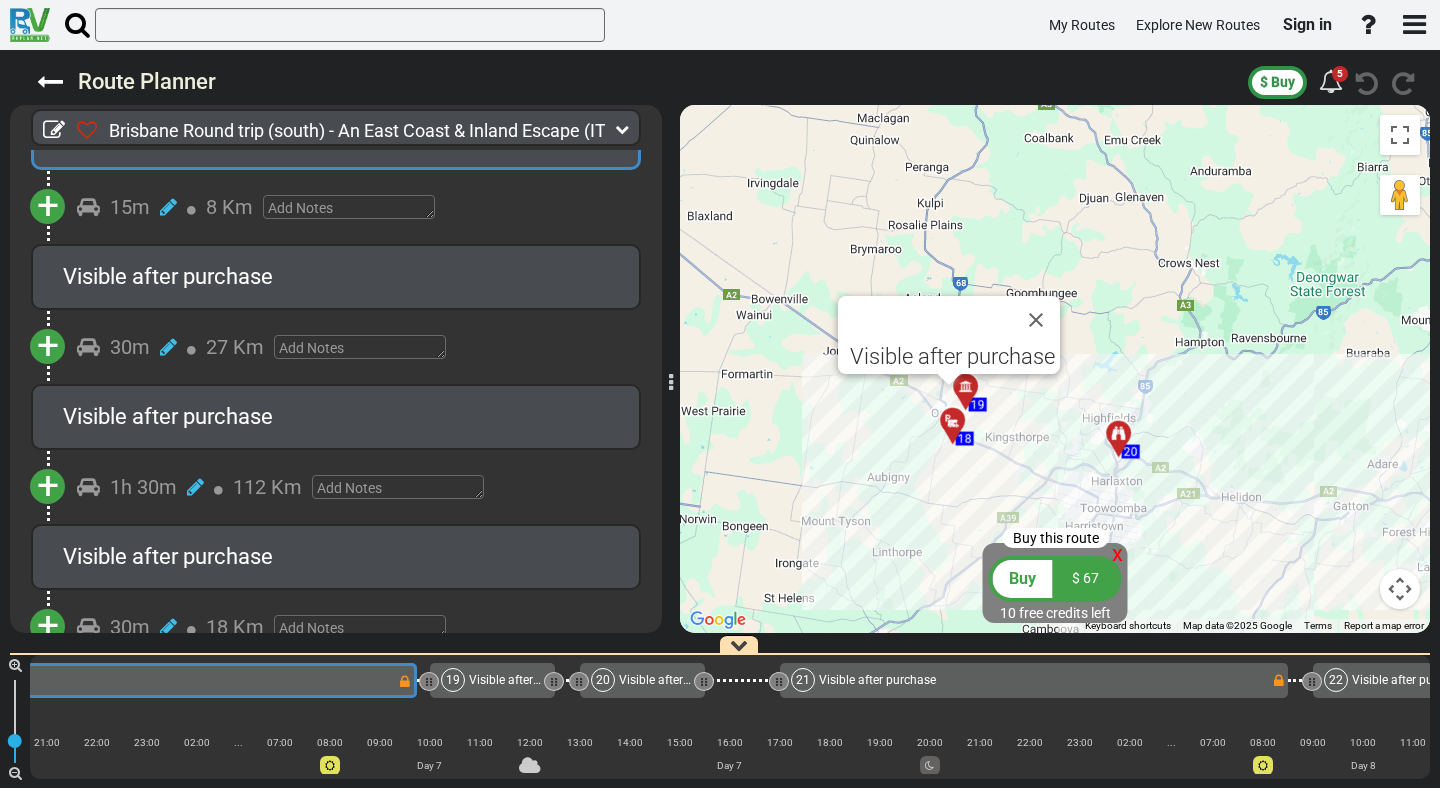 scroll, scrollTop: 4458, scrollLeft: 0, axis: vertical 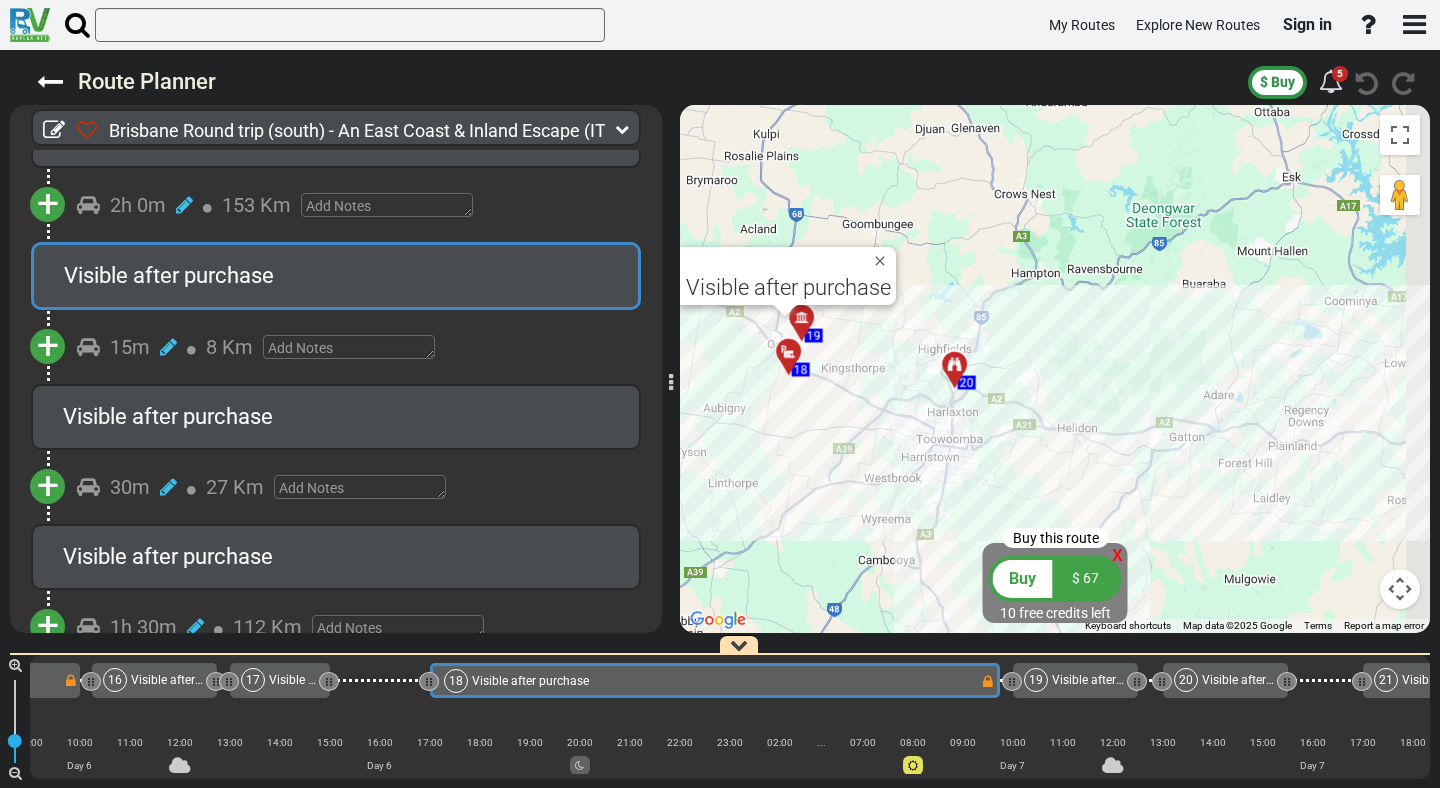 drag, startPoint x: 1060, startPoint y: 448, endPoint x: 891, endPoint y: 379, distance: 182.54315 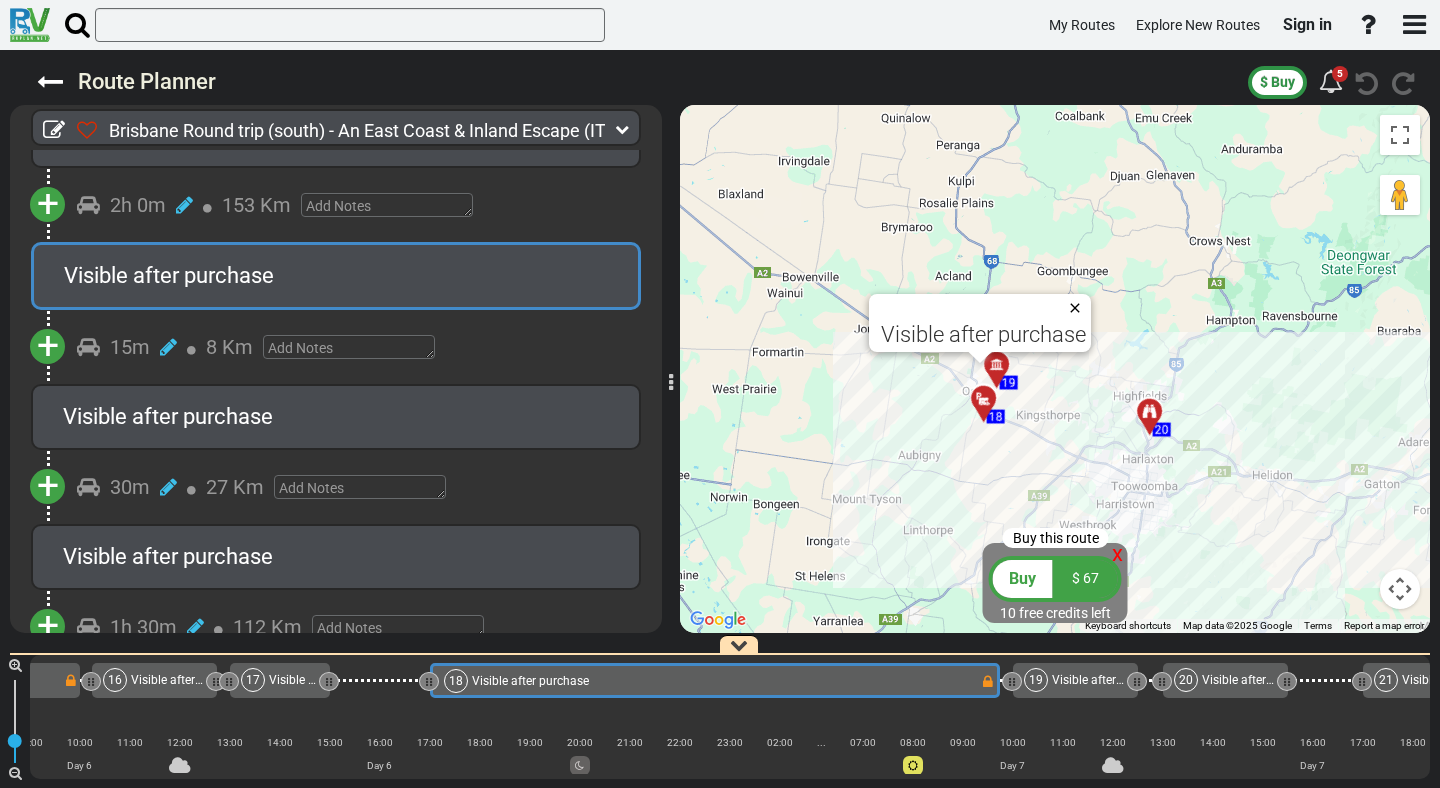 click at bounding box center [1079, 308] 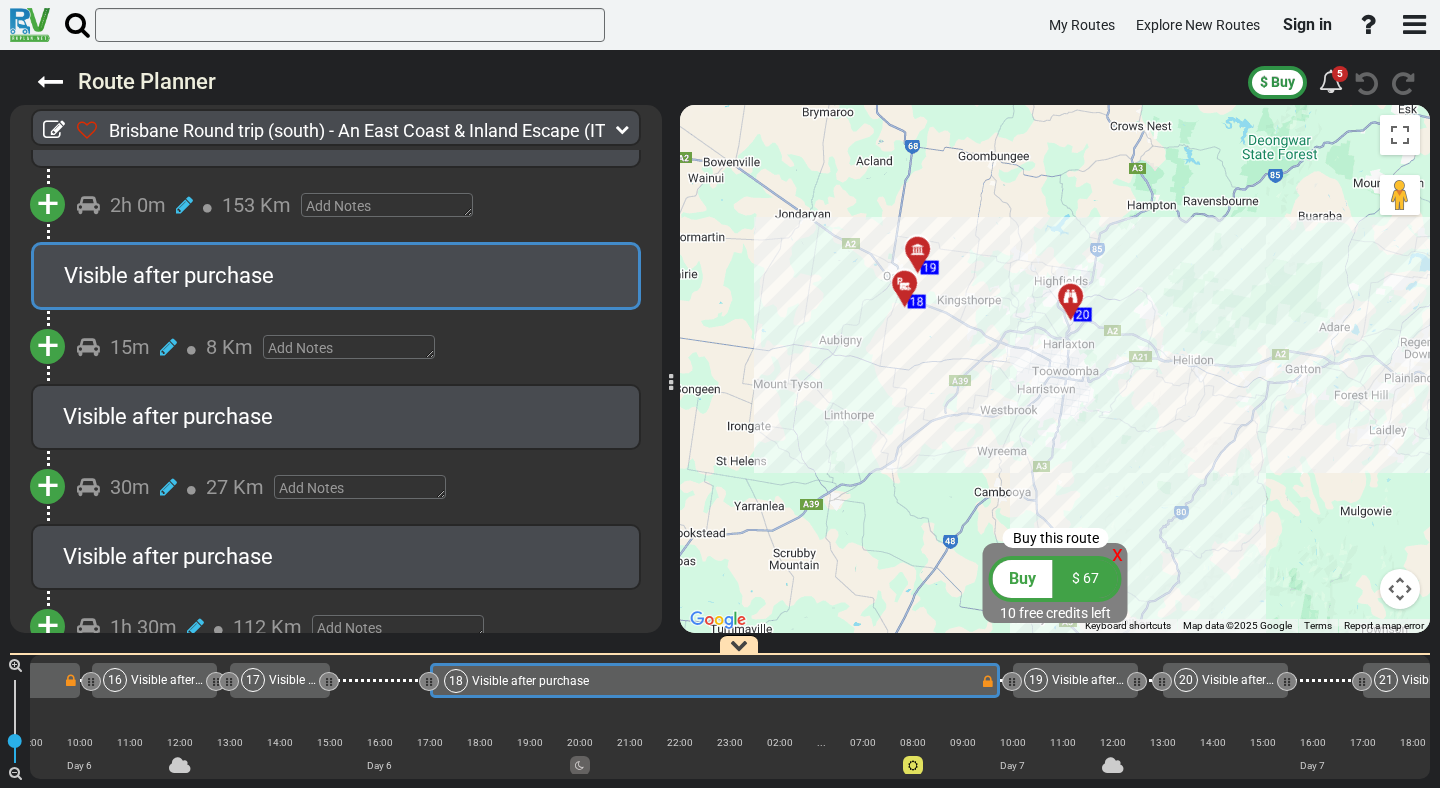 drag, startPoint x: 1120, startPoint y: 467, endPoint x: 1005, endPoint y: 295, distance: 206.90337 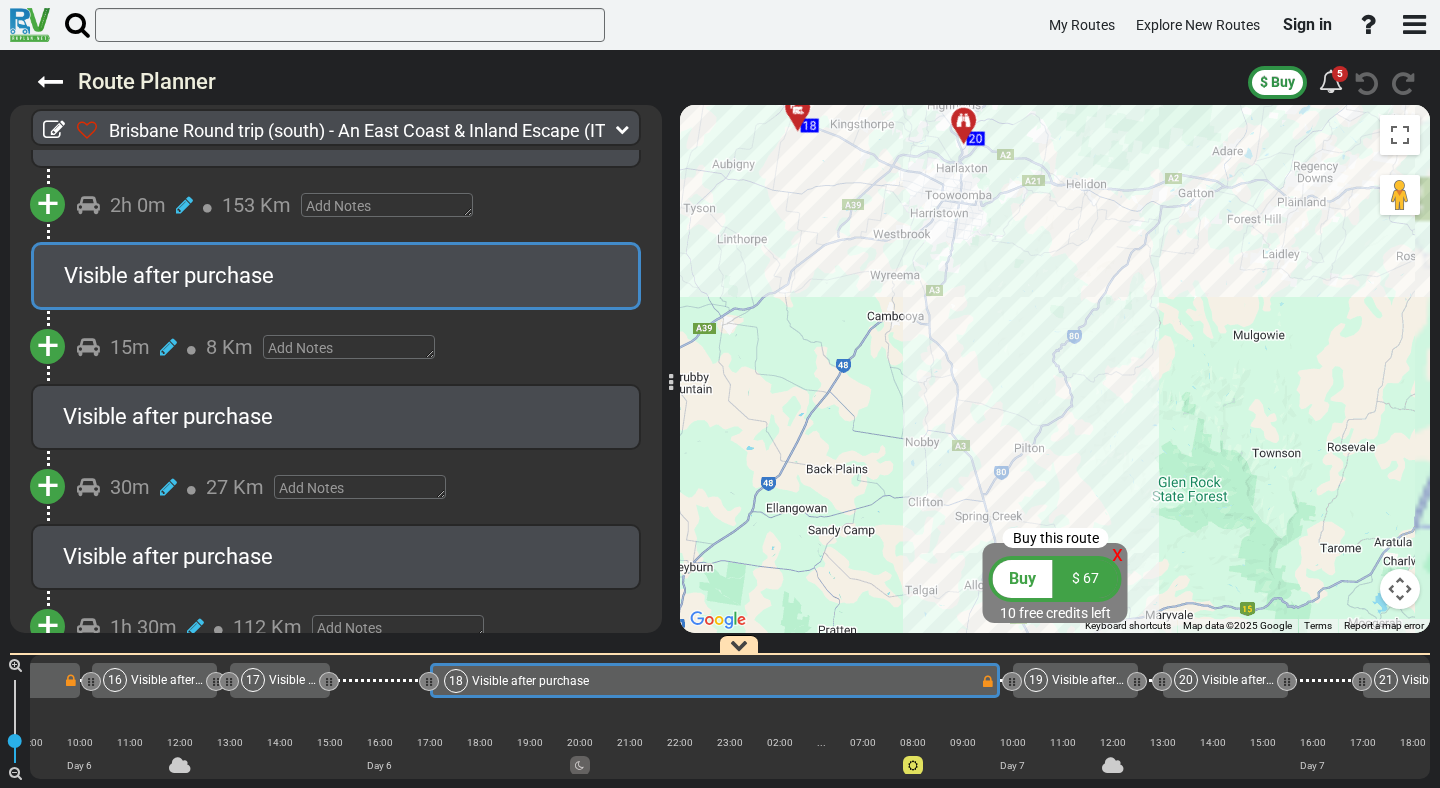 drag, startPoint x: 1121, startPoint y: 422, endPoint x: 1041, endPoint y: 279, distance: 163.85664 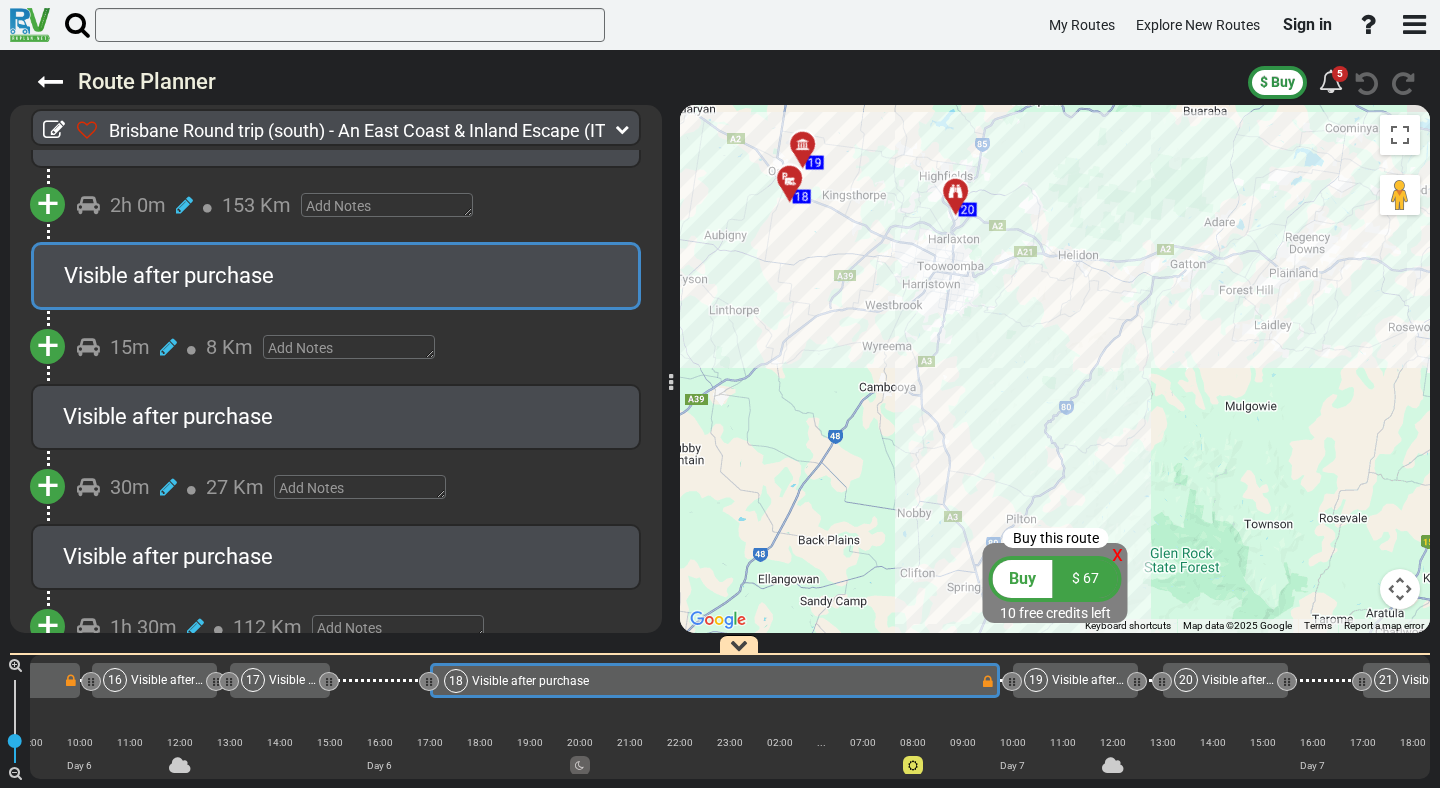 drag, startPoint x: 1041, startPoint y: 279, endPoint x: 1060, endPoint y: 399, distance: 121.49486 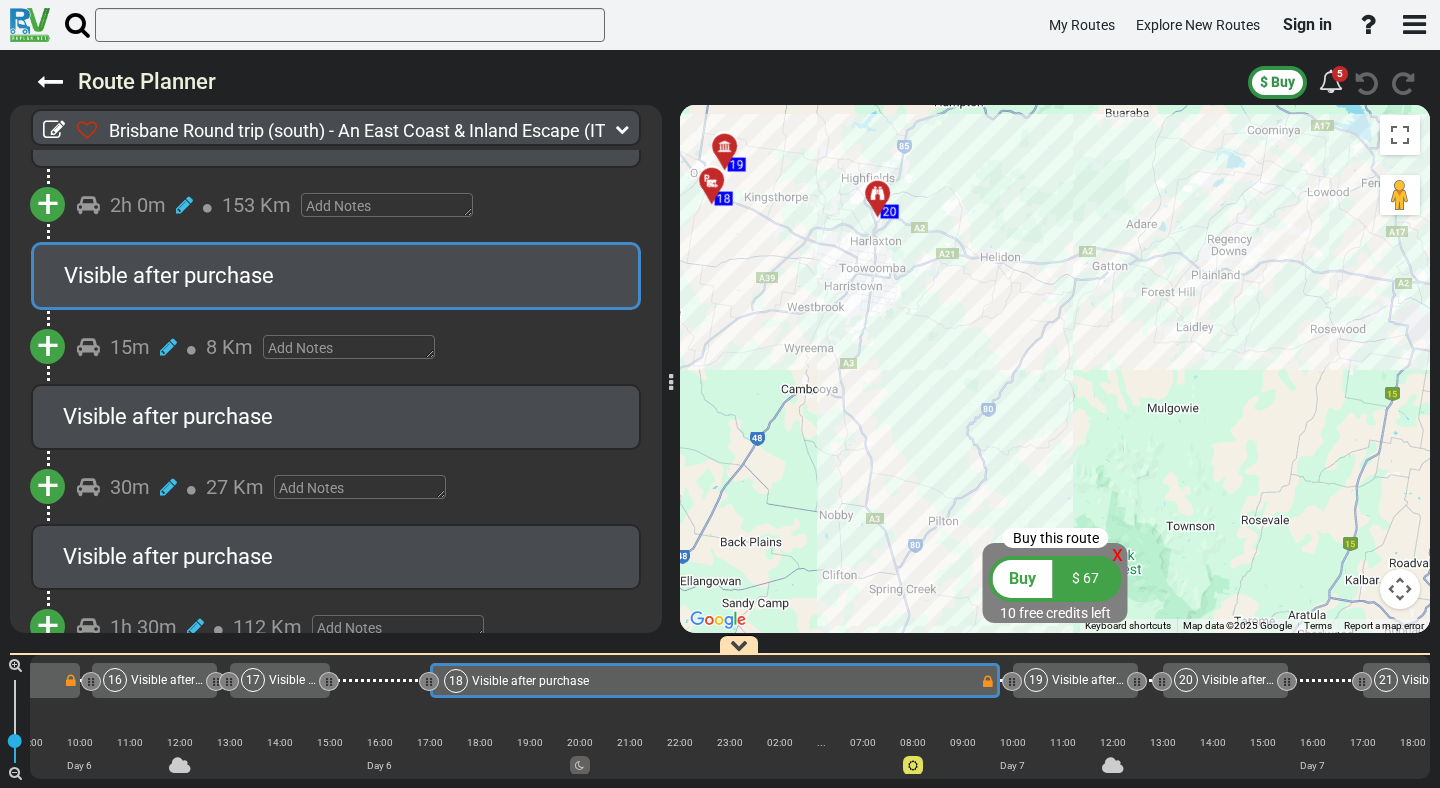drag, startPoint x: 1184, startPoint y: 323, endPoint x: 1108, endPoint y: 366, distance: 87.32124 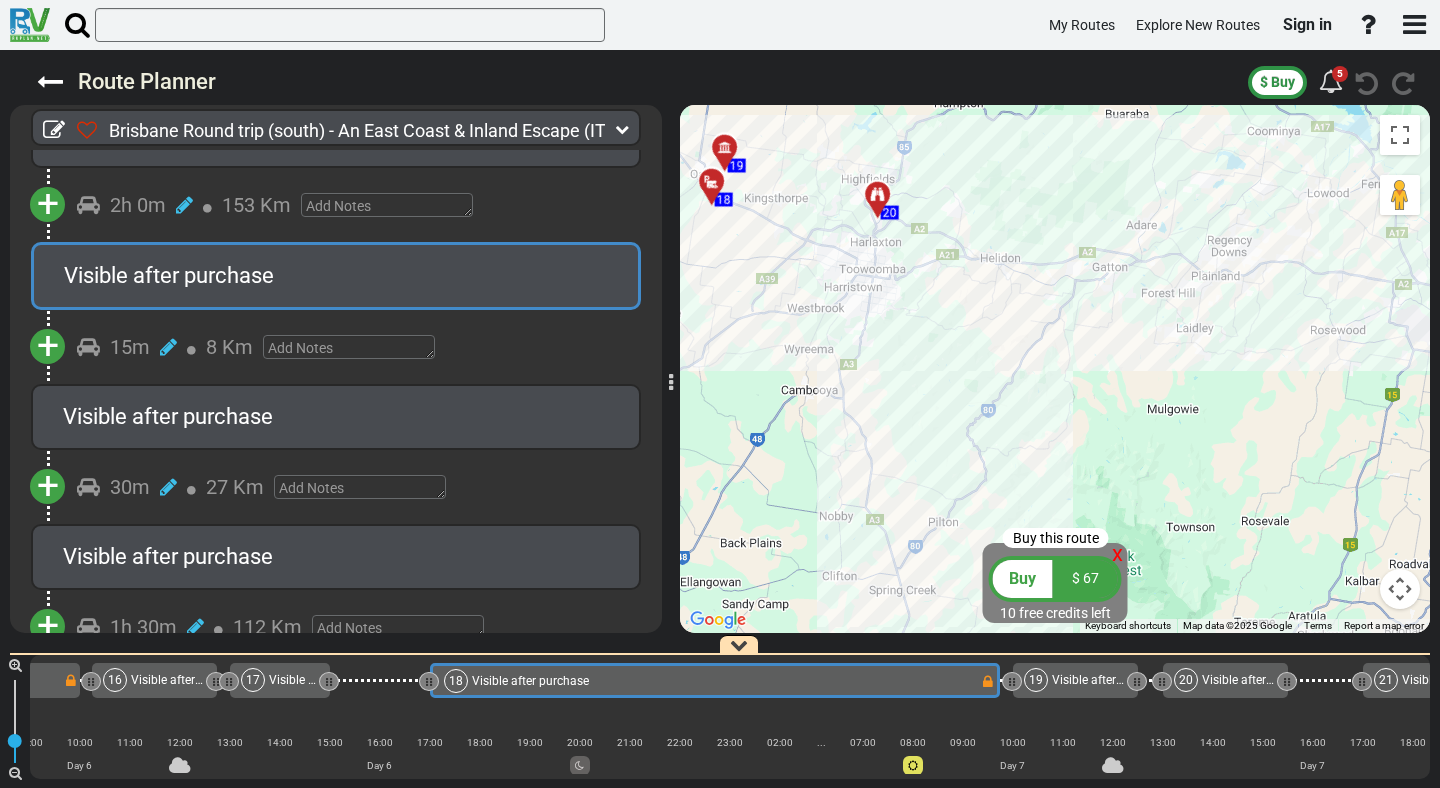 click at bounding box center [622, 129] 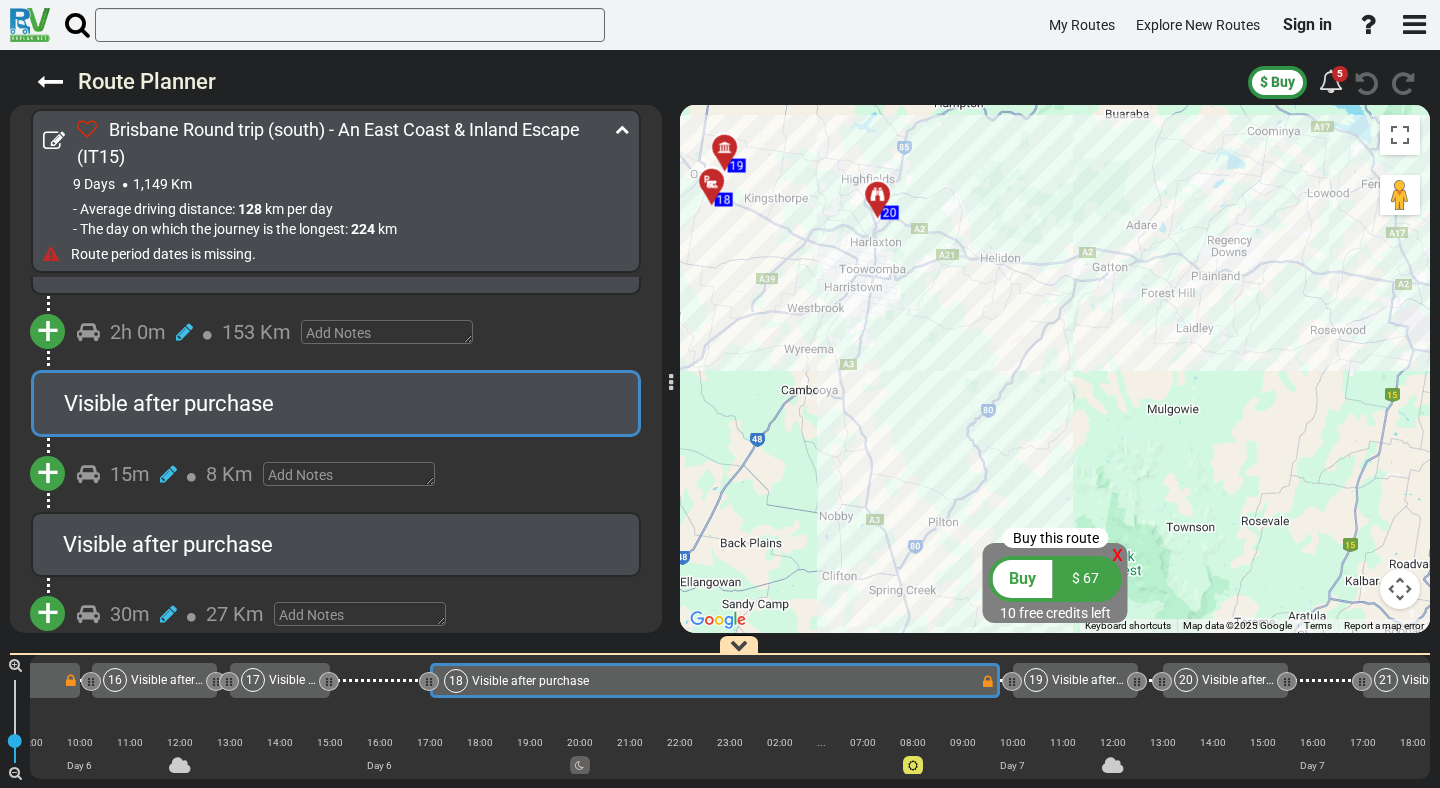 click at bounding box center (622, 129) 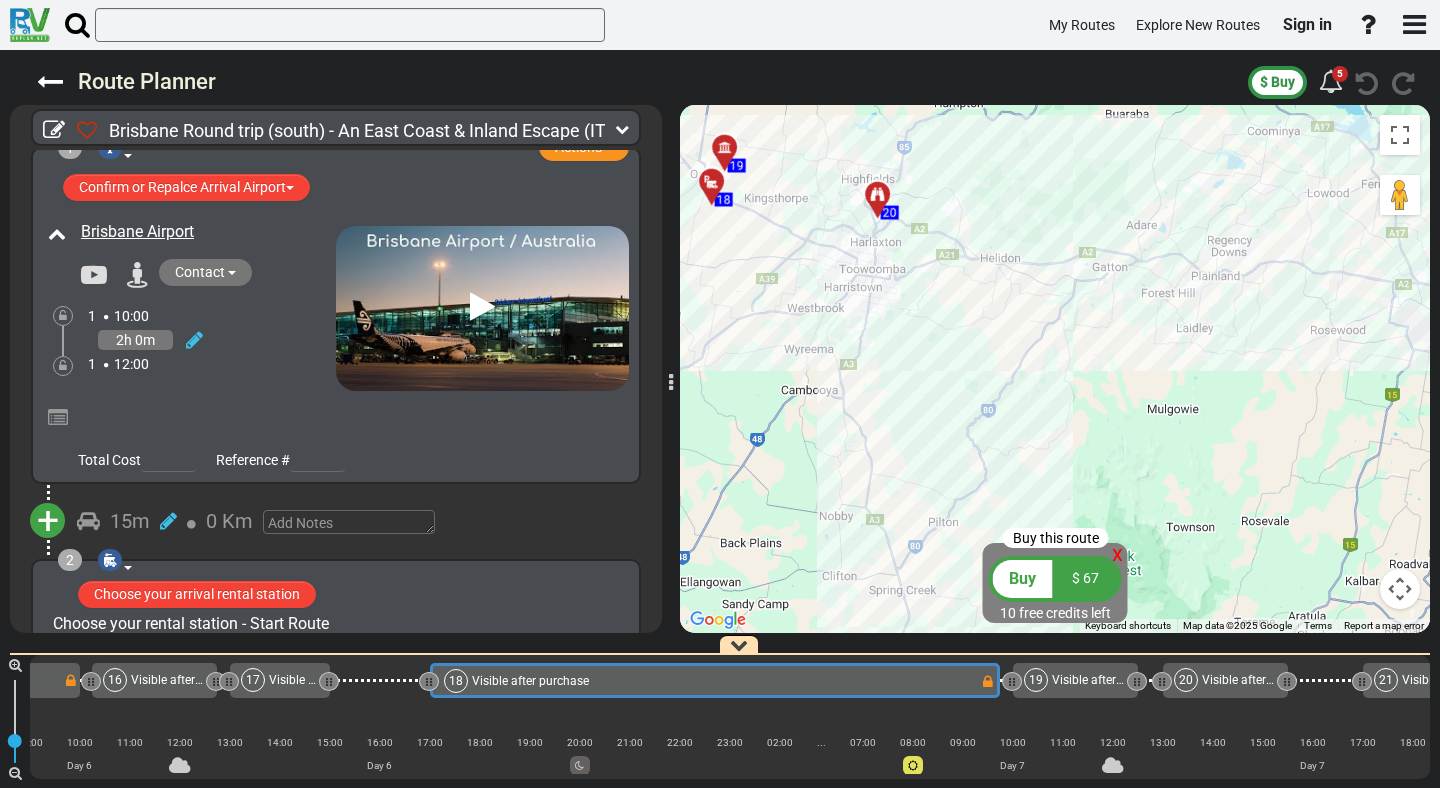 scroll, scrollTop: 0, scrollLeft: 0, axis: both 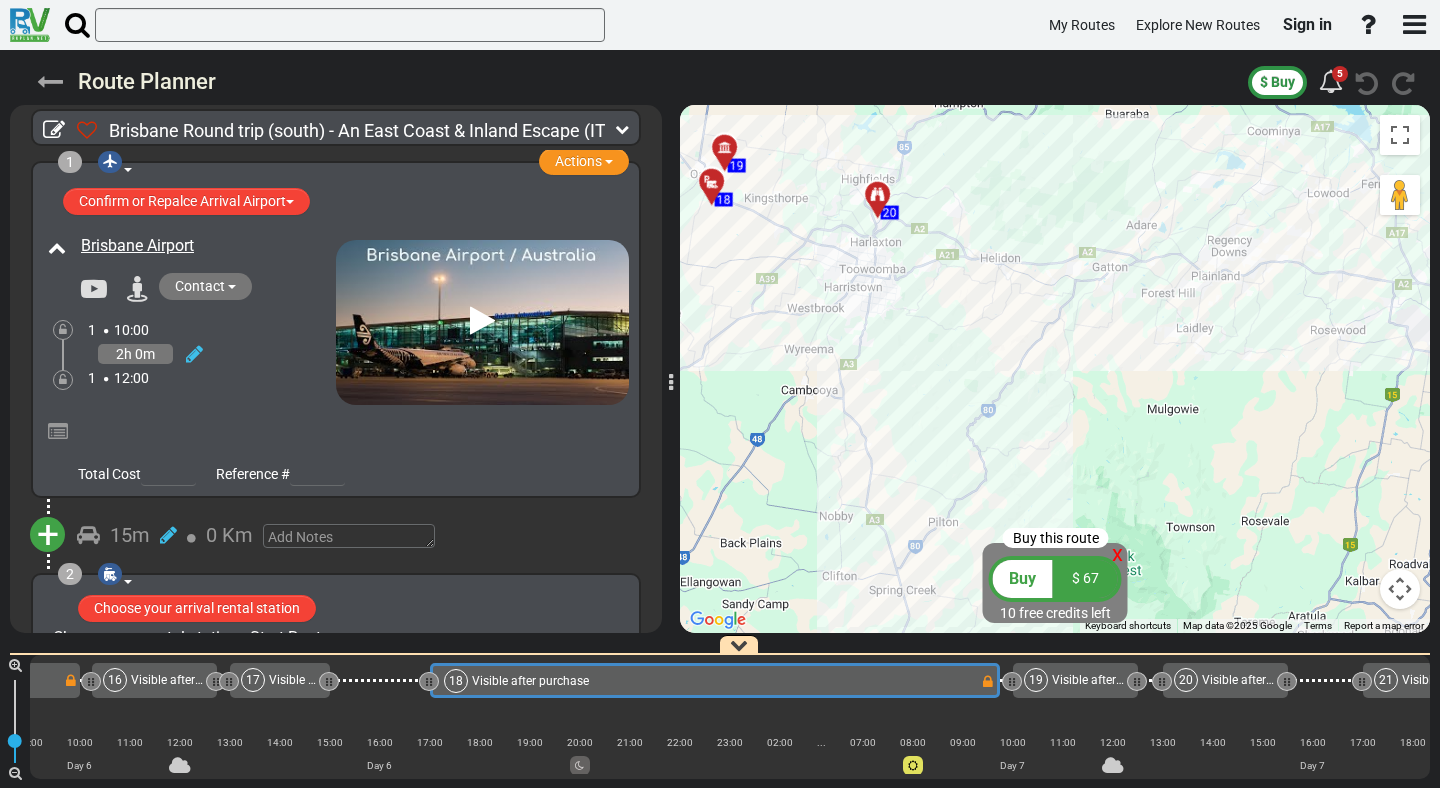 click at bounding box center (50, 82) 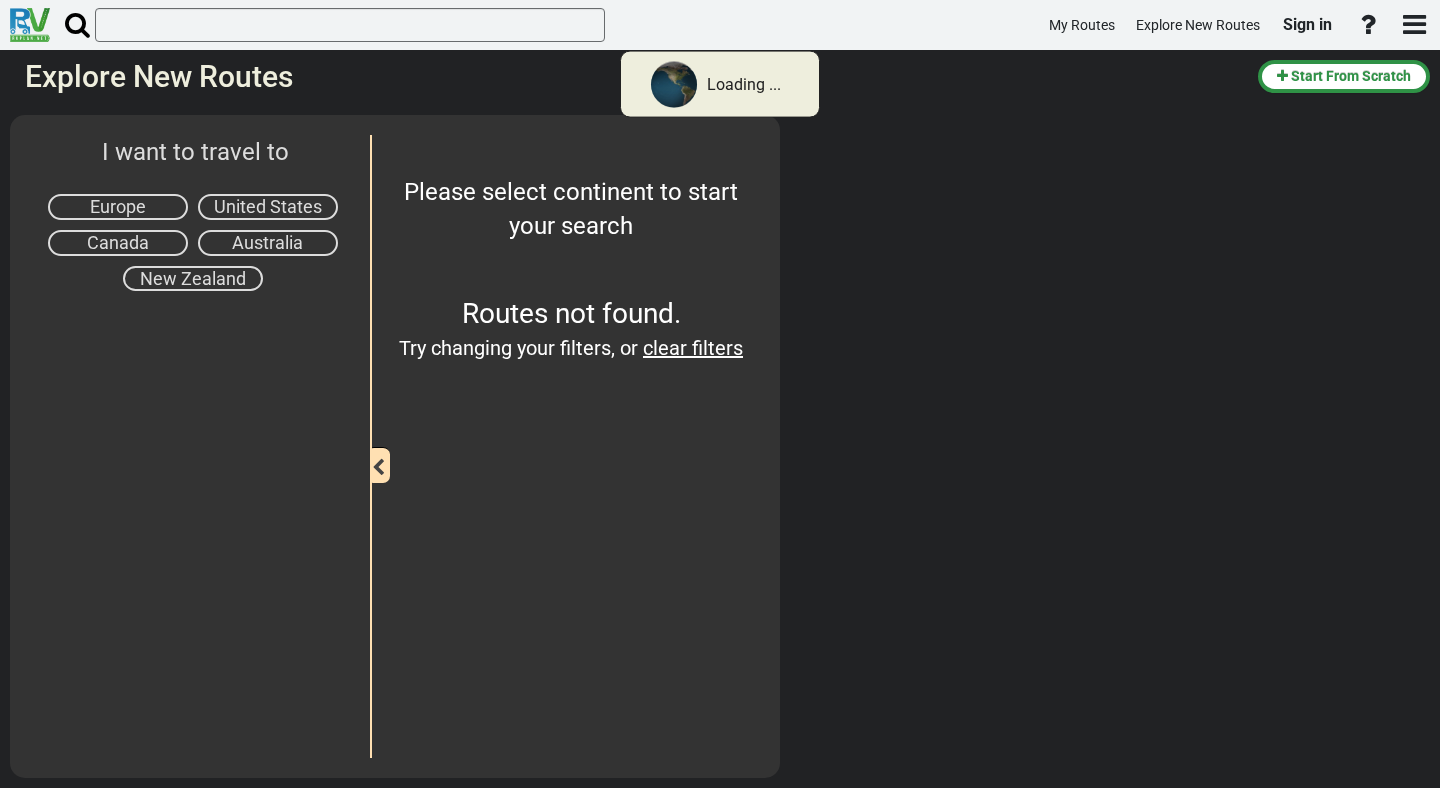 select on "number:3" 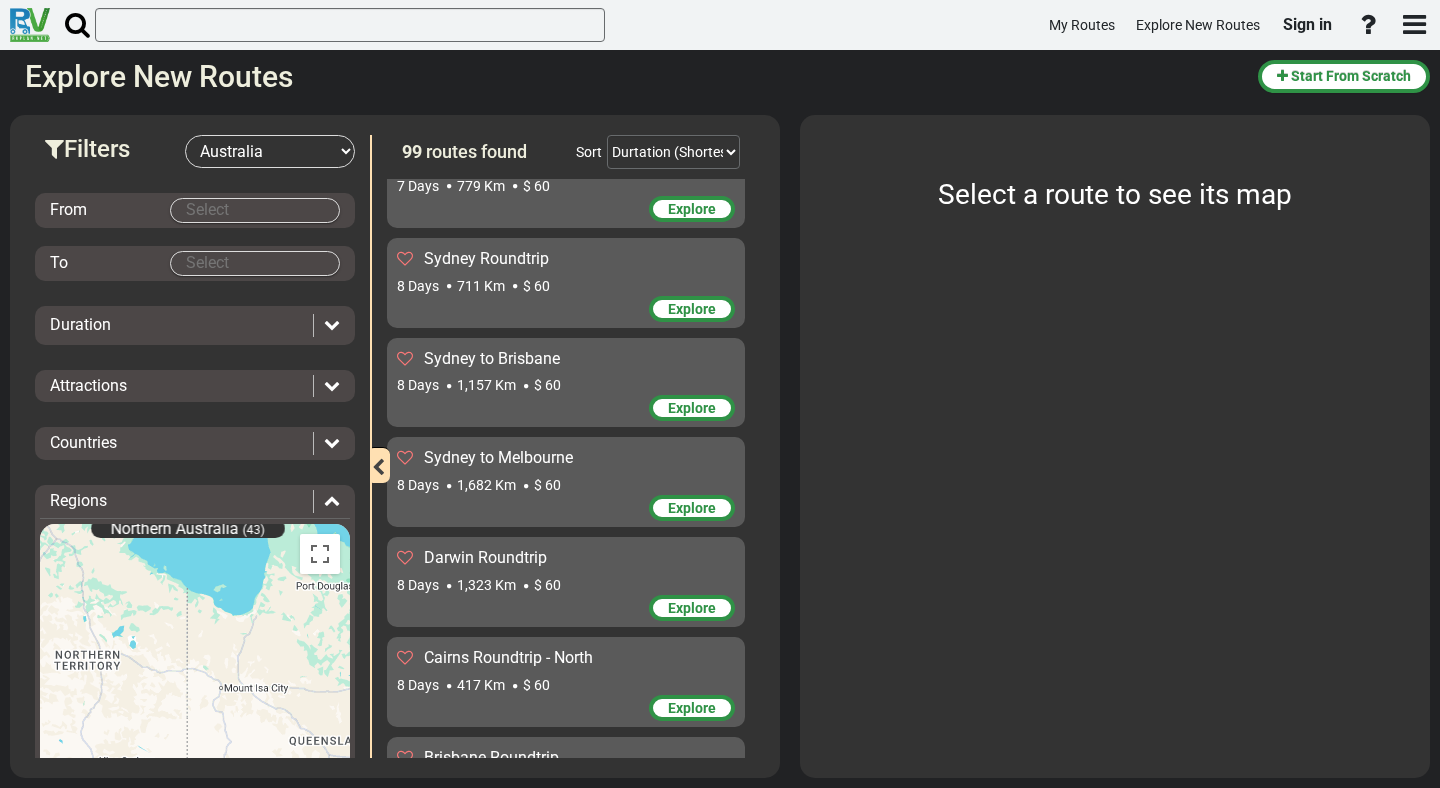 scroll, scrollTop: 220, scrollLeft: 0, axis: vertical 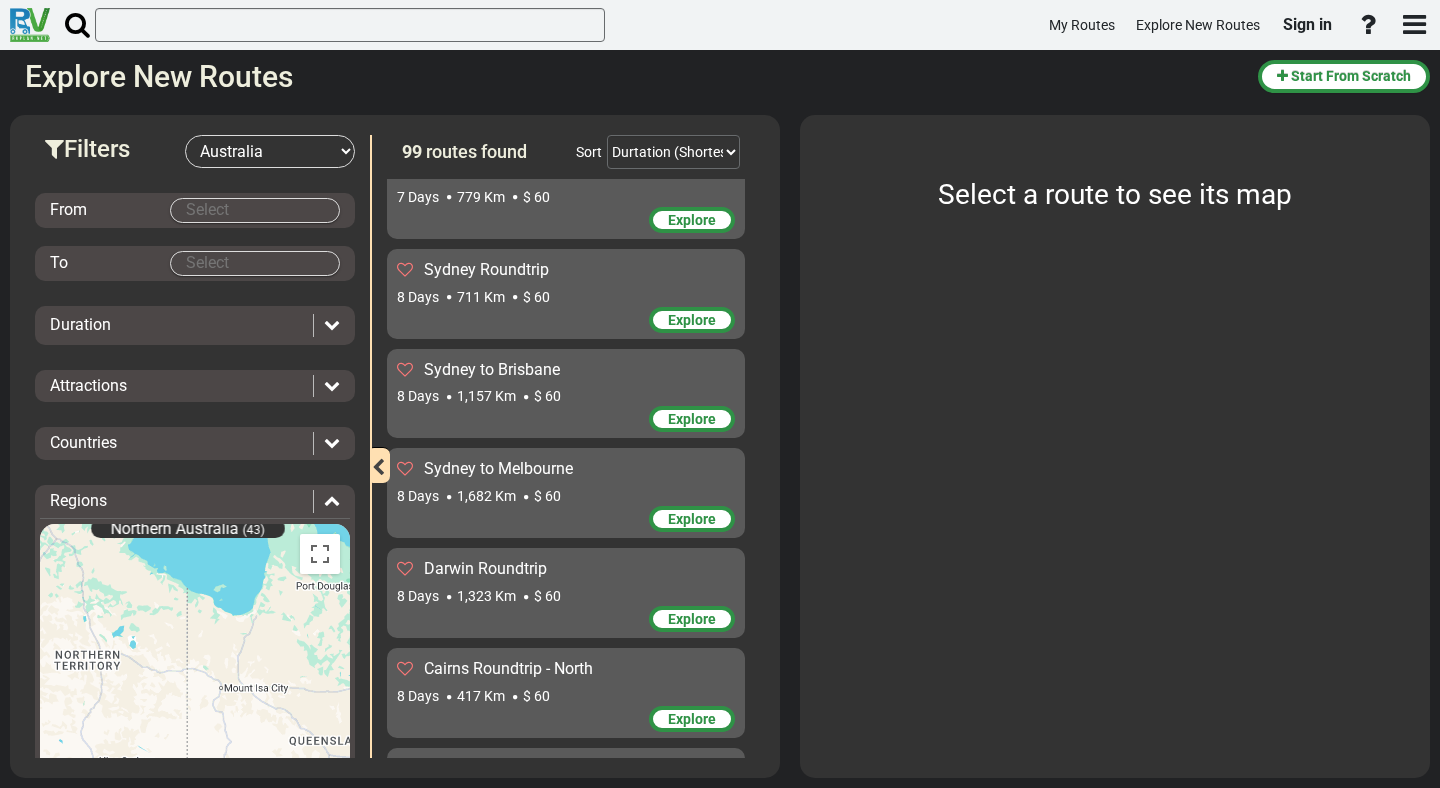 click on "Explore" at bounding box center (566, 421) 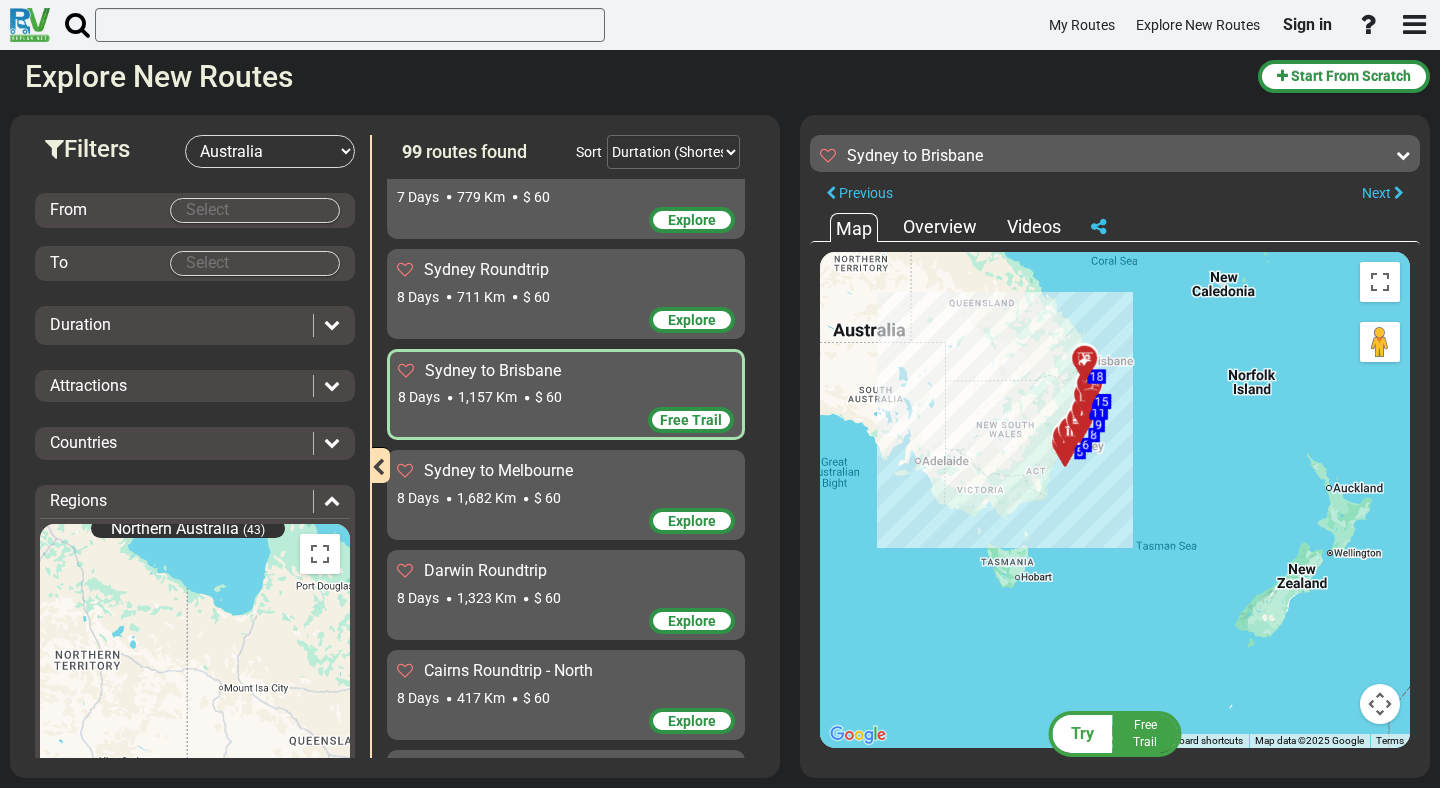click on "Free Trail" at bounding box center (691, 420) 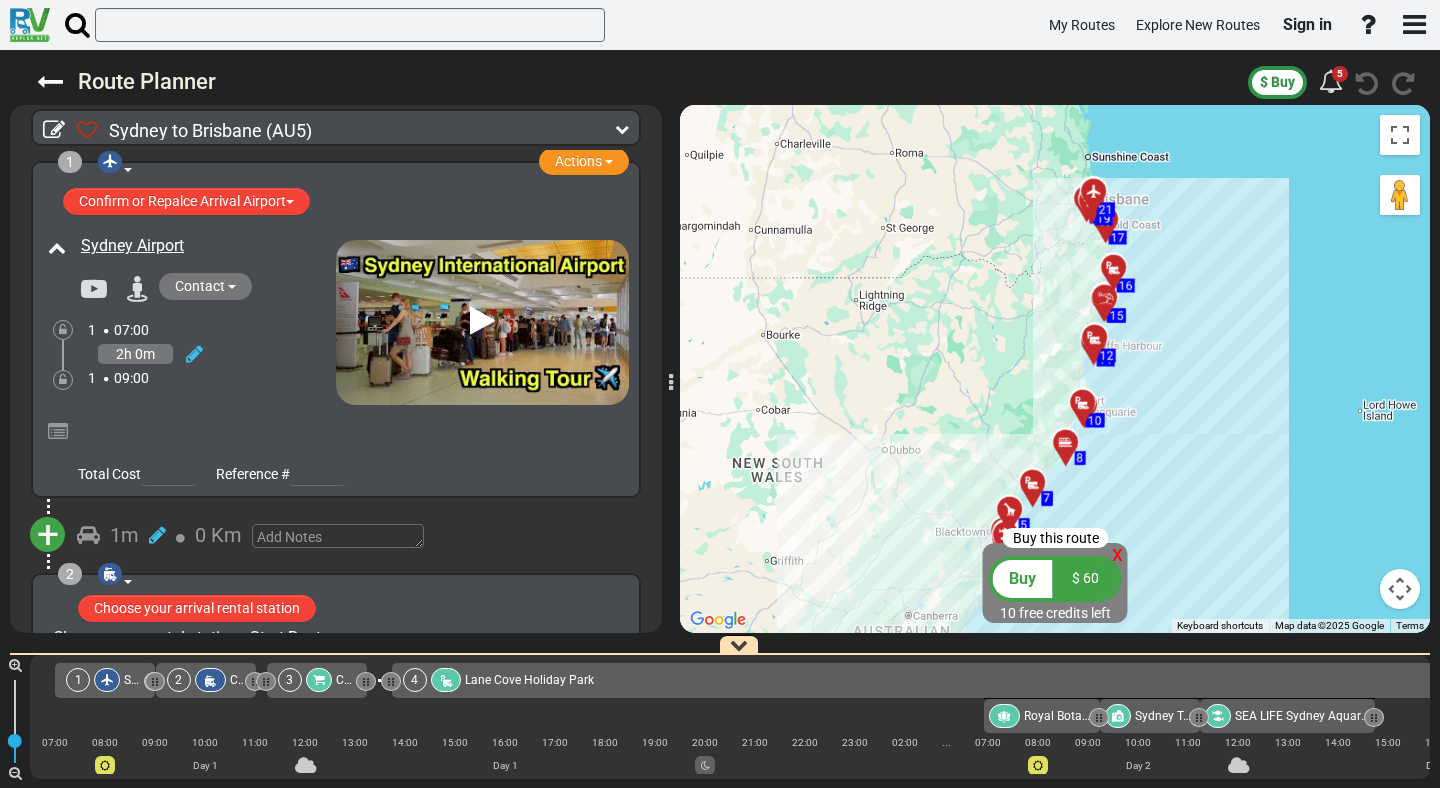 click at bounding box center (1033, 483) 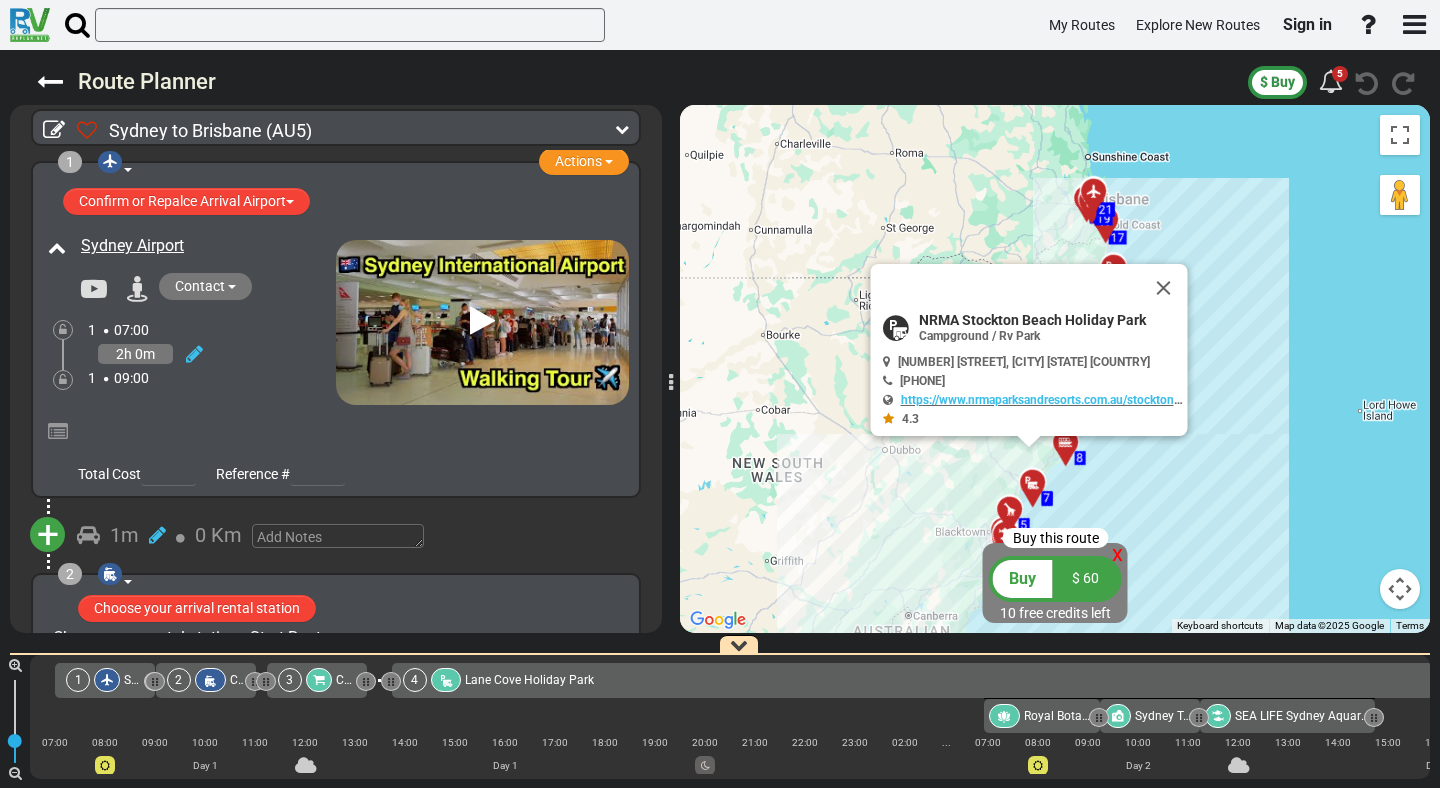 scroll, scrollTop: 1306, scrollLeft: 0, axis: vertical 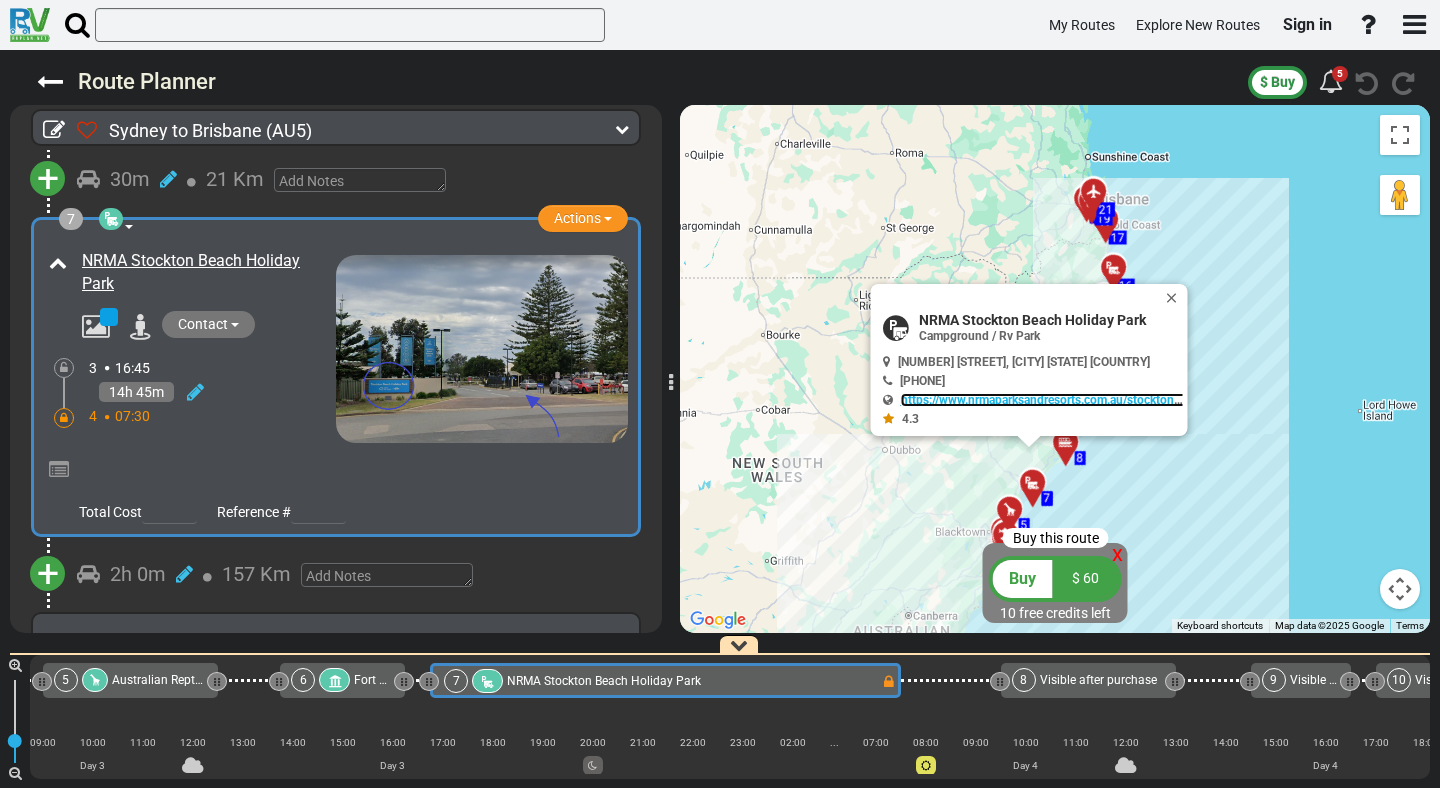 click on "https://www.nrmaparksandresorts.com.au/stockton-beach/book-now/" at bounding box center (1087, 400) 